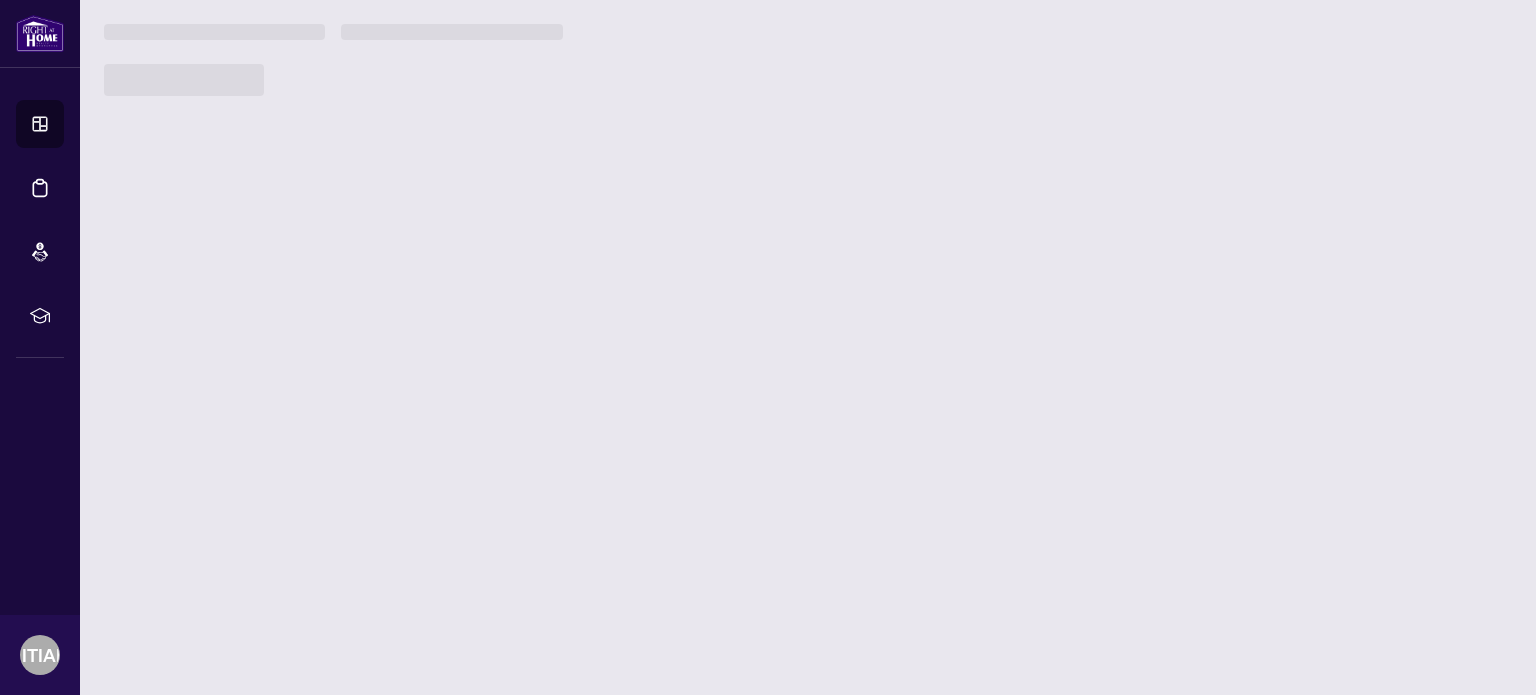 scroll, scrollTop: 0, scrollLeft: 0, axis: both 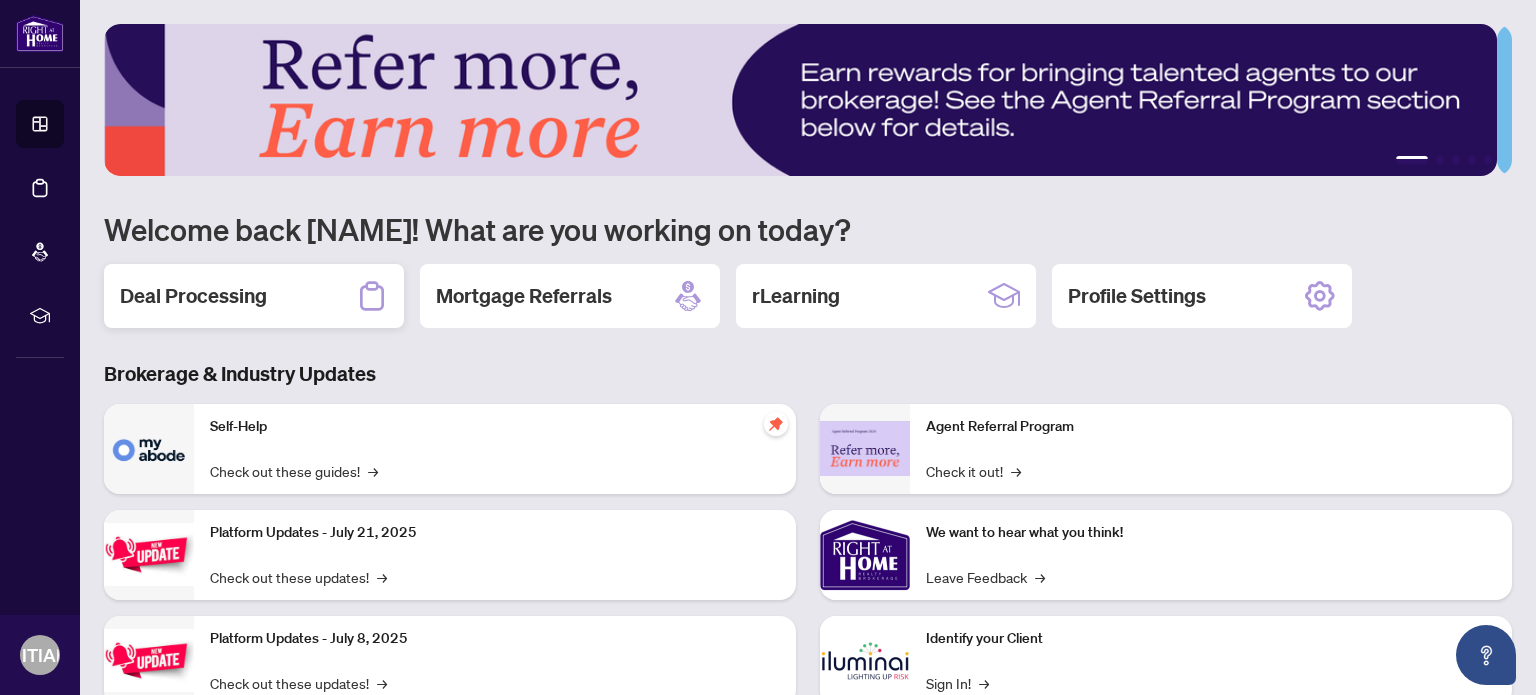 click on "Deal Processing" at bounding box center [254, 296] 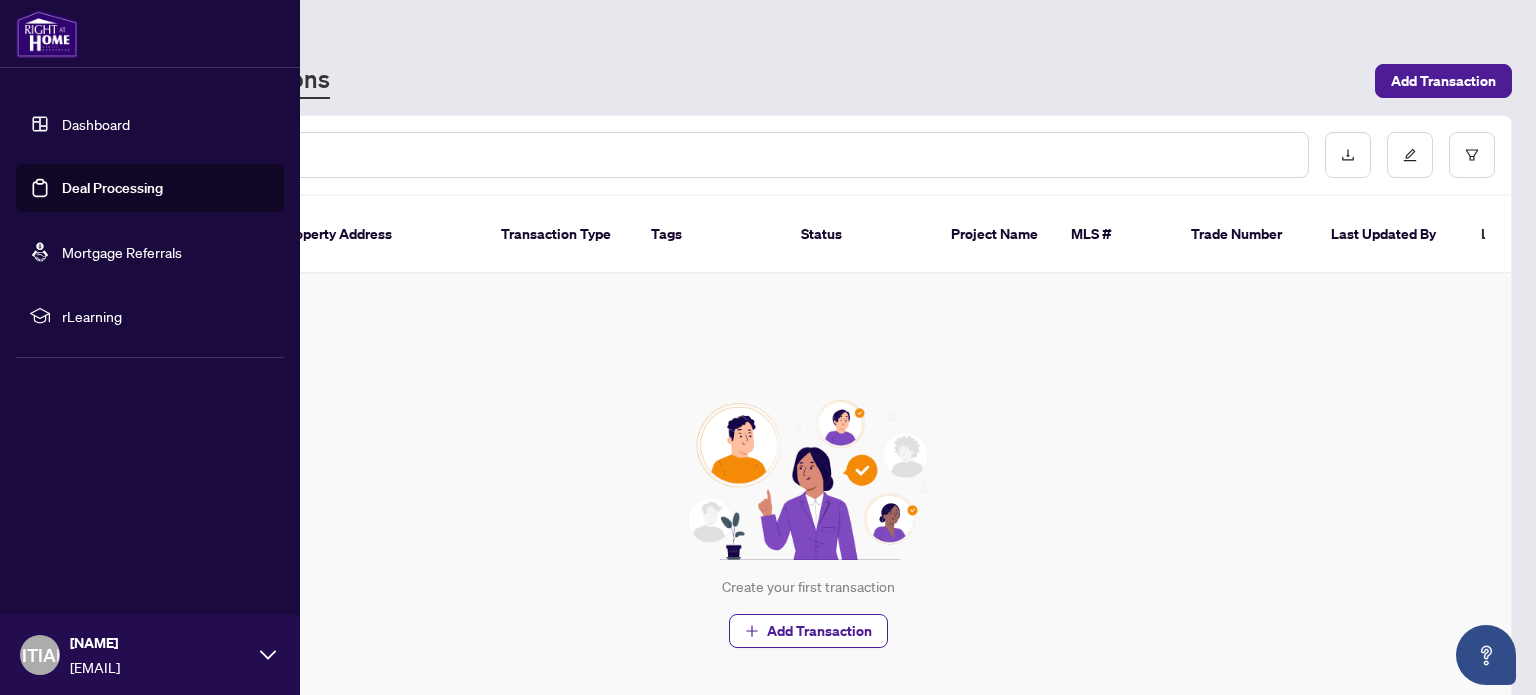 click on "Dashboard" at bounding box center (96, 124) 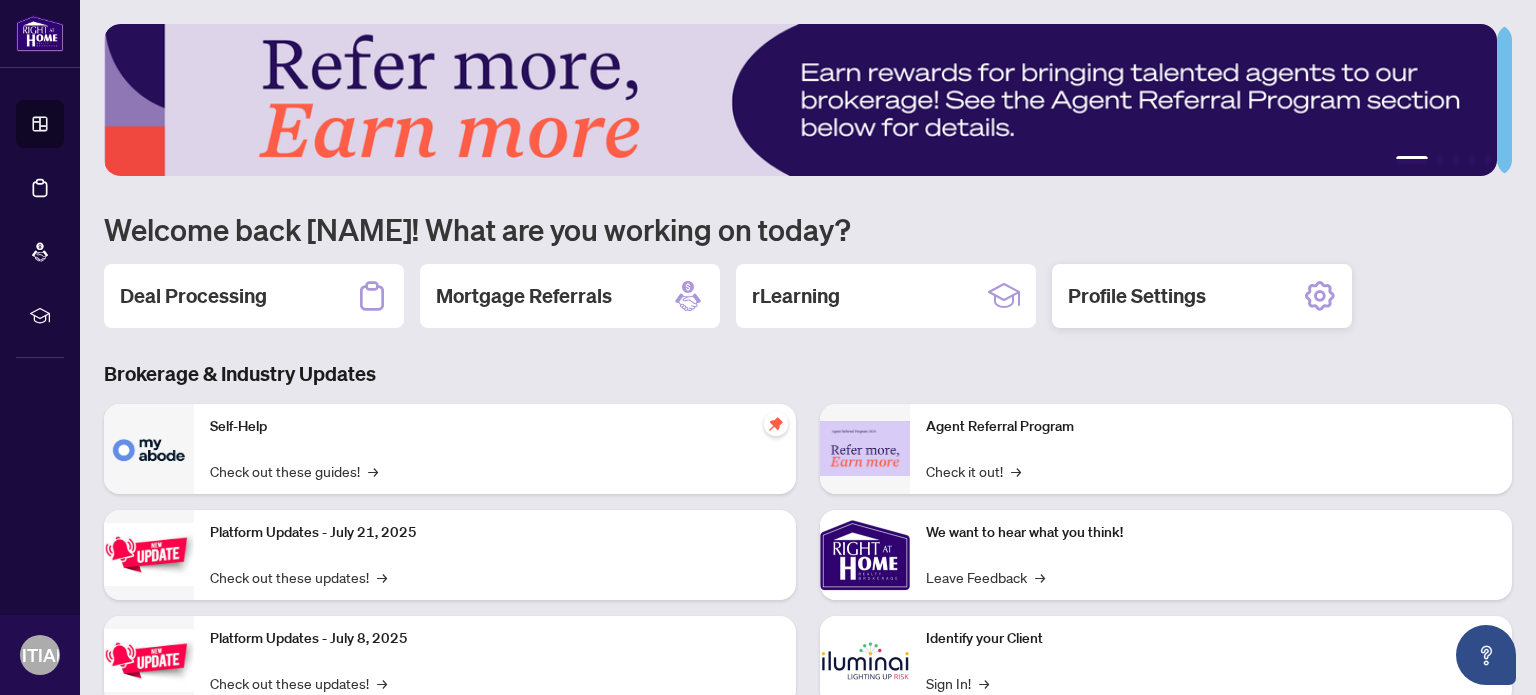 click on "Profile Settings" at bounding box center (1137, 296) 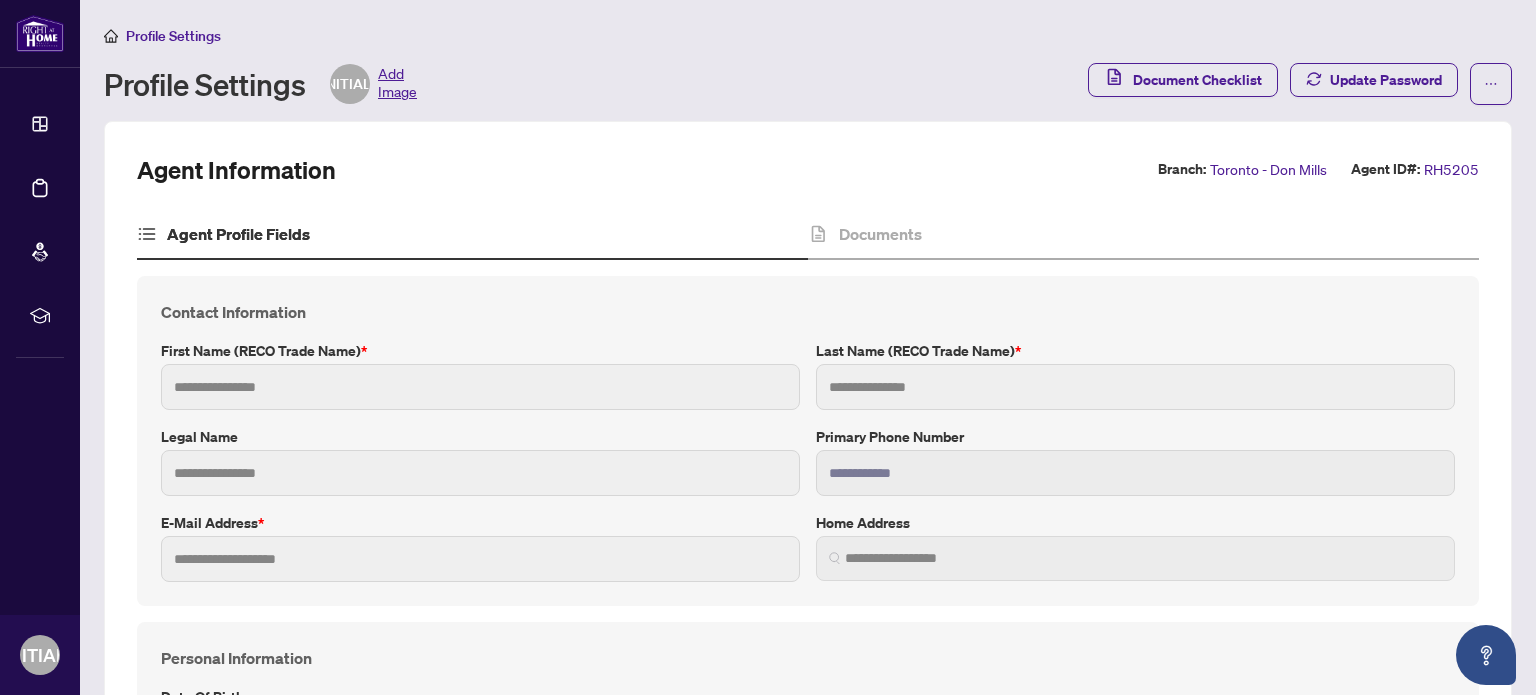 type on "*********" 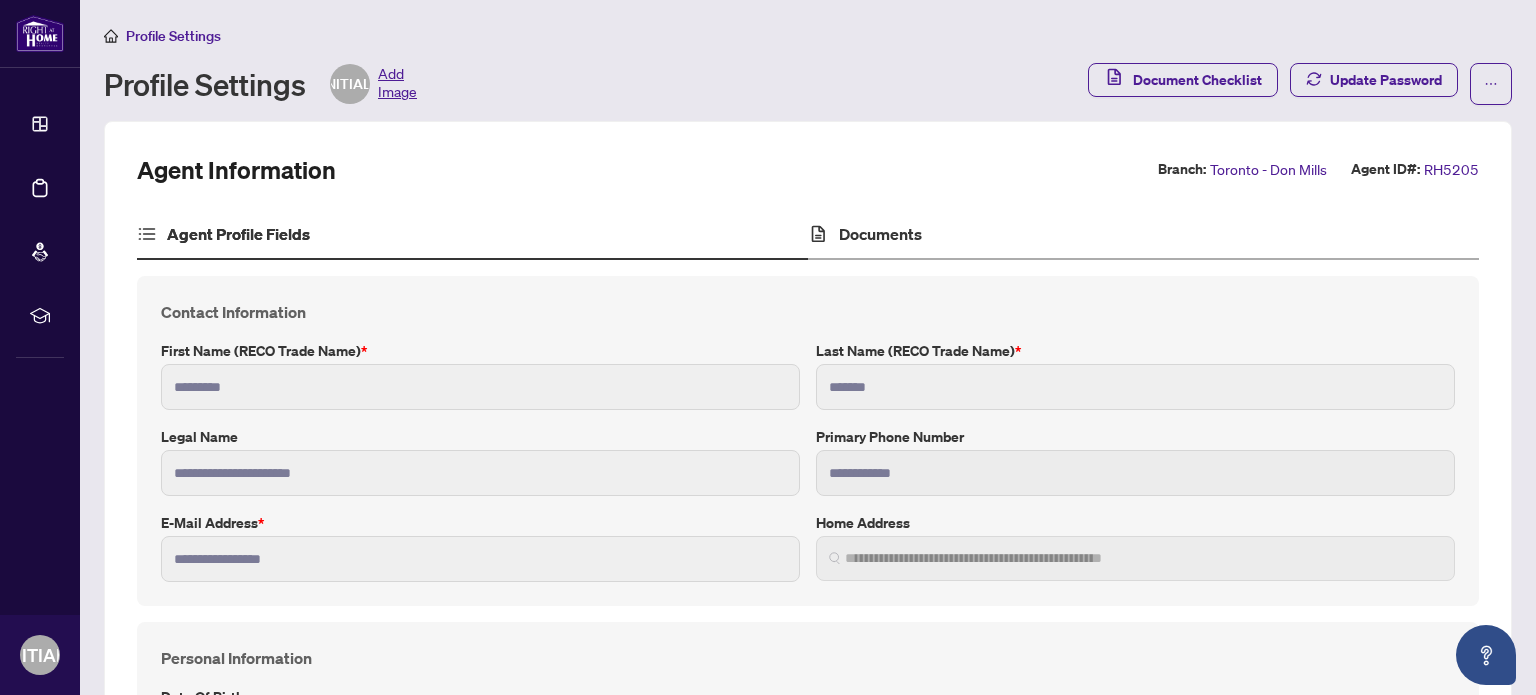 type on "**********" 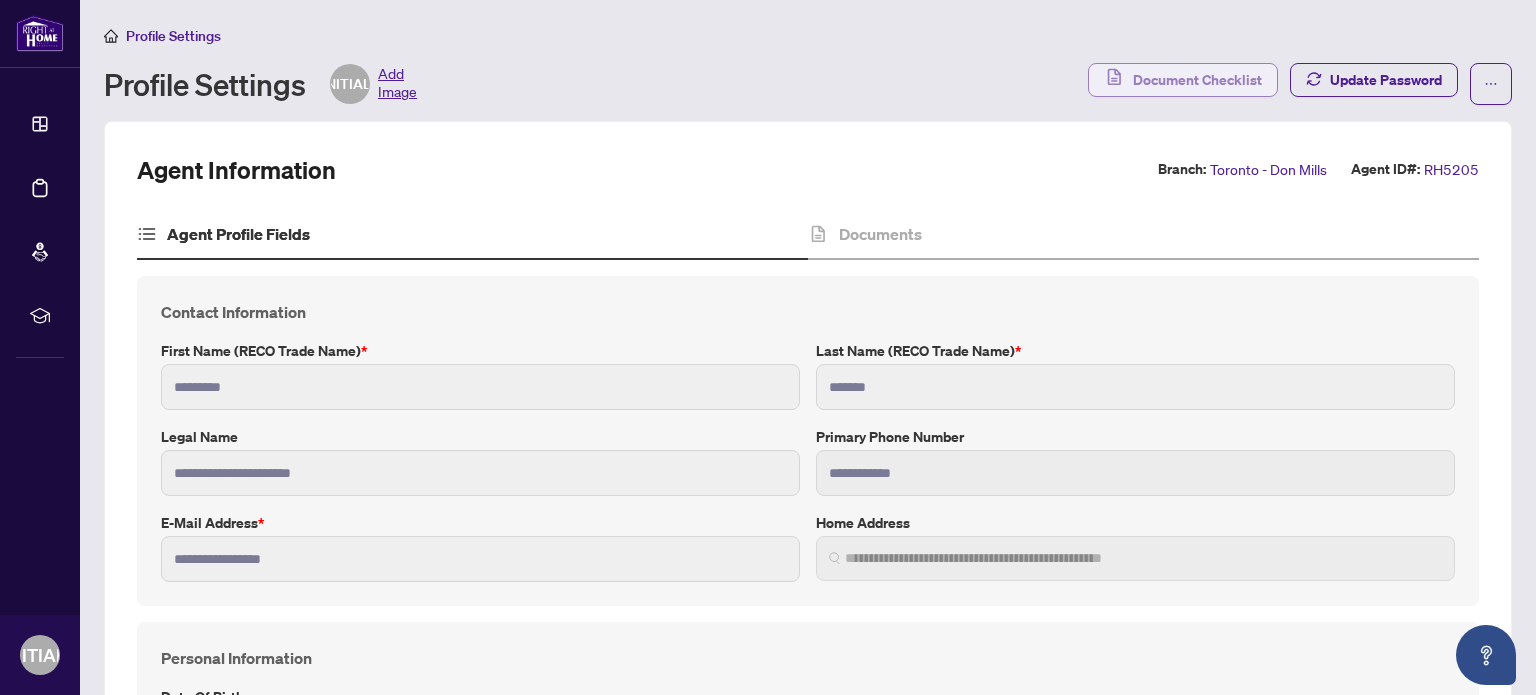 click on "Document Checklist" at bounding box center [1197, 80] 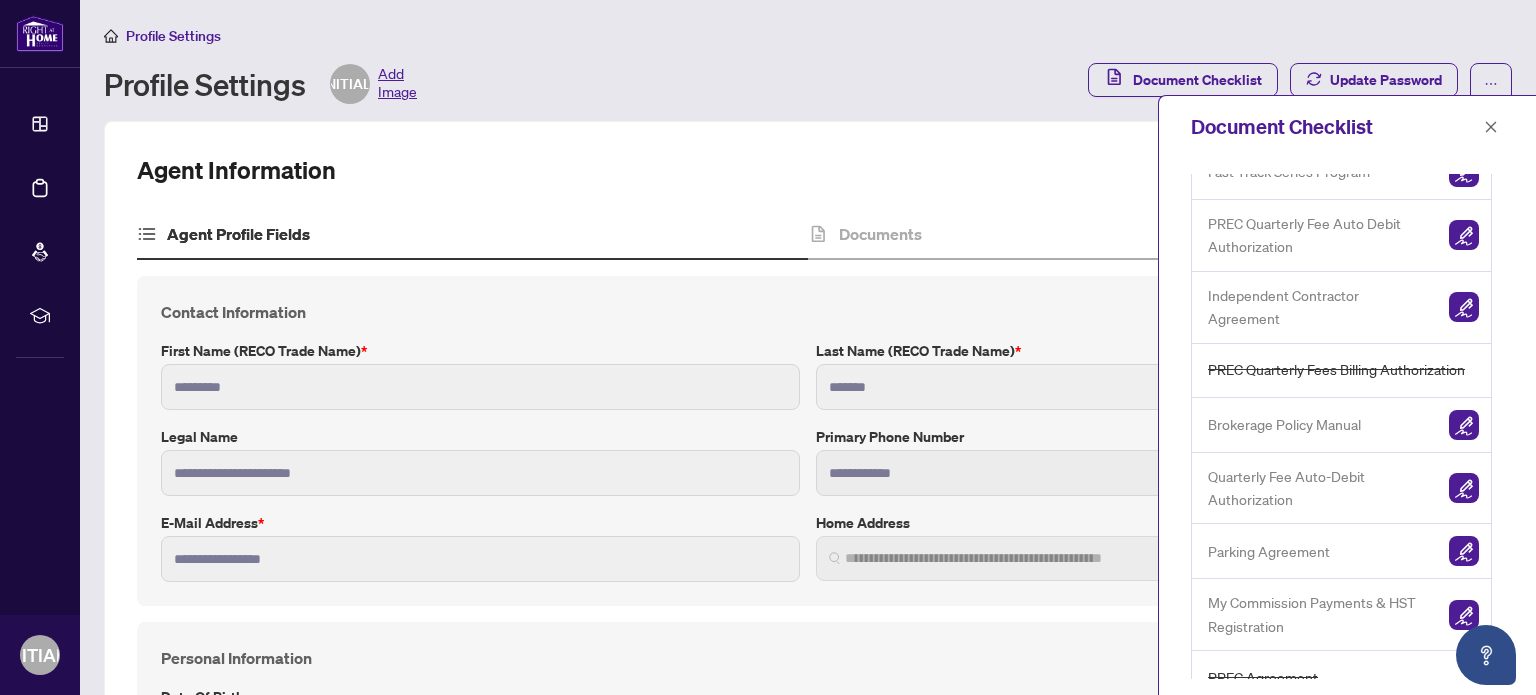 scroll, scrollTop: 367, scrollLeft: 0, axis: vertical 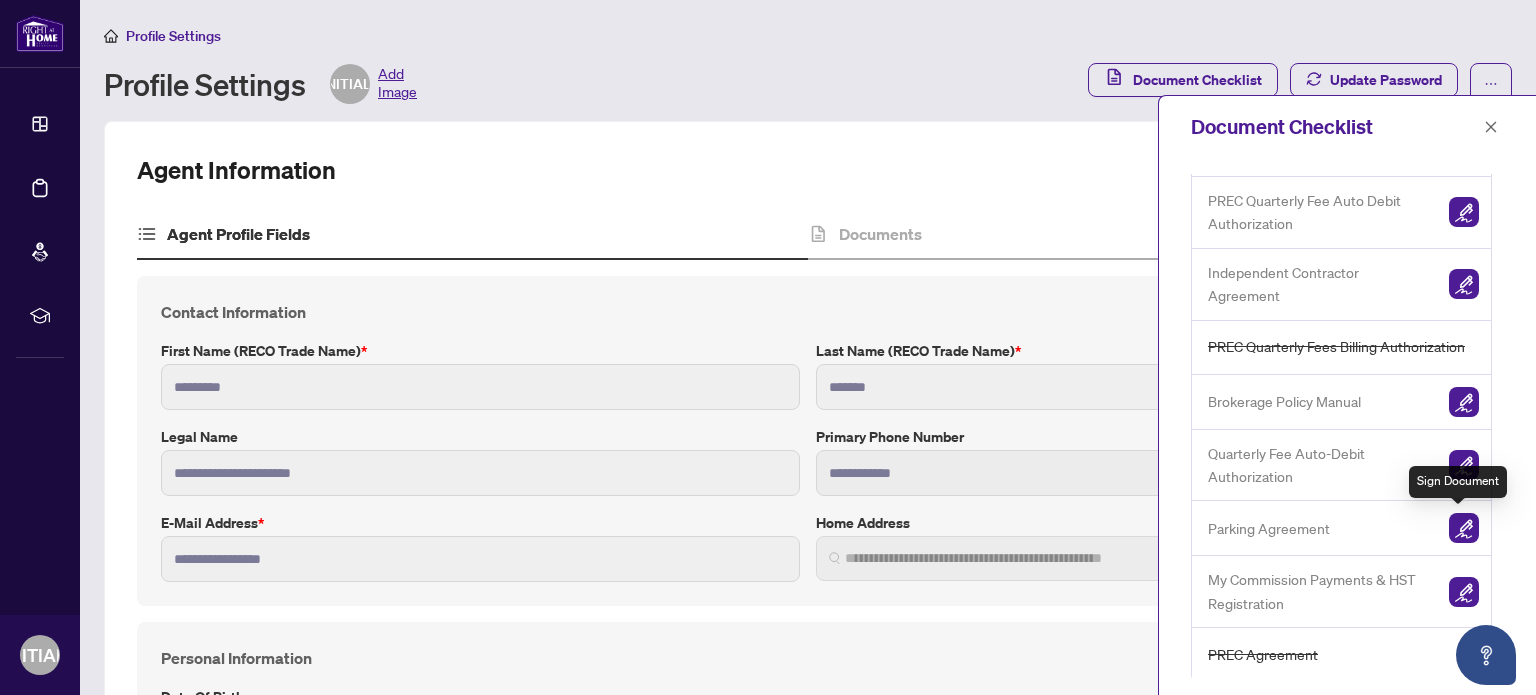 click at bounding box center [1464, 528] 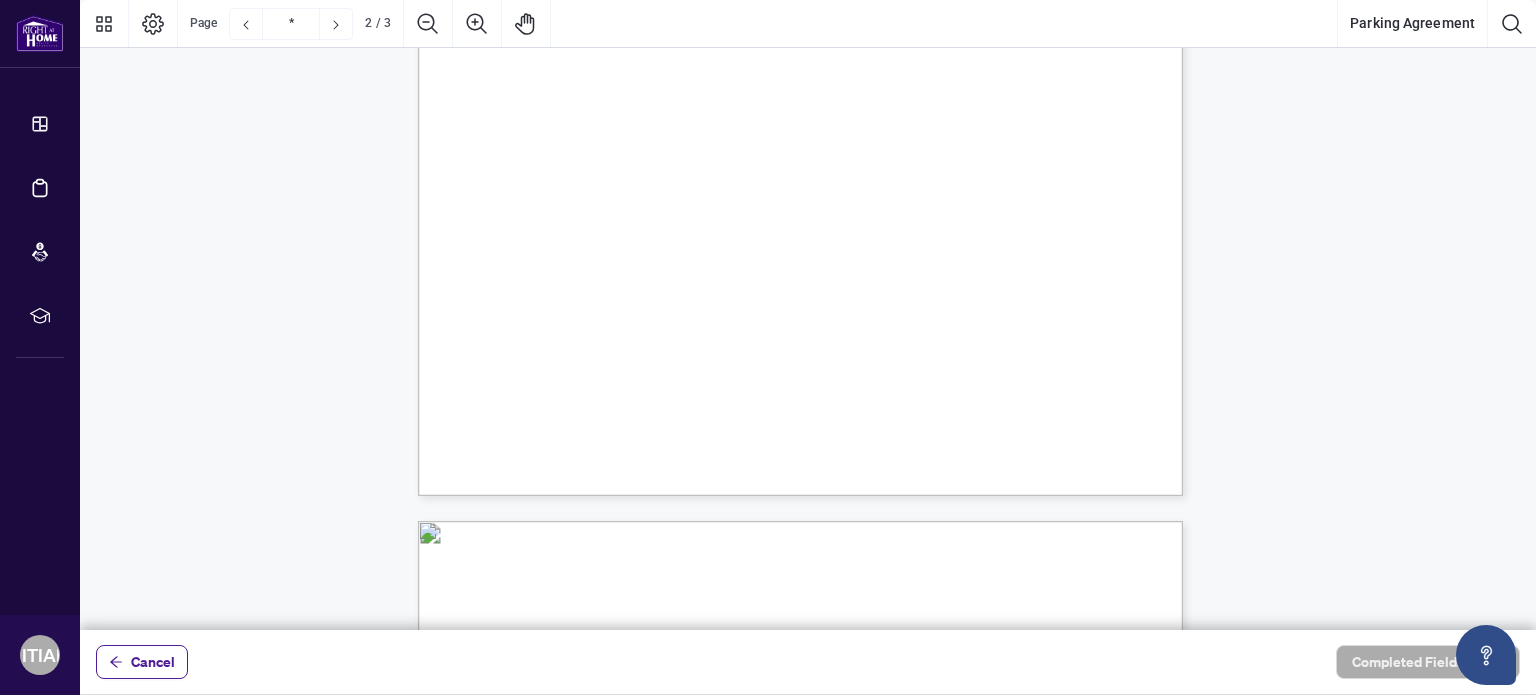 scroll, scrollTop: 677, scrollLeft: 0, axis: vertical 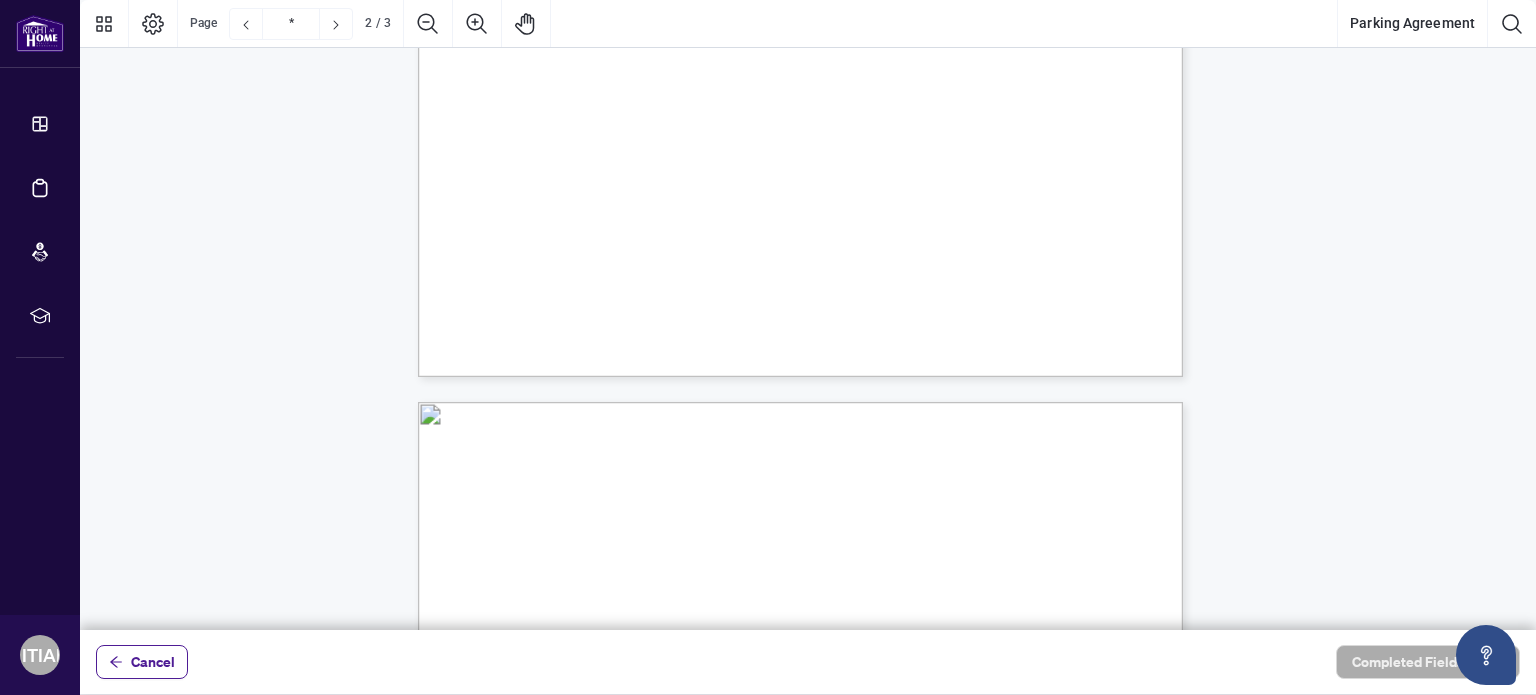 type on "*" 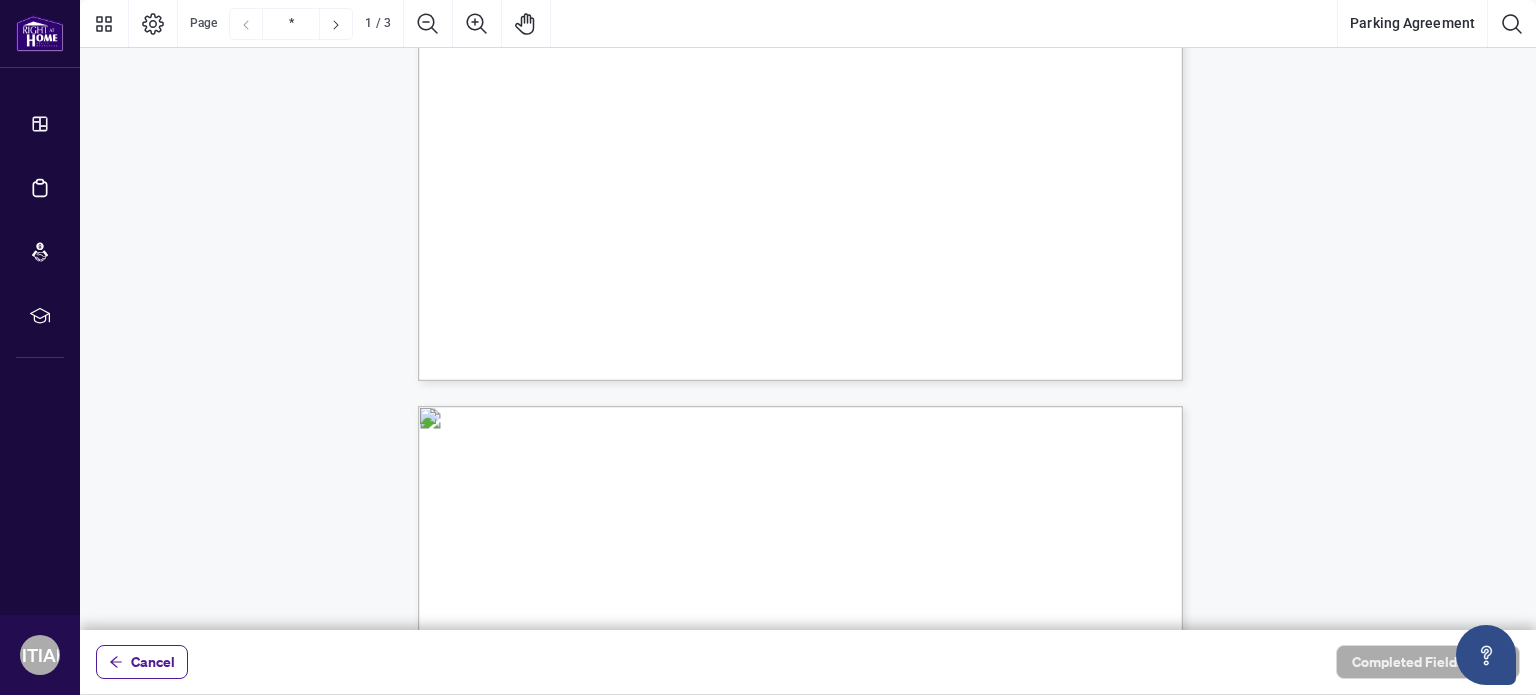 scroll, scrollTop: 0, scrollLeft: 0, axis: both 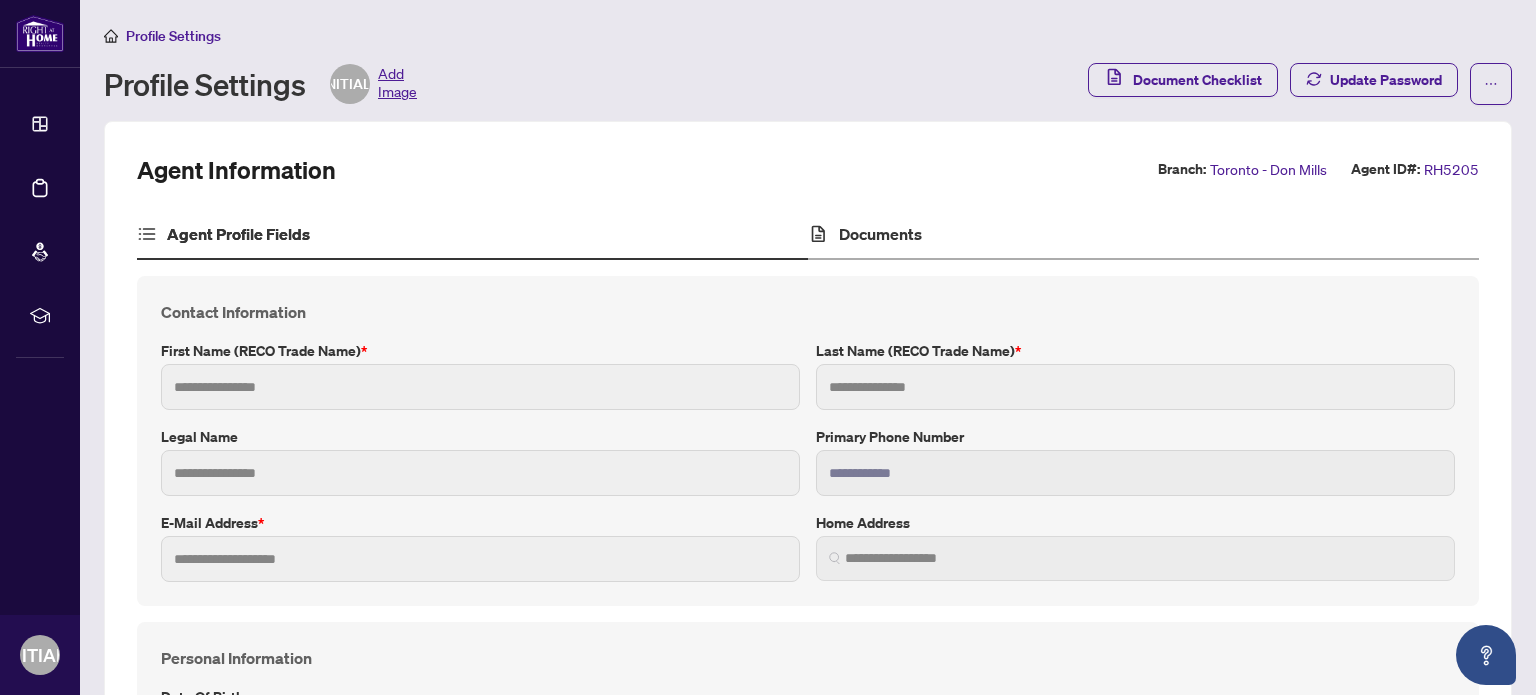 type on "*********" 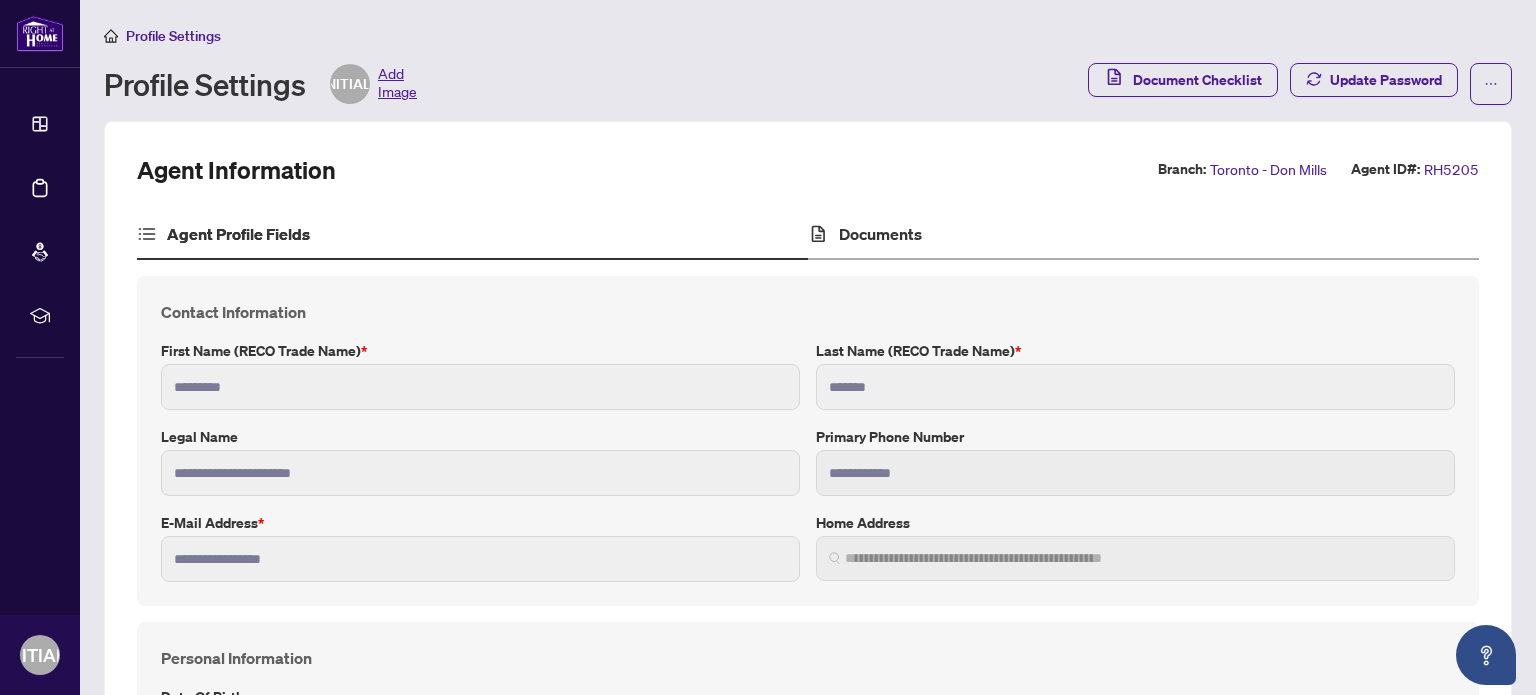 type on "**********" 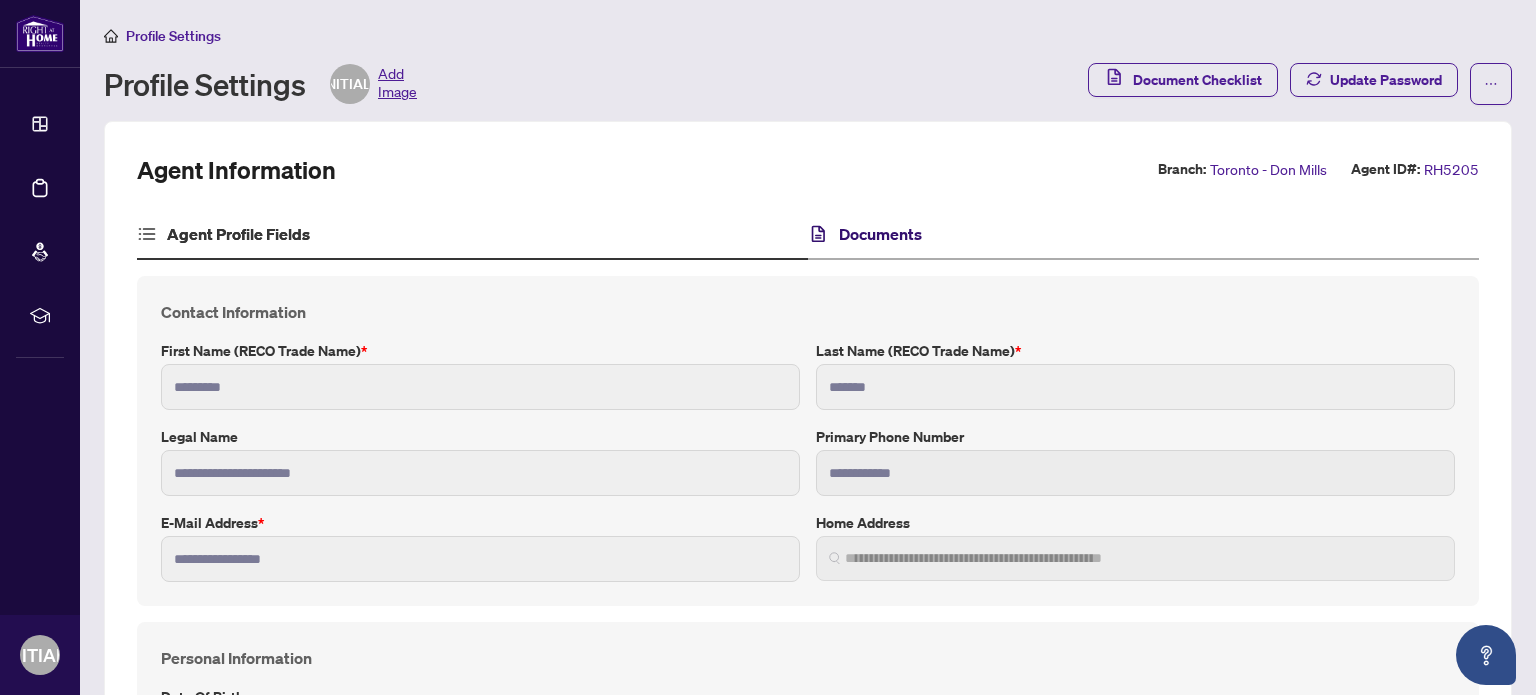 click on "Documents" at bounding box center [880, 234] 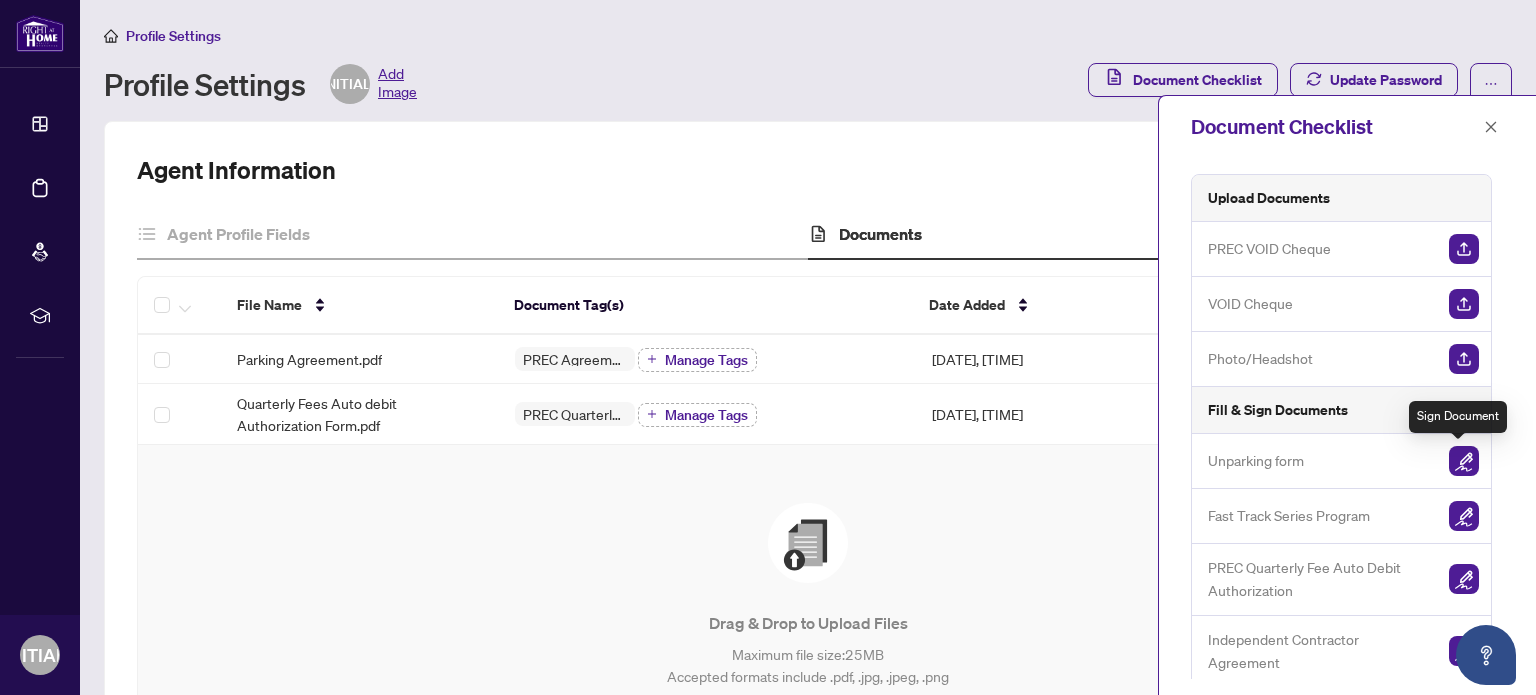 click at bounding box center (1464, 461) 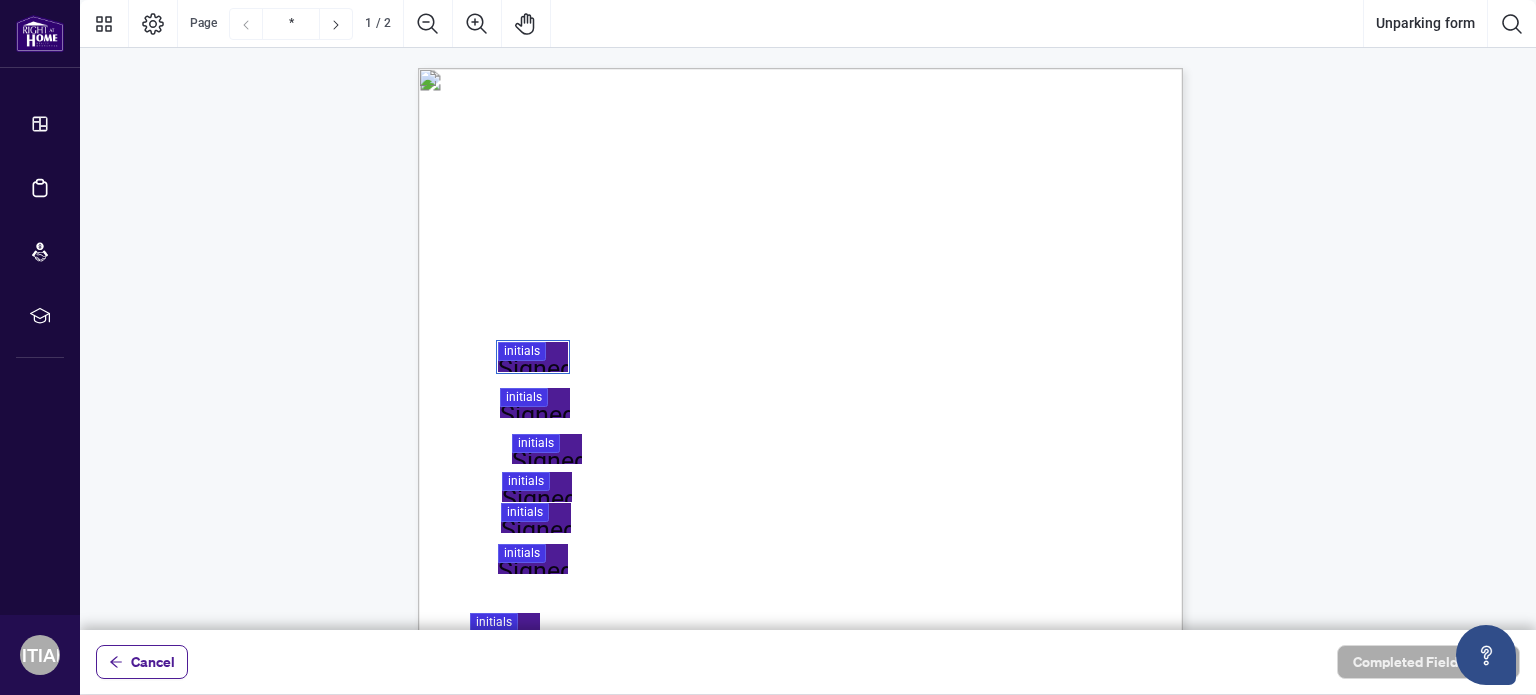 click at bounding box center (808, 315) 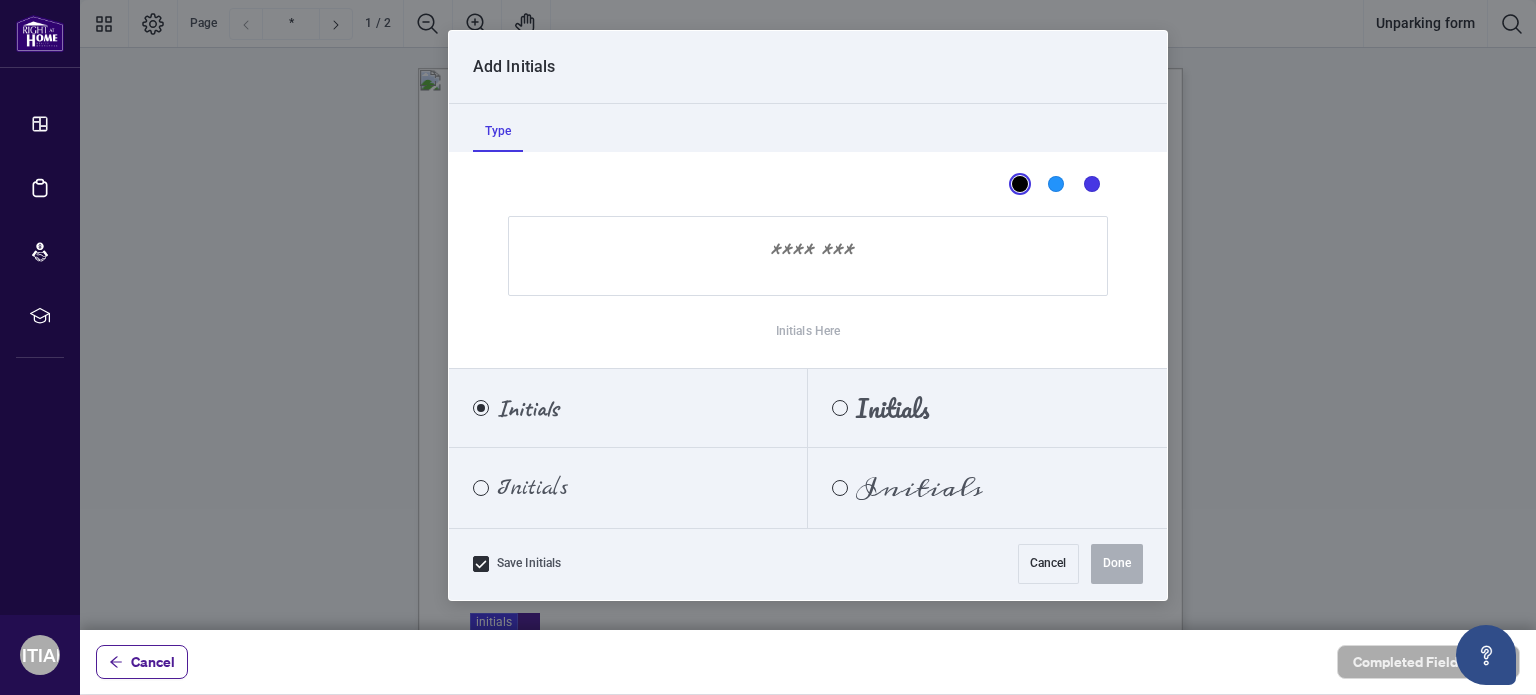 click at bounding box center (808, 256) 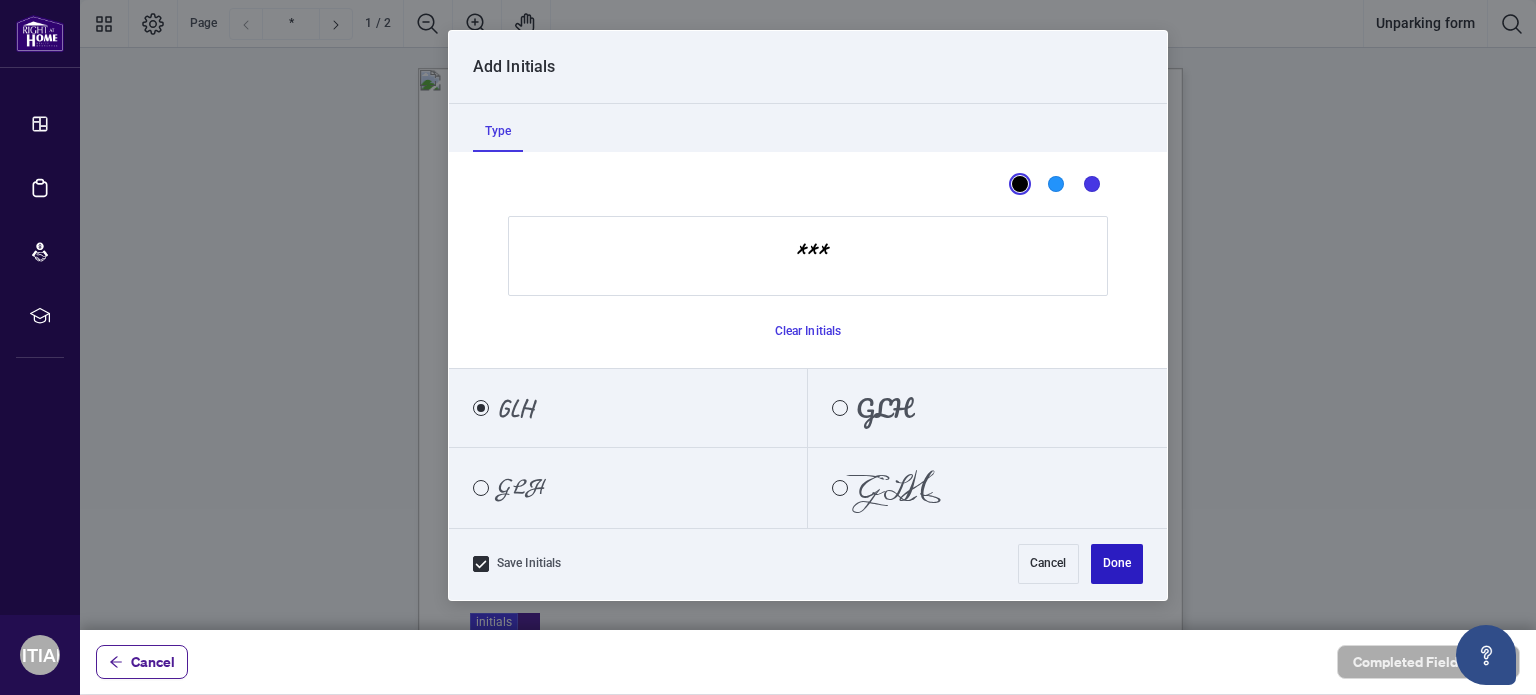 type on "***" 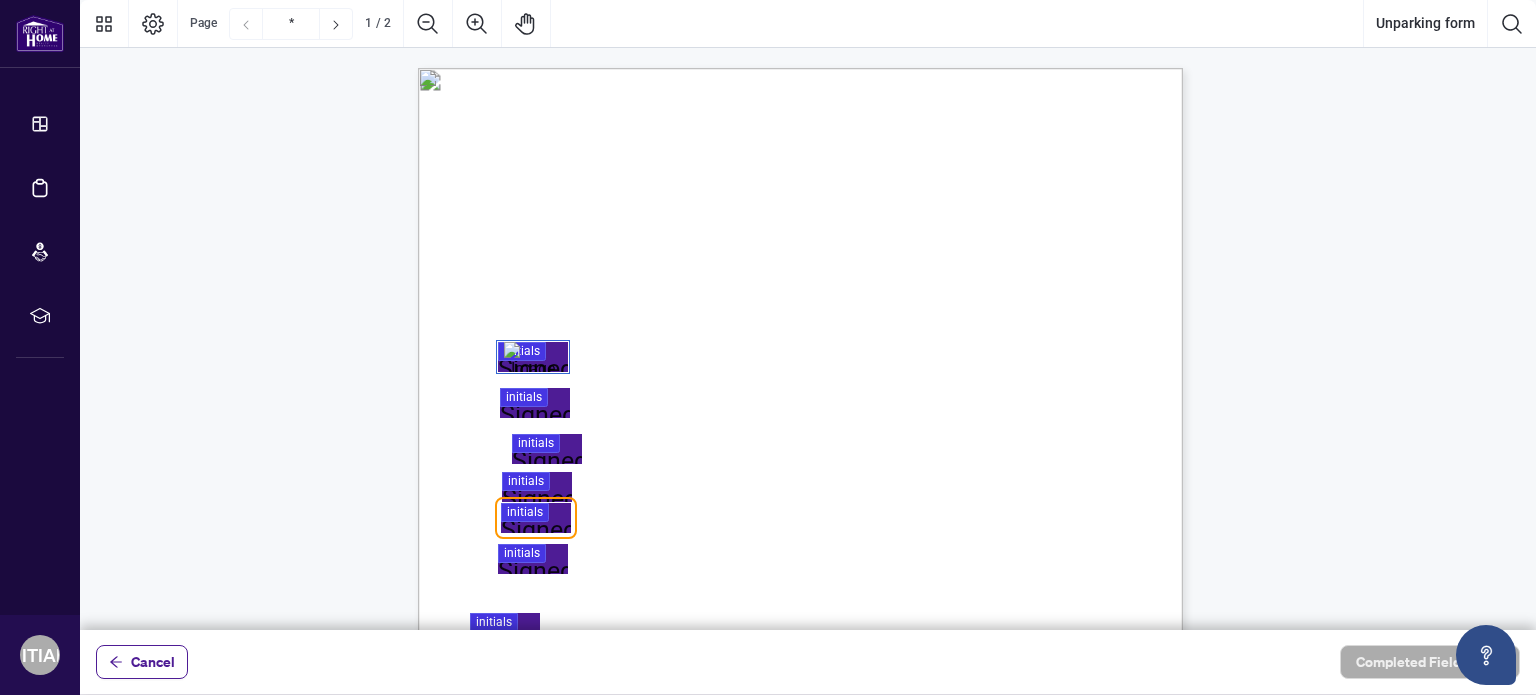 click at bounding box center (808, 315) 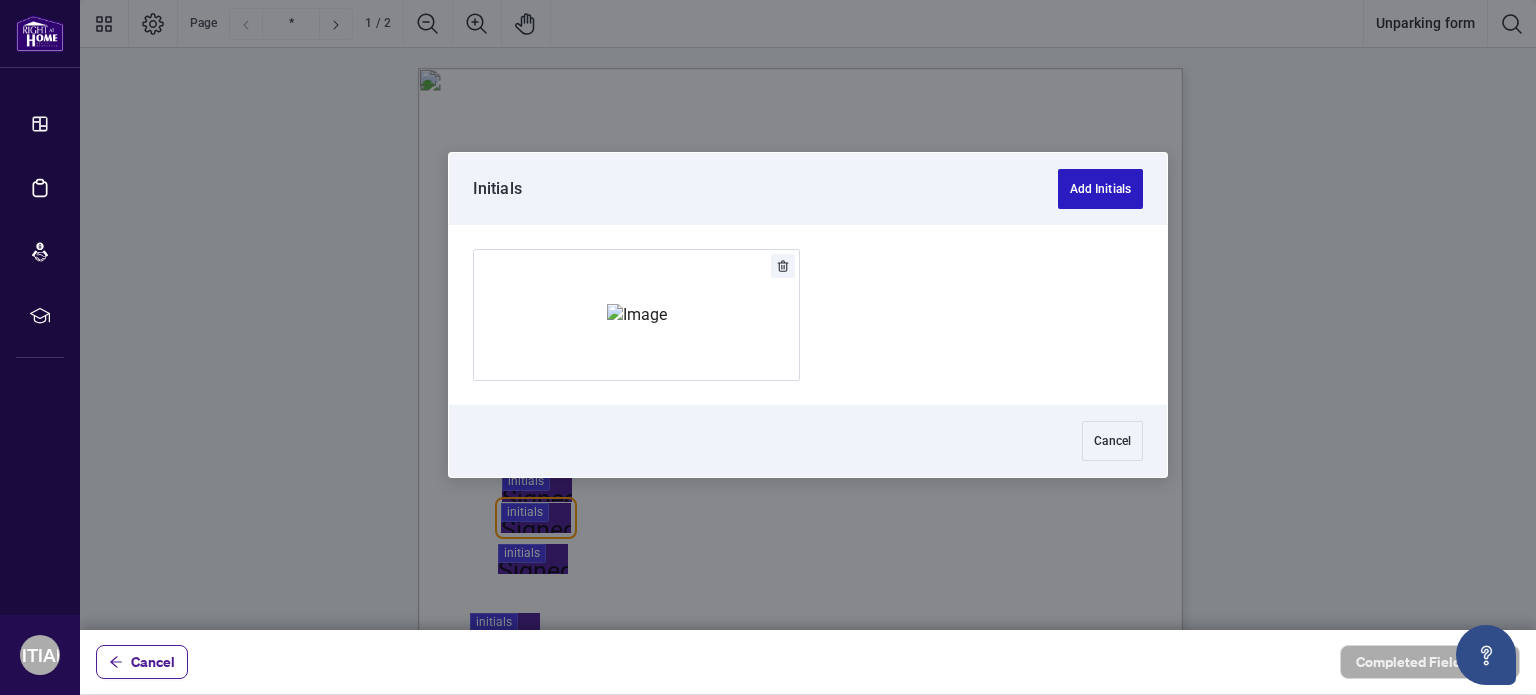 click on "Add Initials" at bounding box center [1100, 189] 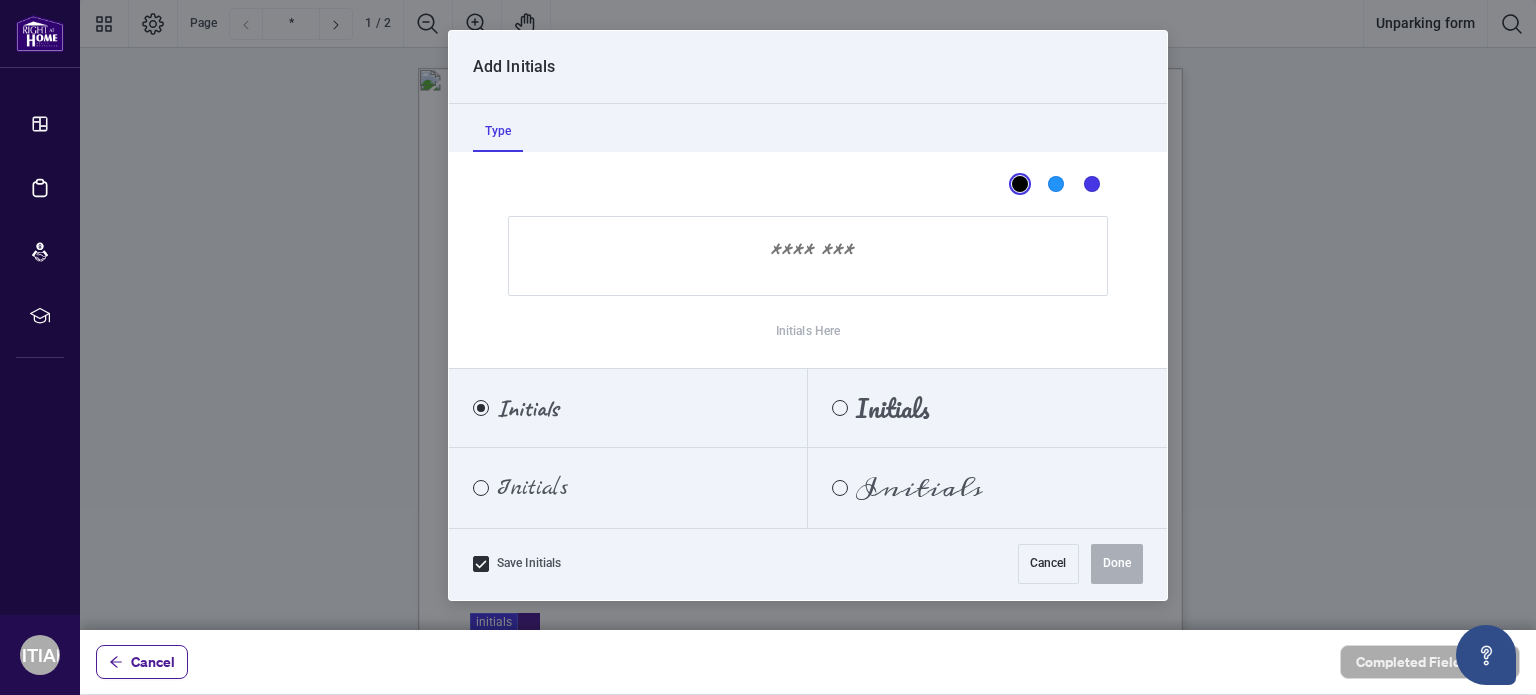 click at bounding box center (808, 256) 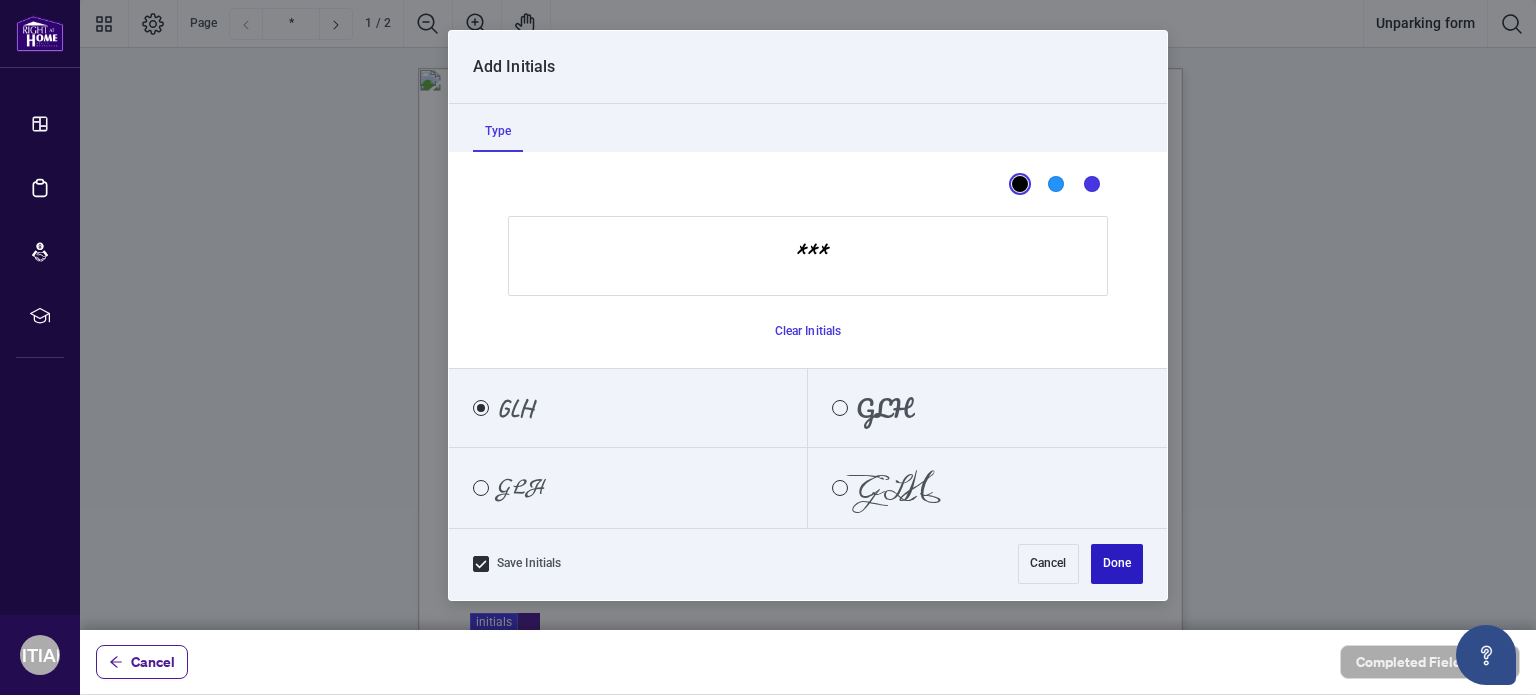 type on "***" 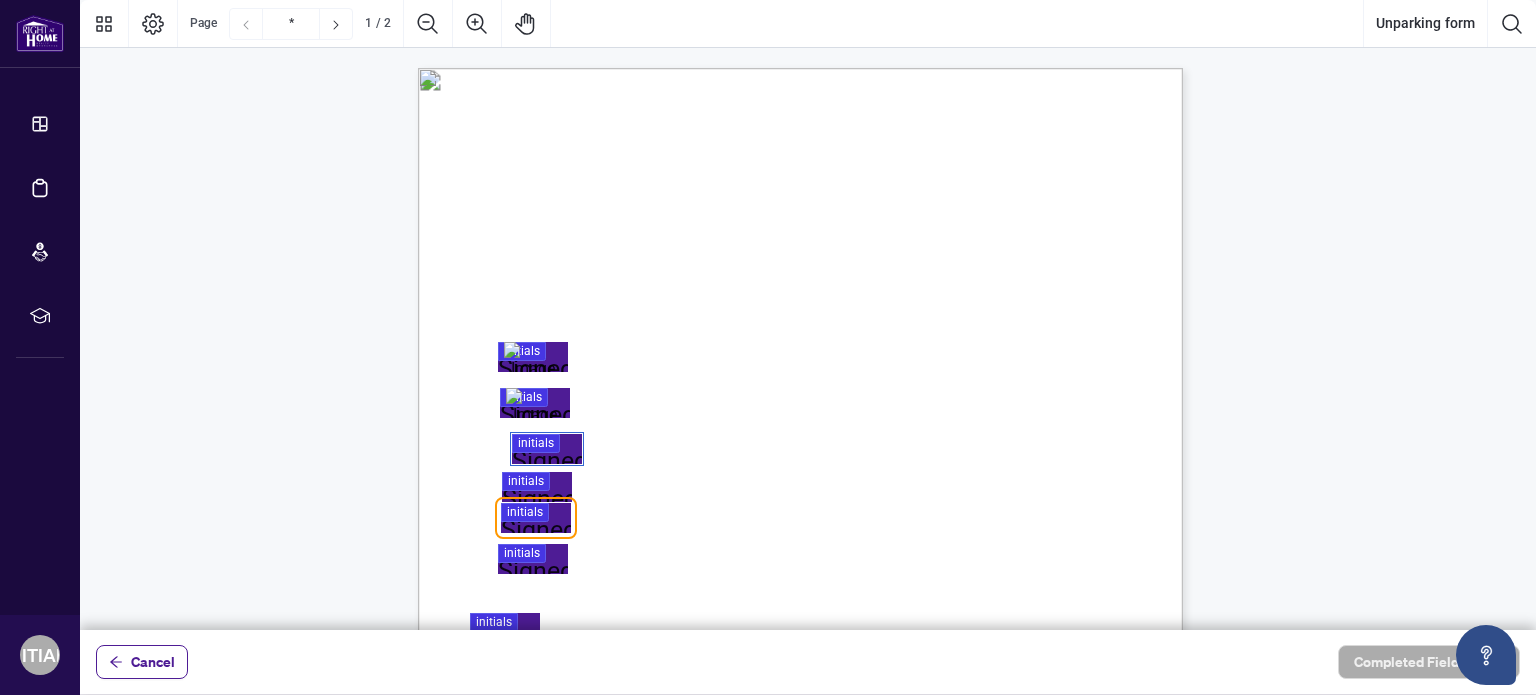 click at bounding box center (808, 315) 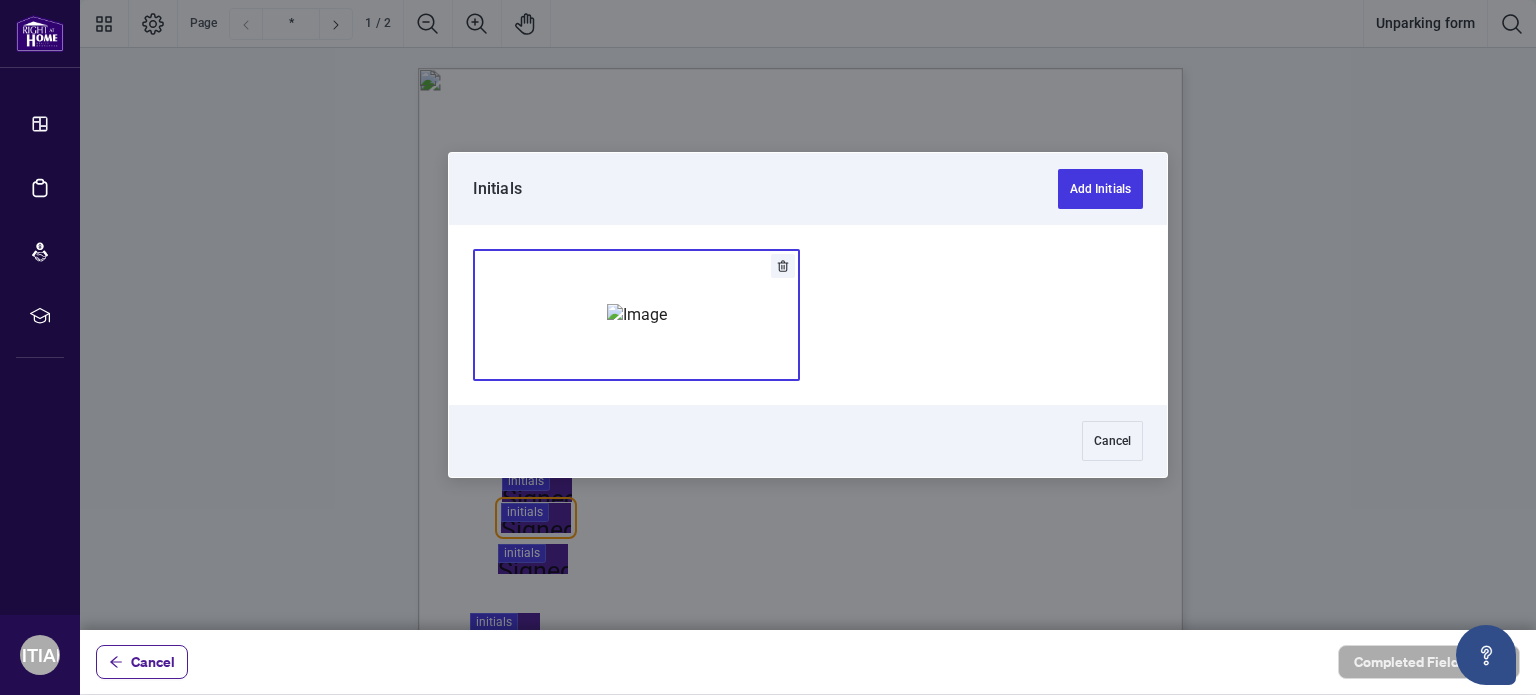click at bounding box center (636, 315) 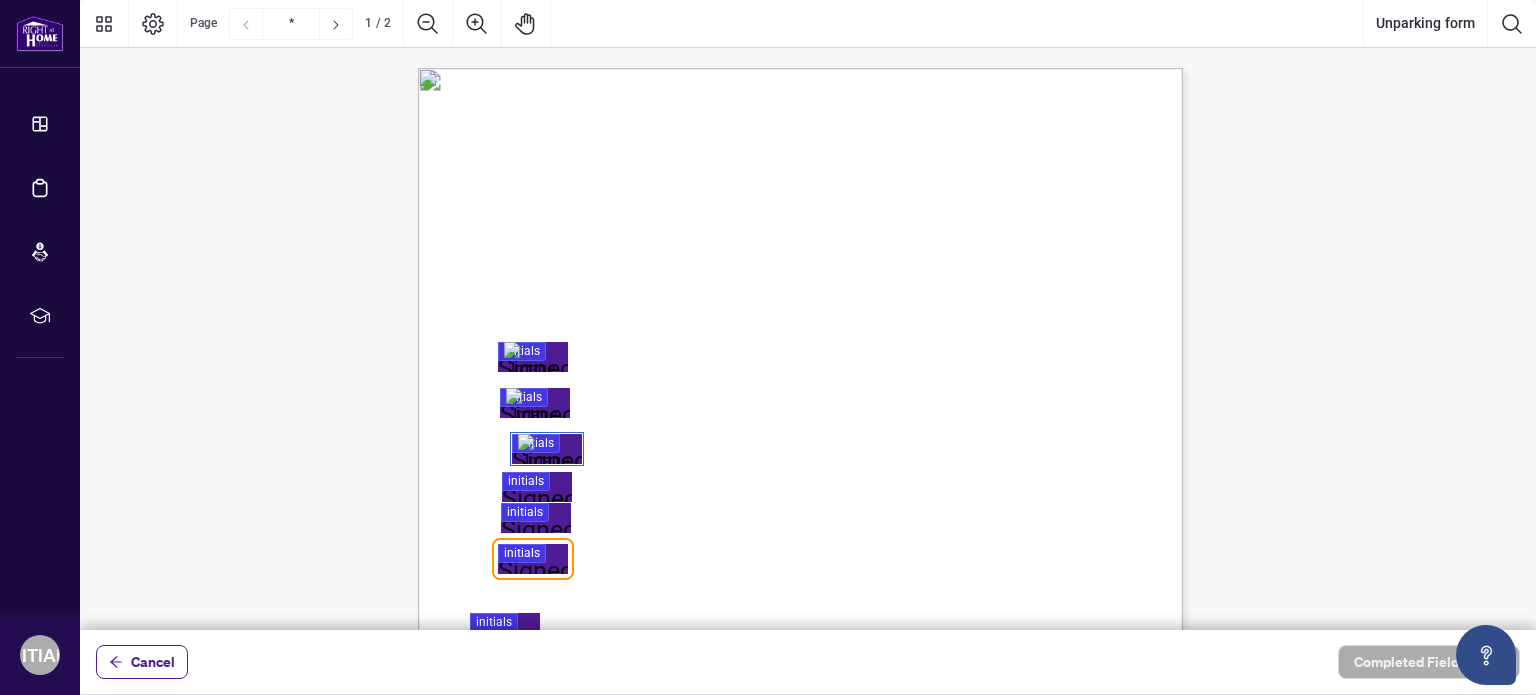 click at bounding box center (808, 315) 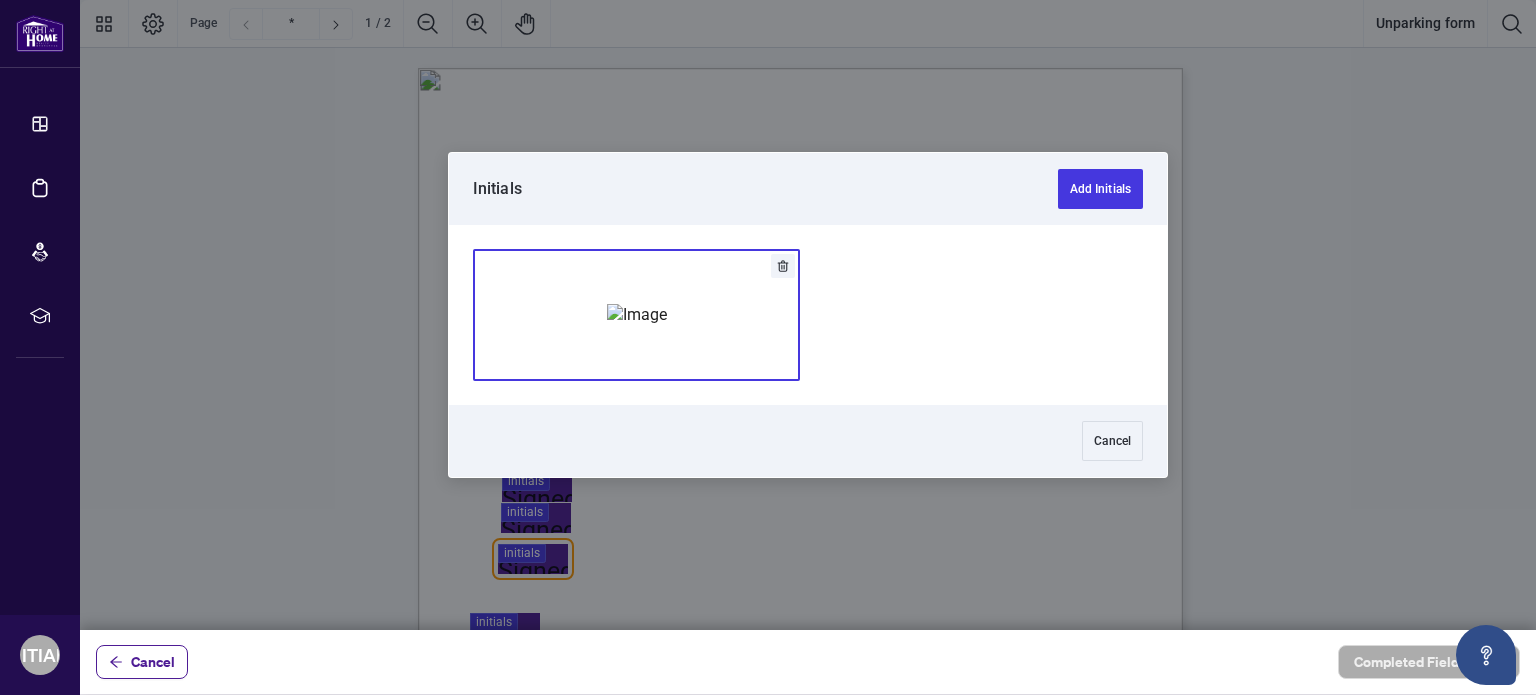 drag, startPoint x: 755, startPoint y: 340, endPoint x: 660, endPoint y: 385, distance: 105.11898 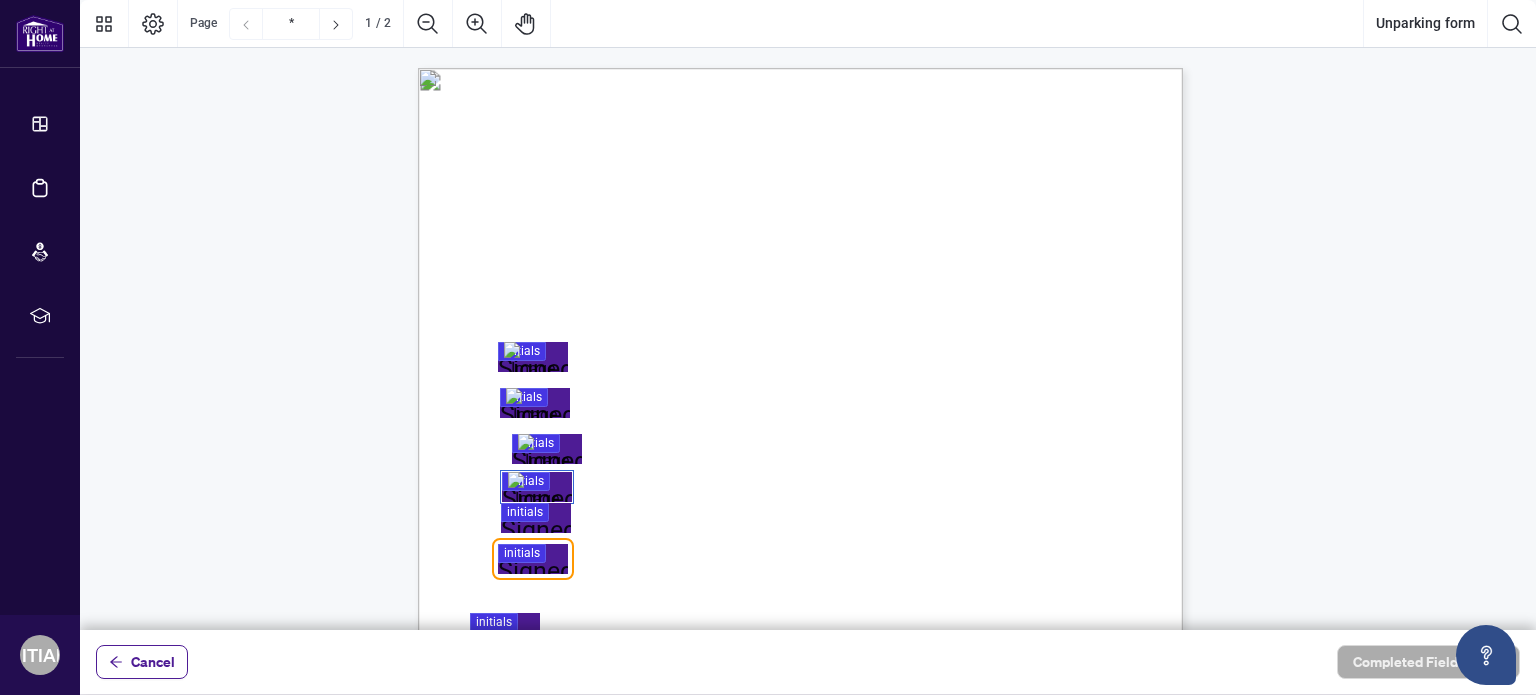 click at bounding box center [808, 315] 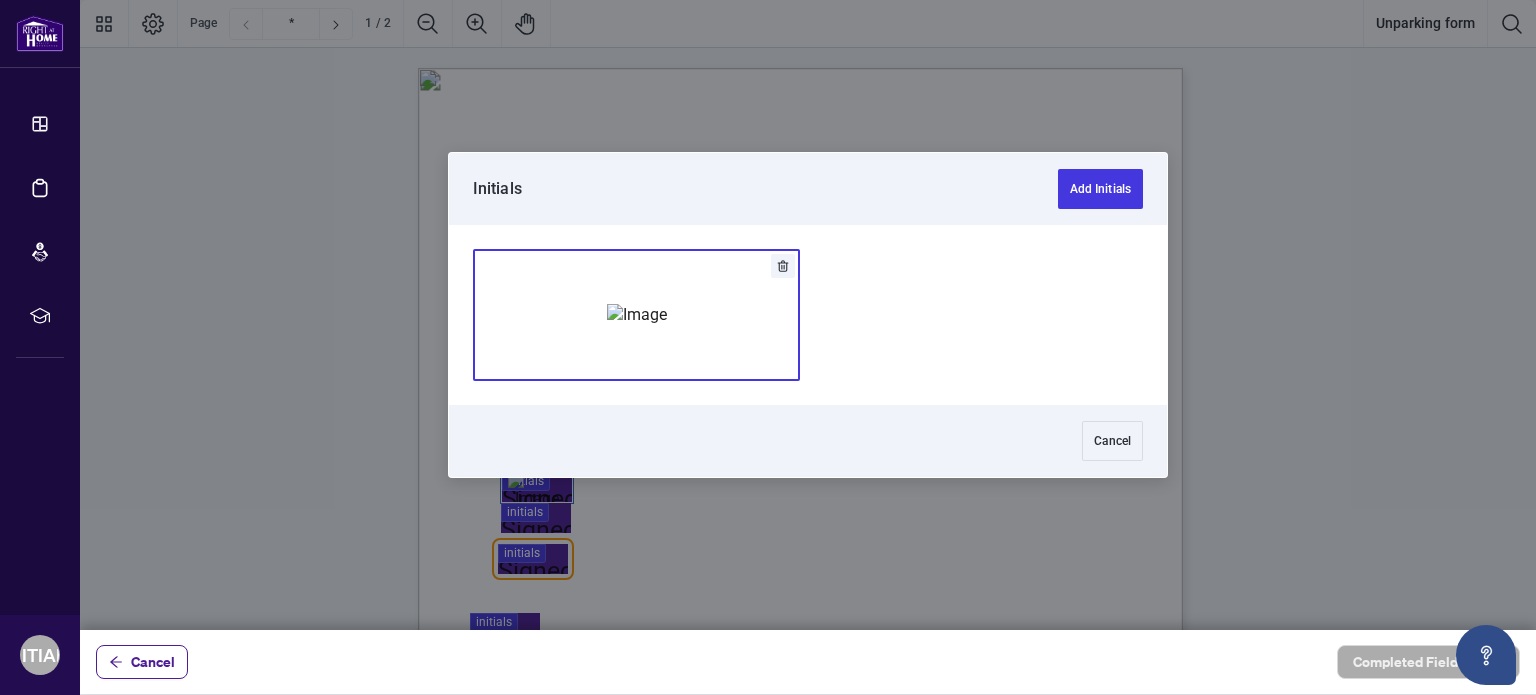 drag, startPoint x: 648, startPoint y: 332, endPoint x: 765, endPoint y: 375, distance: 124.65151 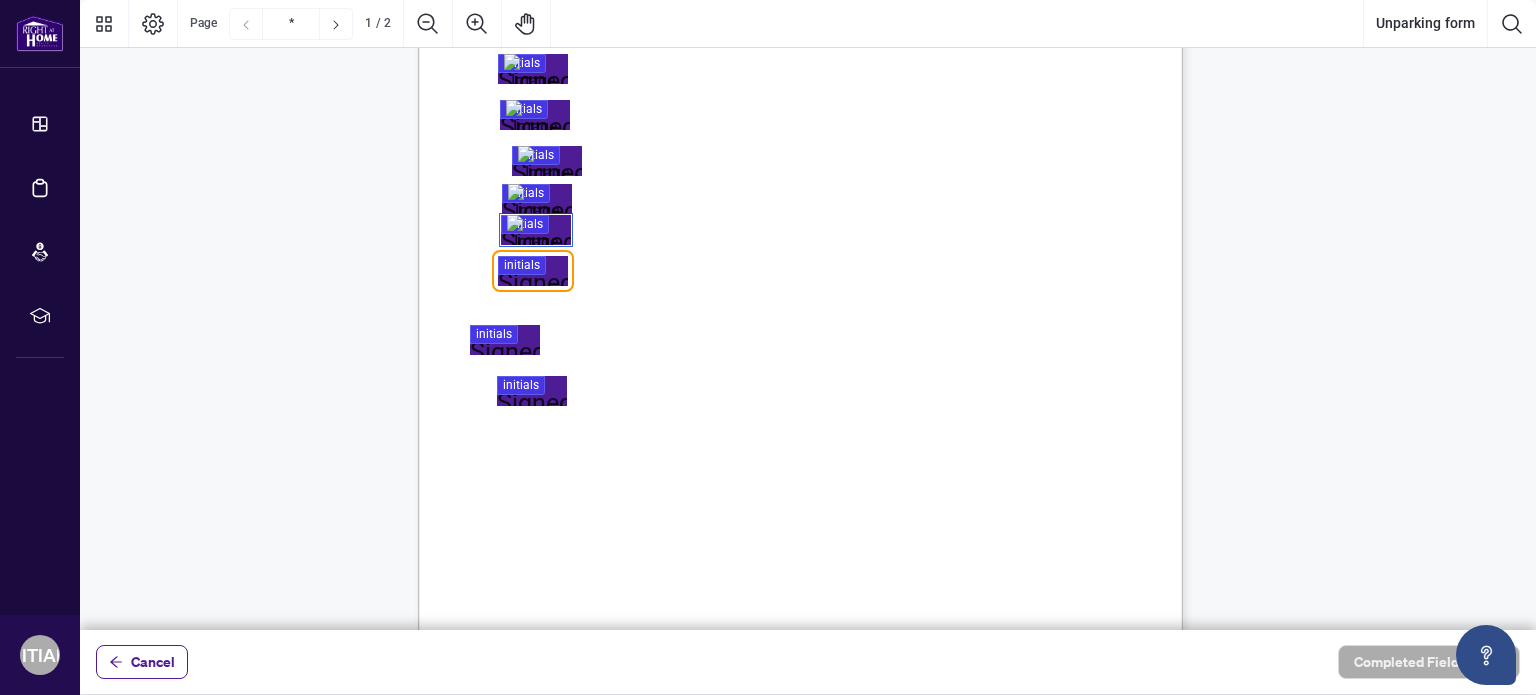 scroll, scrollTop: 300, scrollLeft: 0, axis: vertical 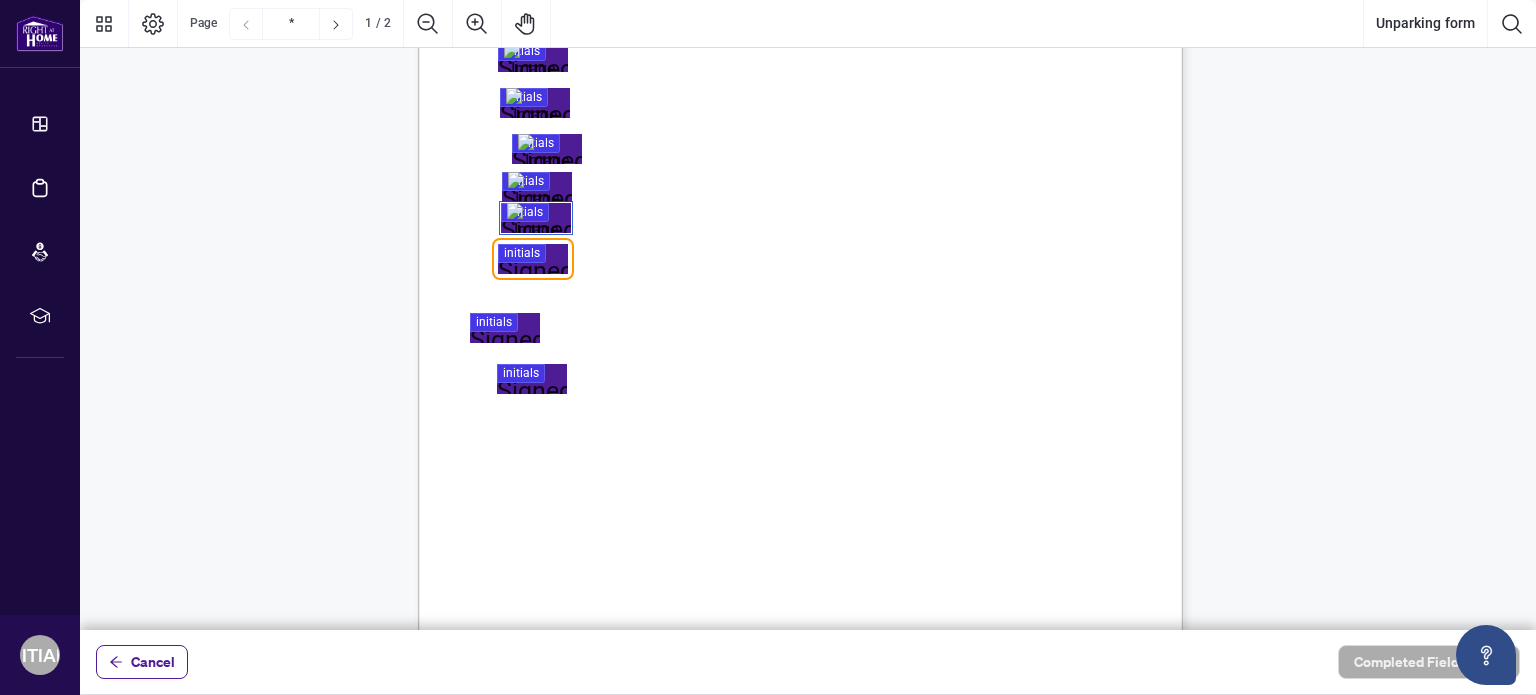 click at bounding box center [808, 315] 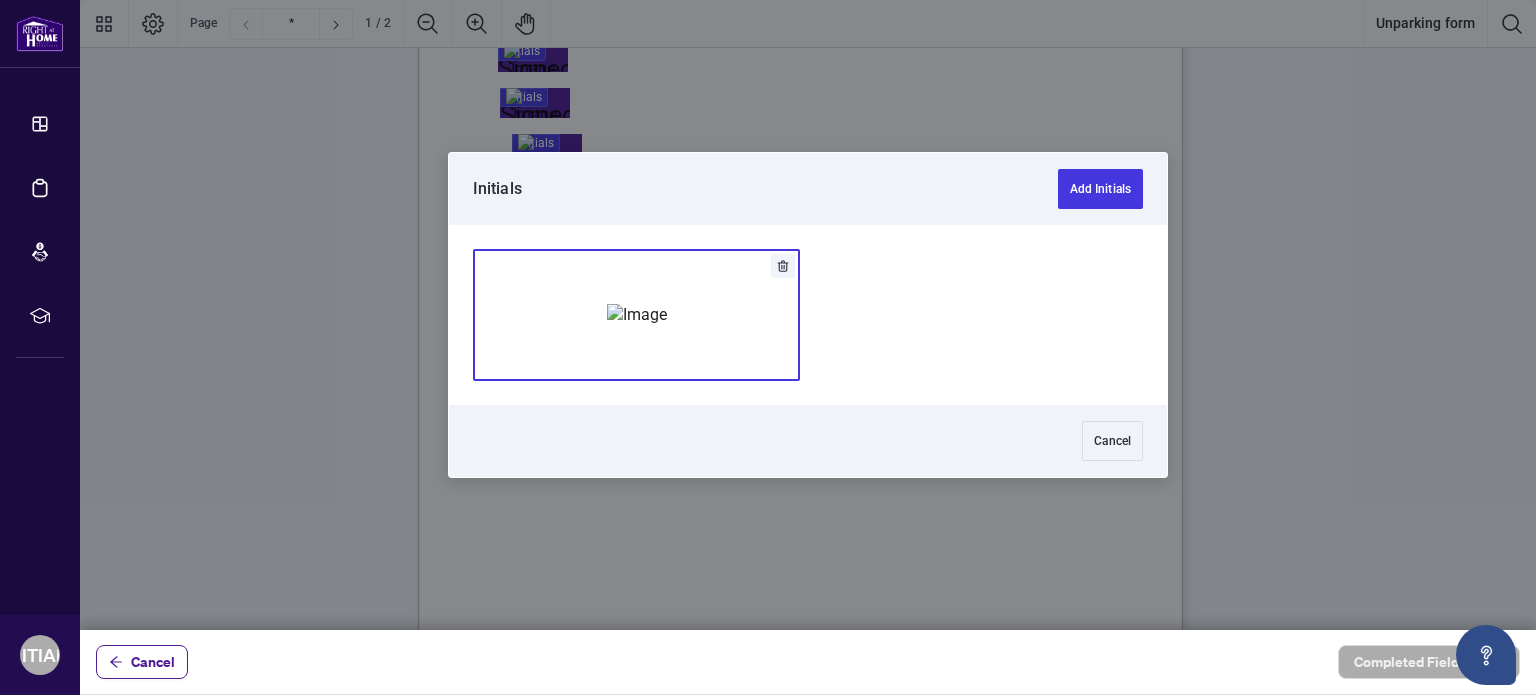 click at bounding box center (637, 315) 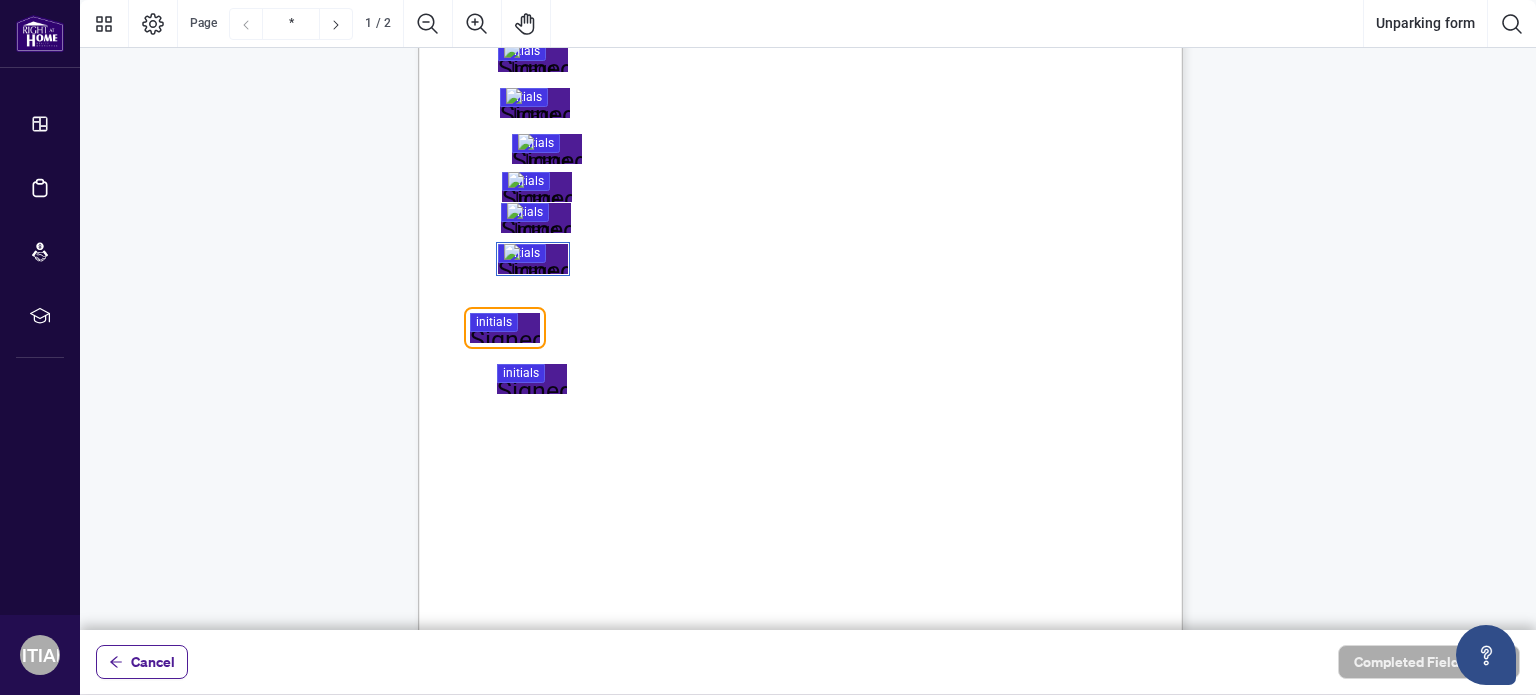 click at bounding box center (808, 315) 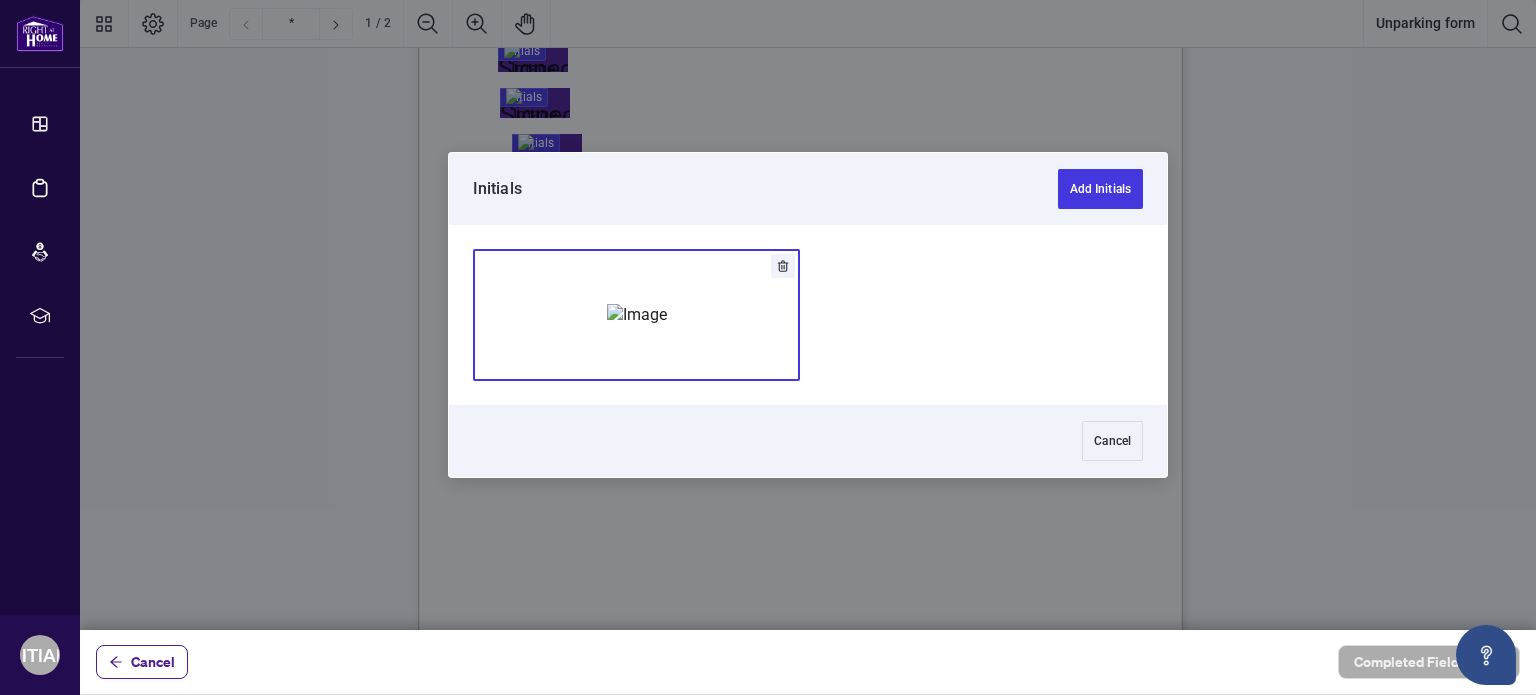 click at bounding box center (637, 315) 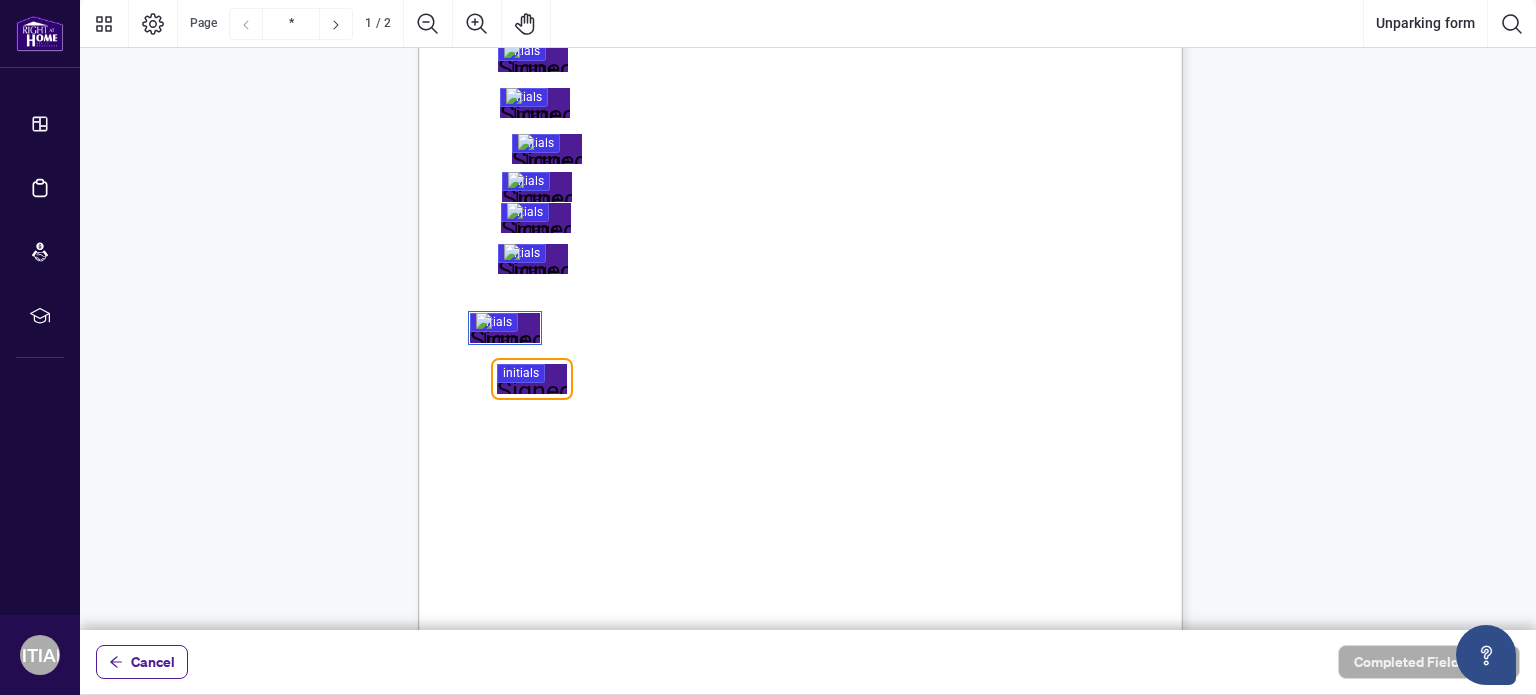 click at bounding box center (808, 315) 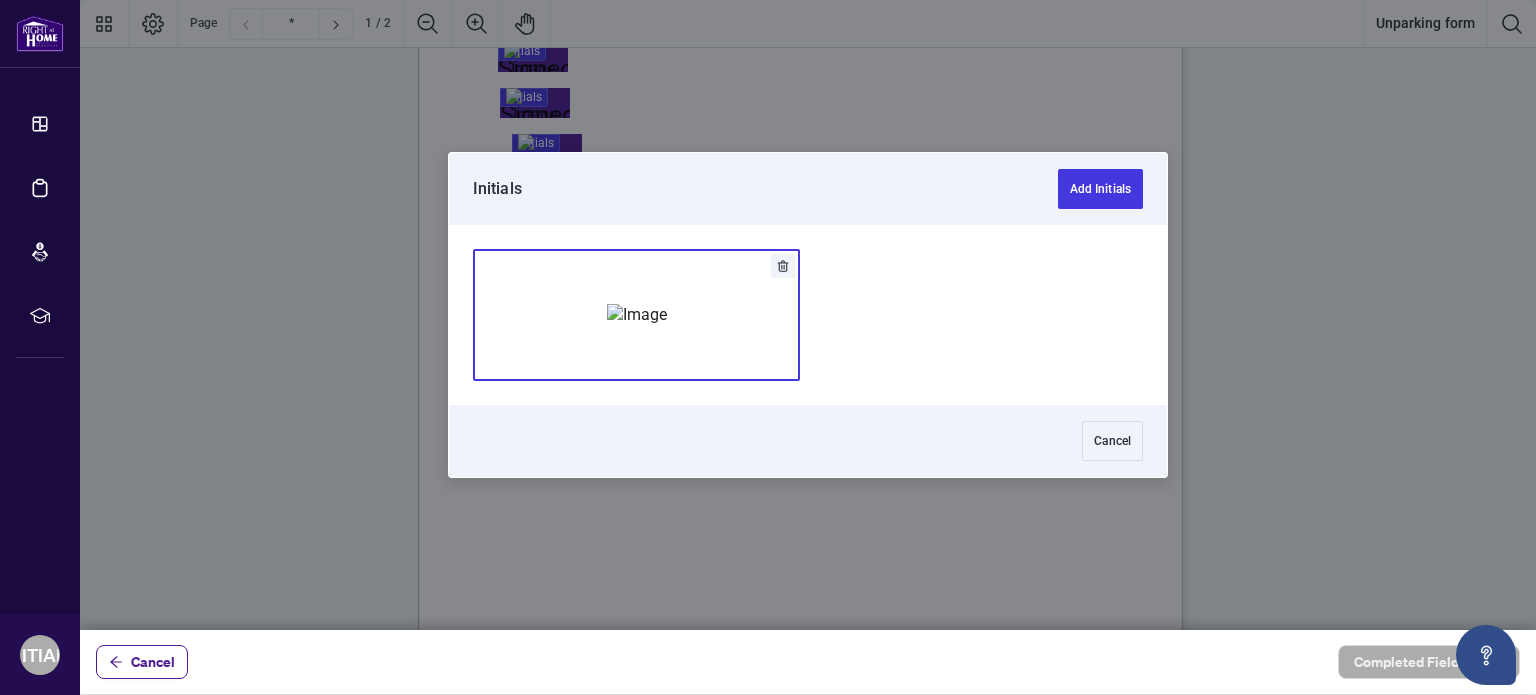 click at bounding box center (637, 315) 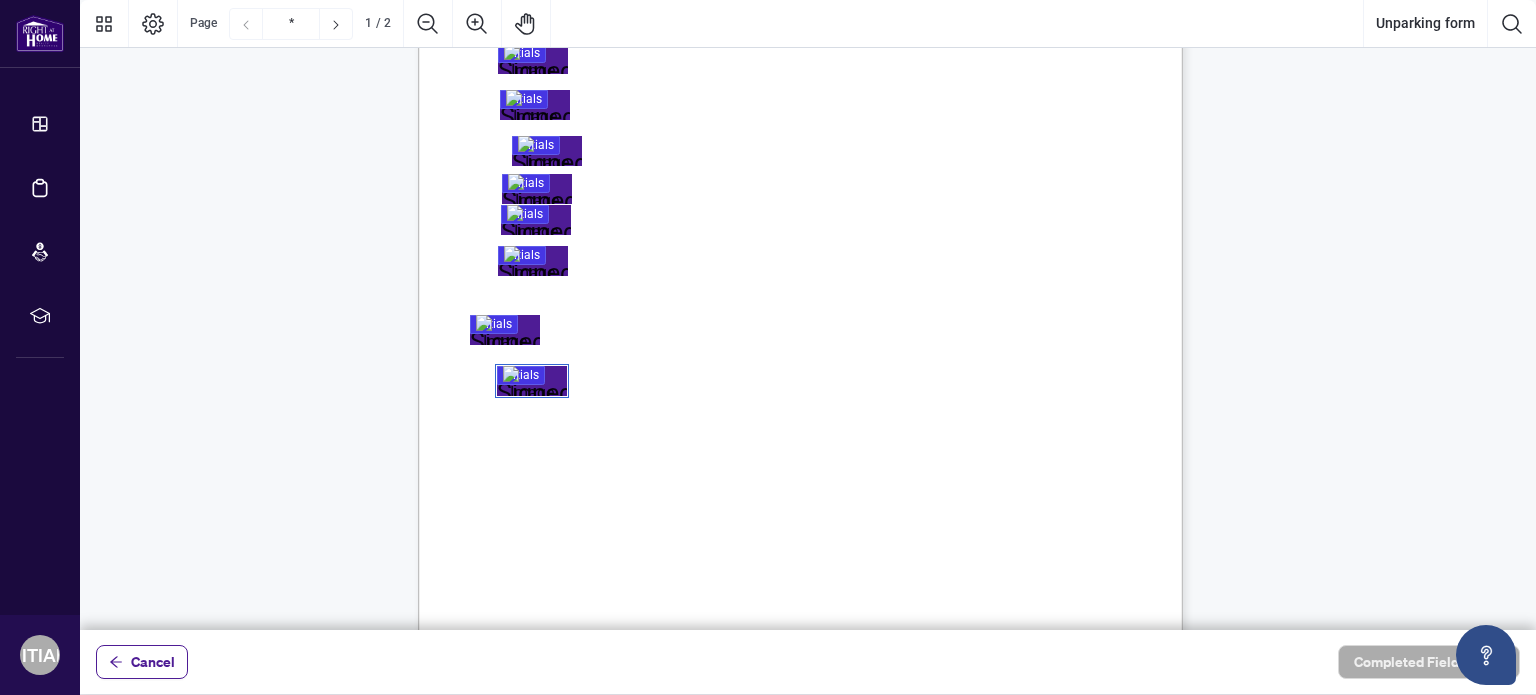 scroll, scrollTop: 0, scrollLeft: 0, axis: both 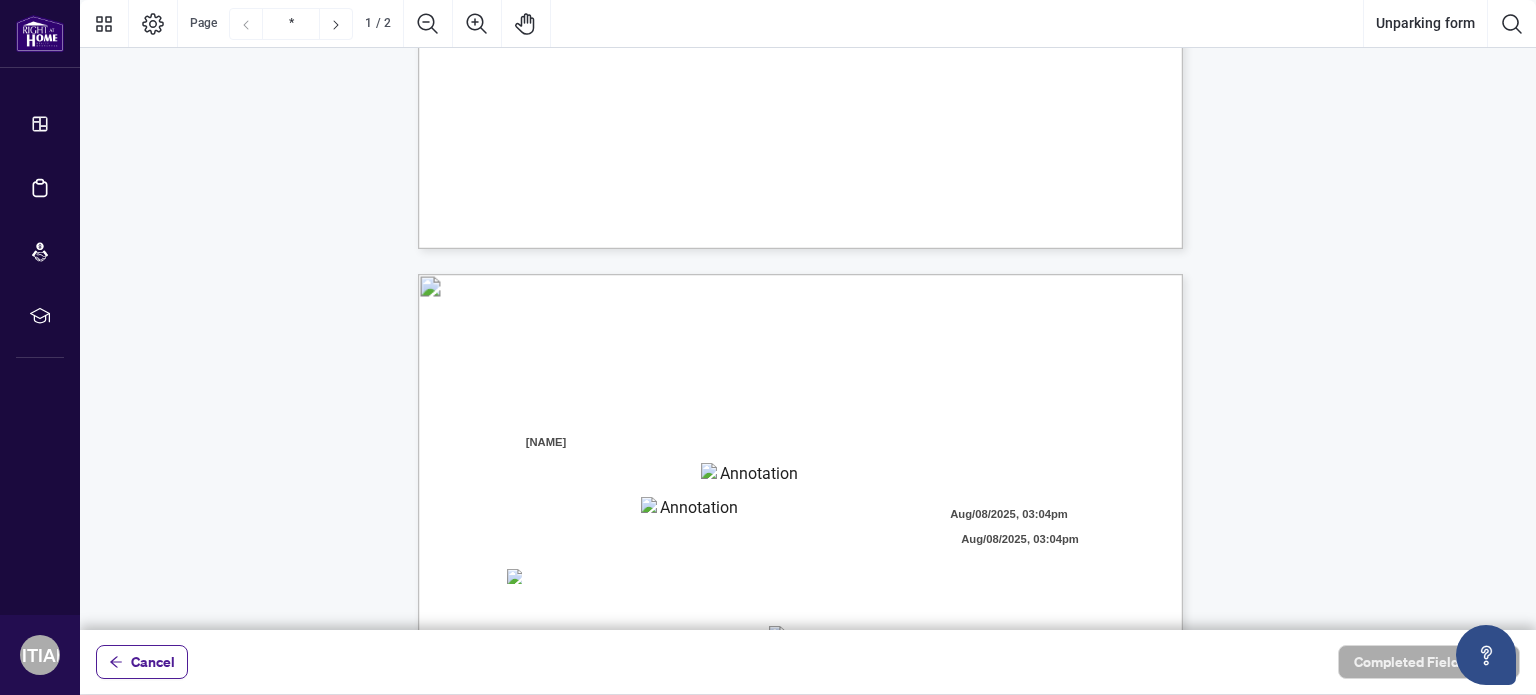 type on "*" 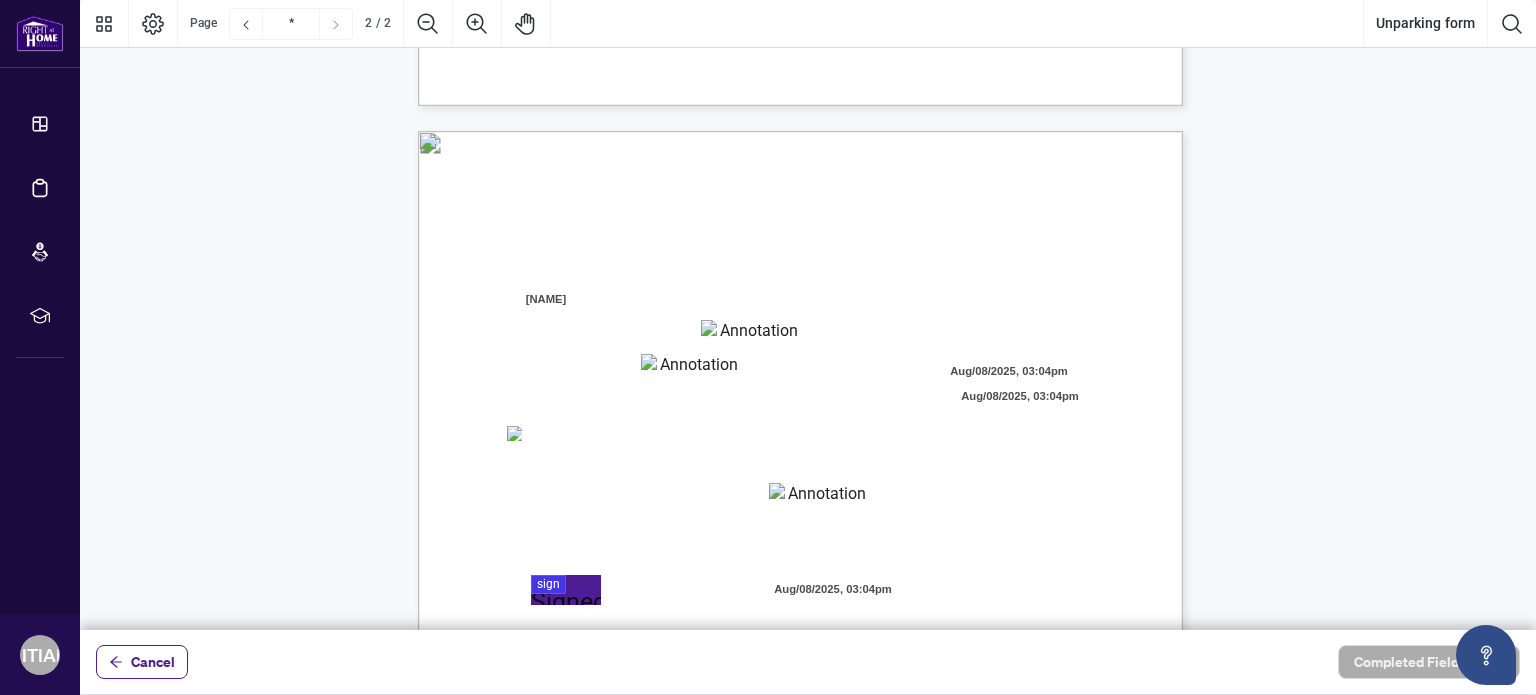 scroll, scrollTop: 1000, scrollLeft: 0, axis: vertical 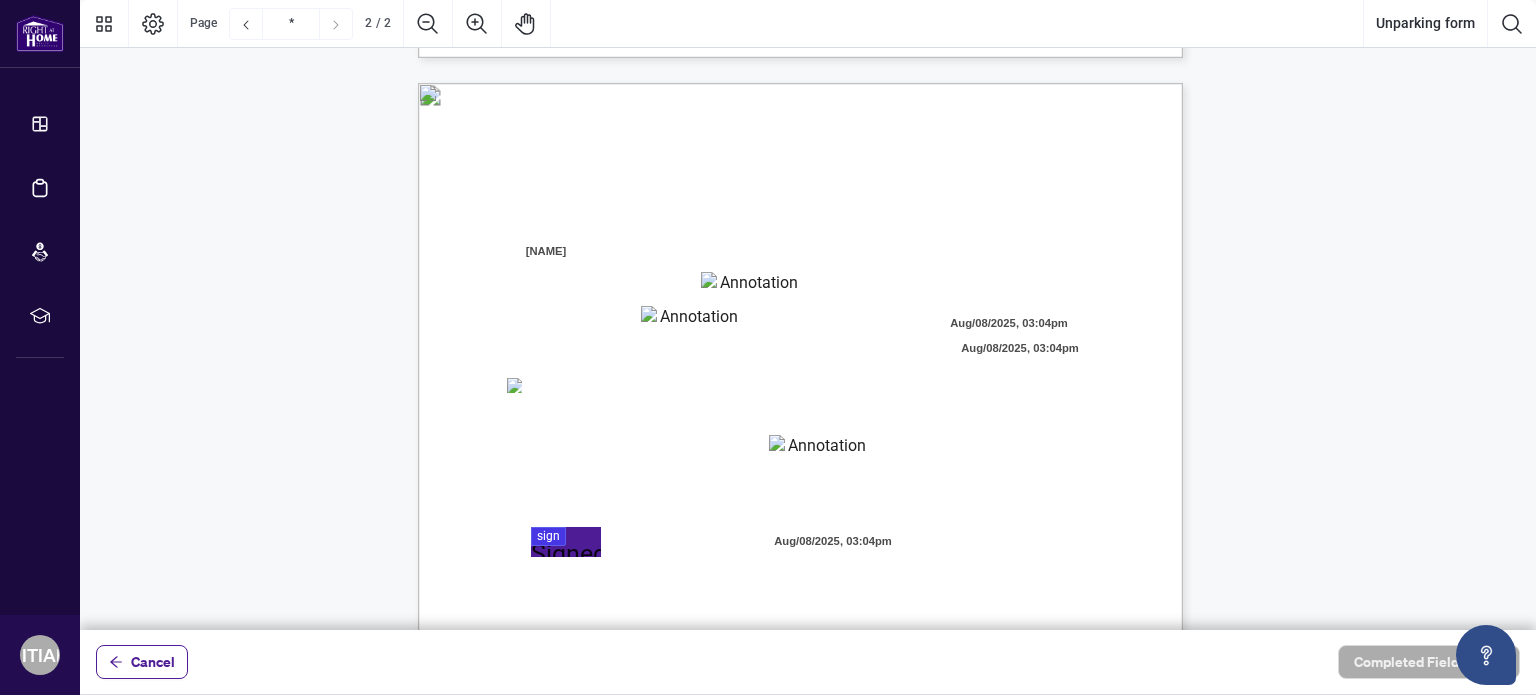 click at bounding box center (751, 287) 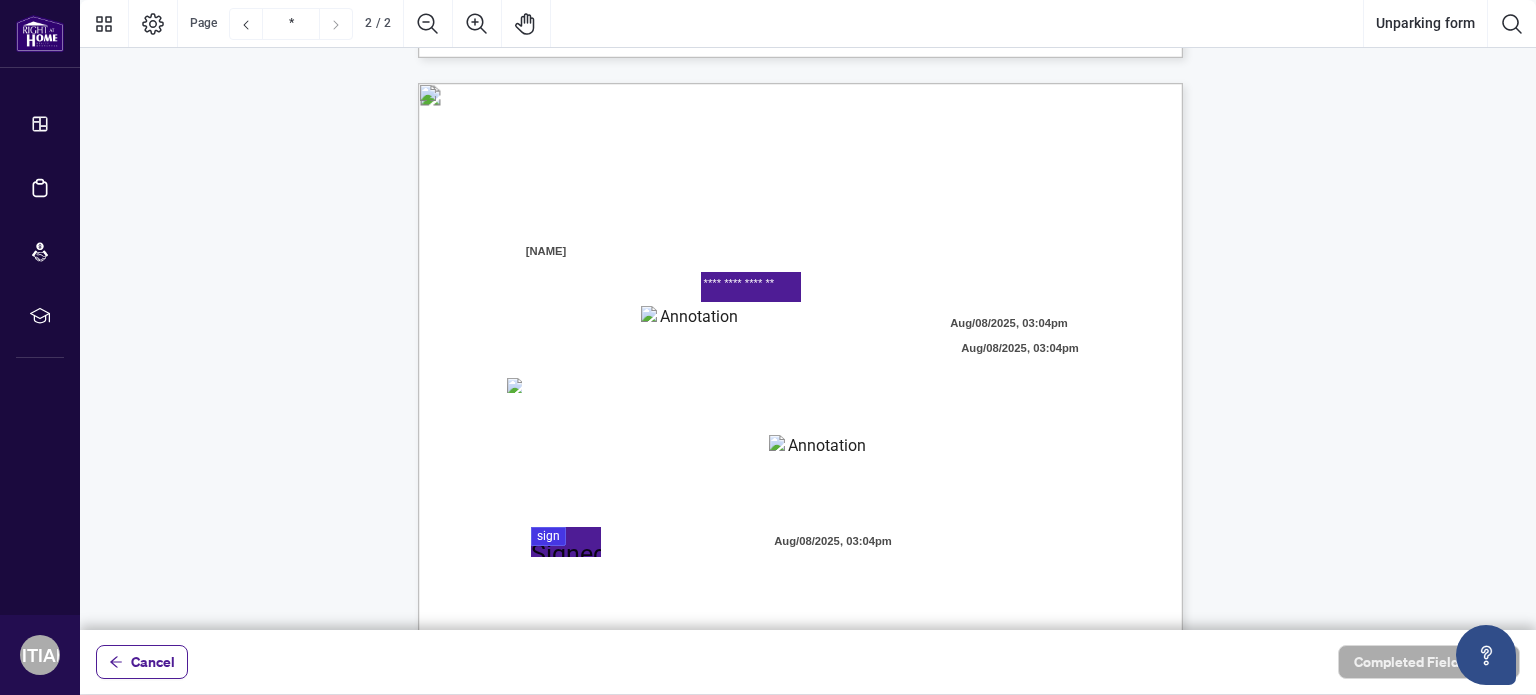 type on "**********" 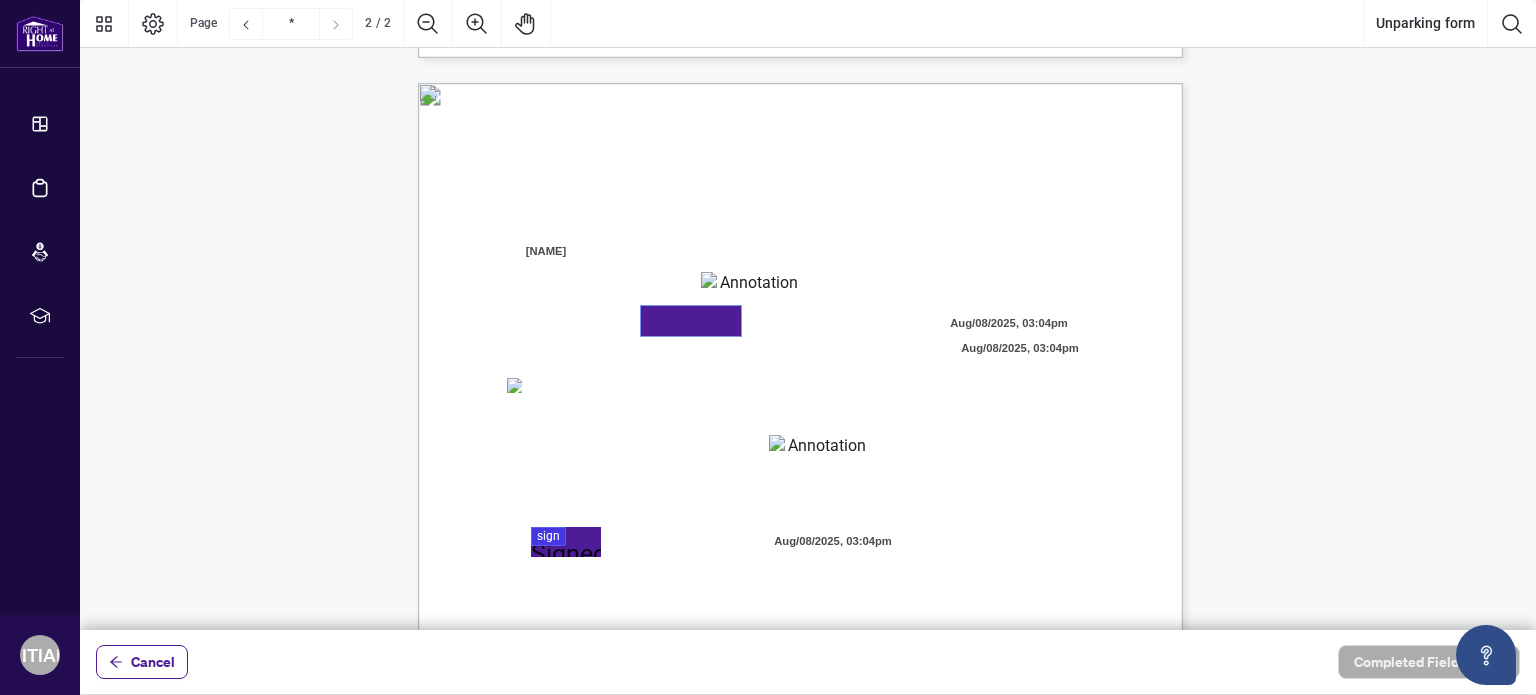 click at bounding box center [691, 321] 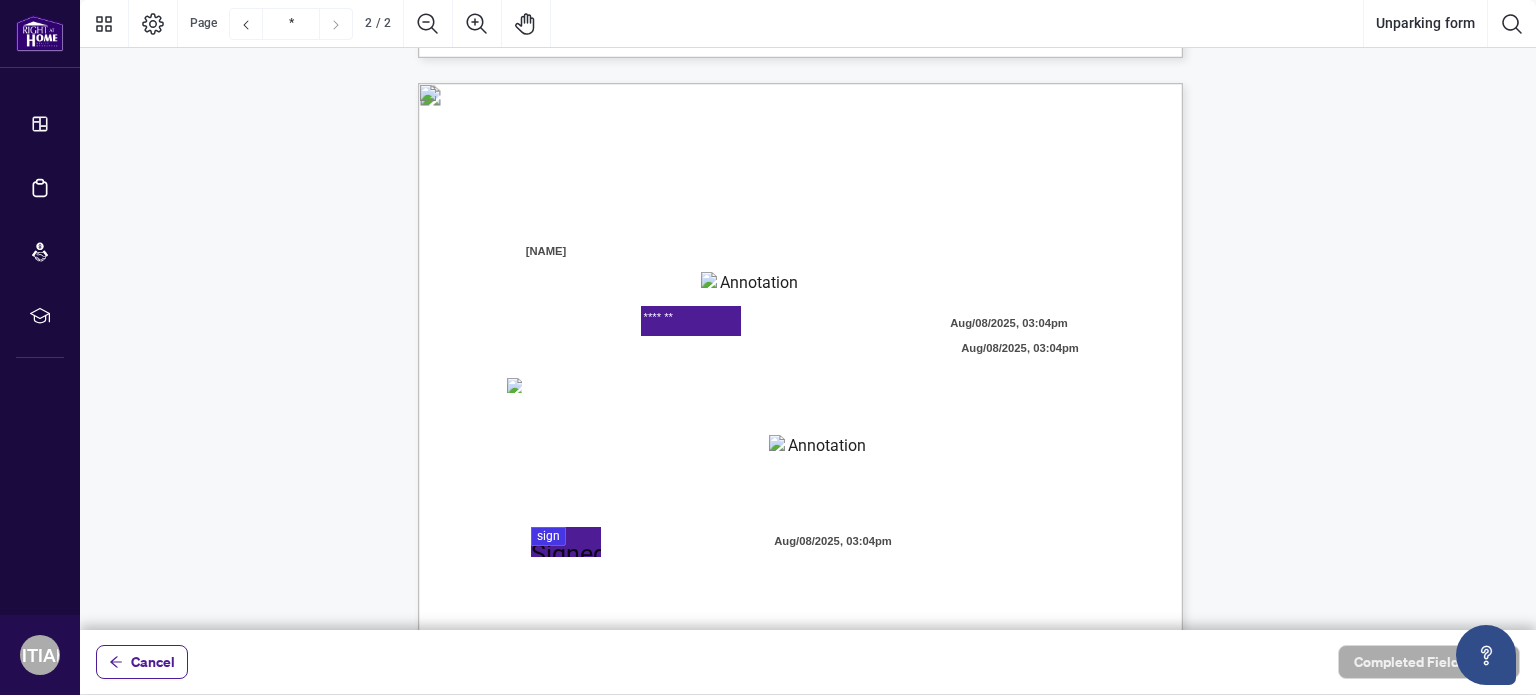 type on "*******" 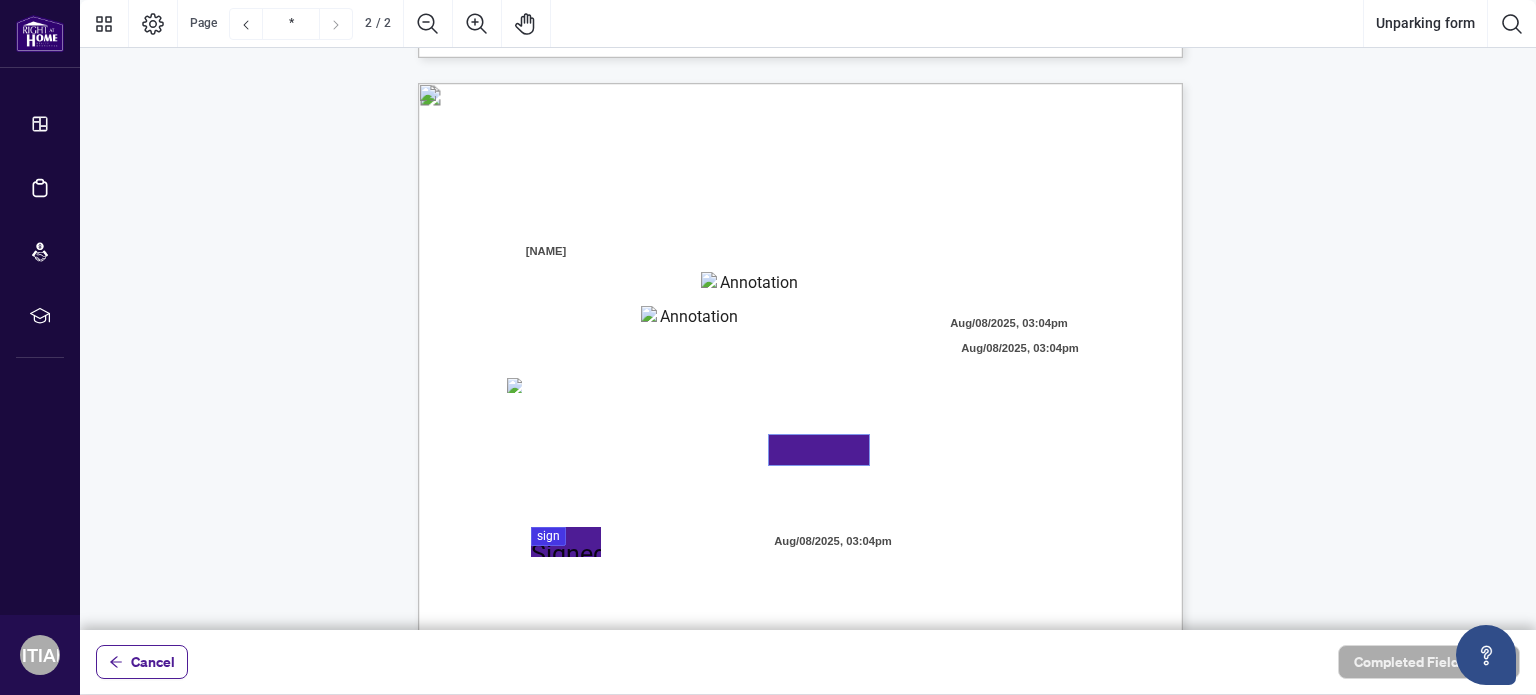 click at bounding box center [819, 450] 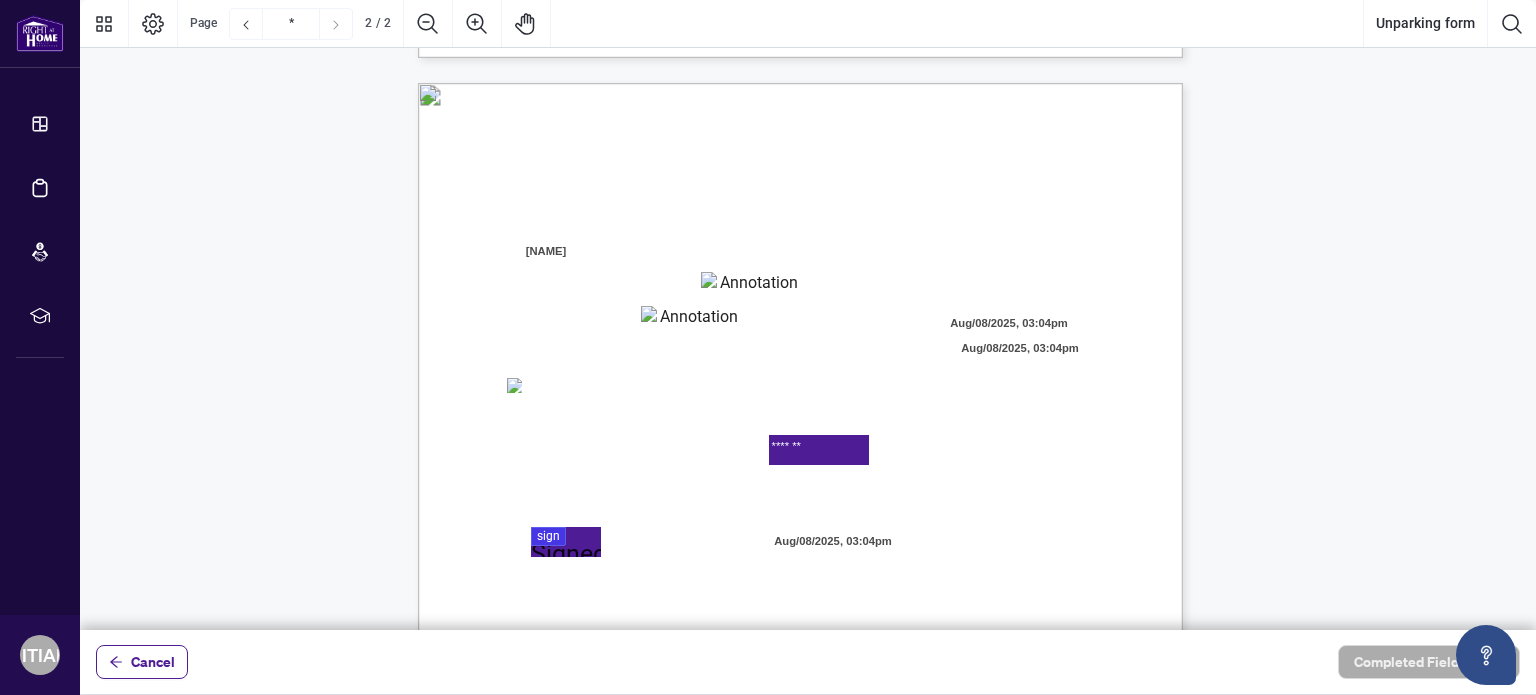 type on "*******" 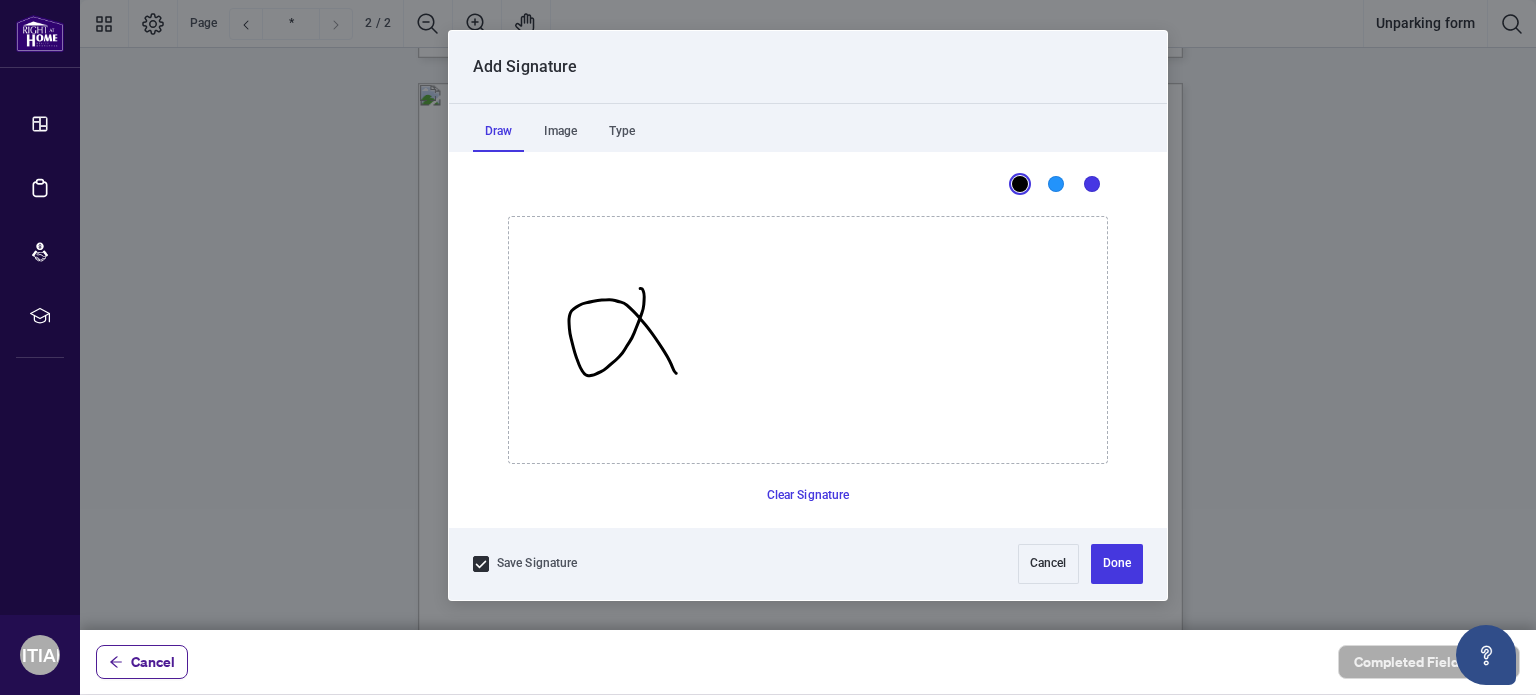 drag, startPoint x: 640, startPoint y: 287, endPoint x: 685, endPoint y: 356, distance: 82.37718 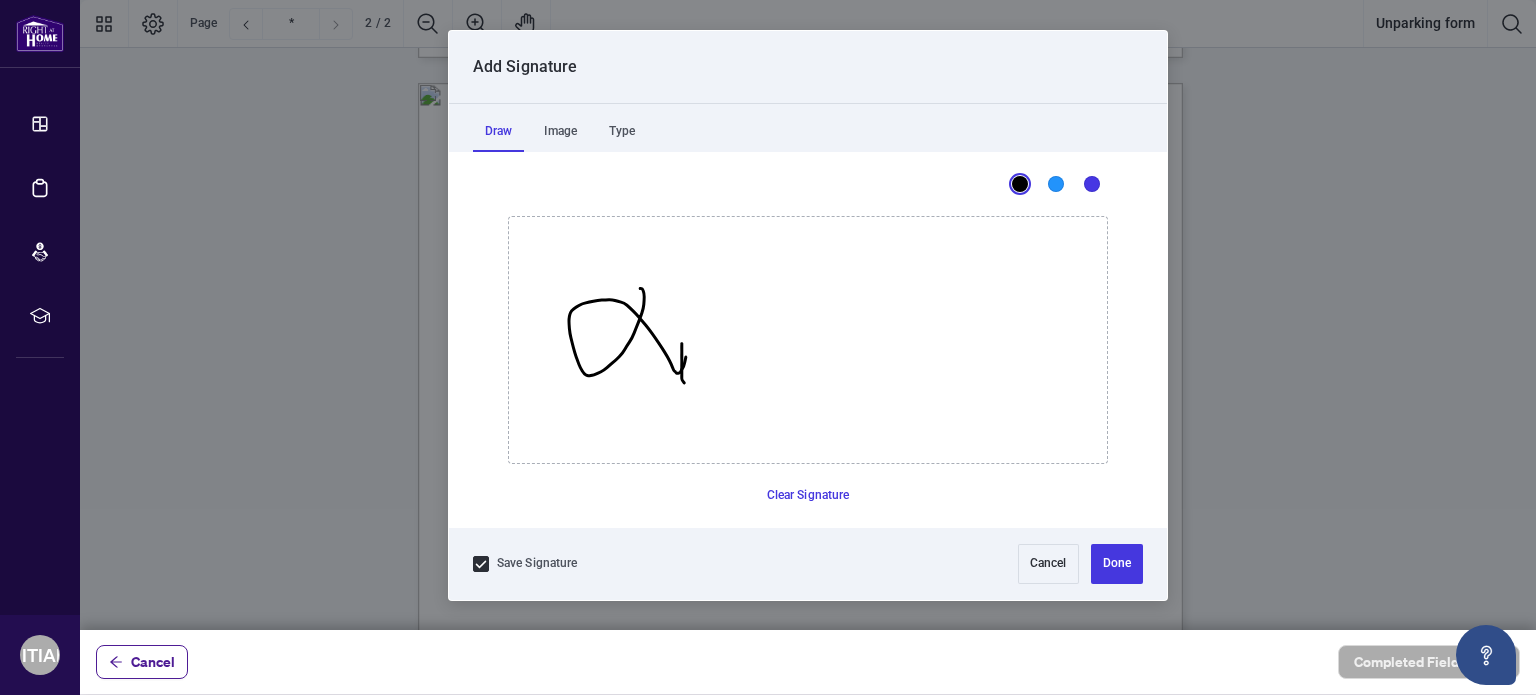 drag, startPoint x: 684, startPoint y: 382, endPoint x: 680, endPoint y: 308, distance: 74.10803 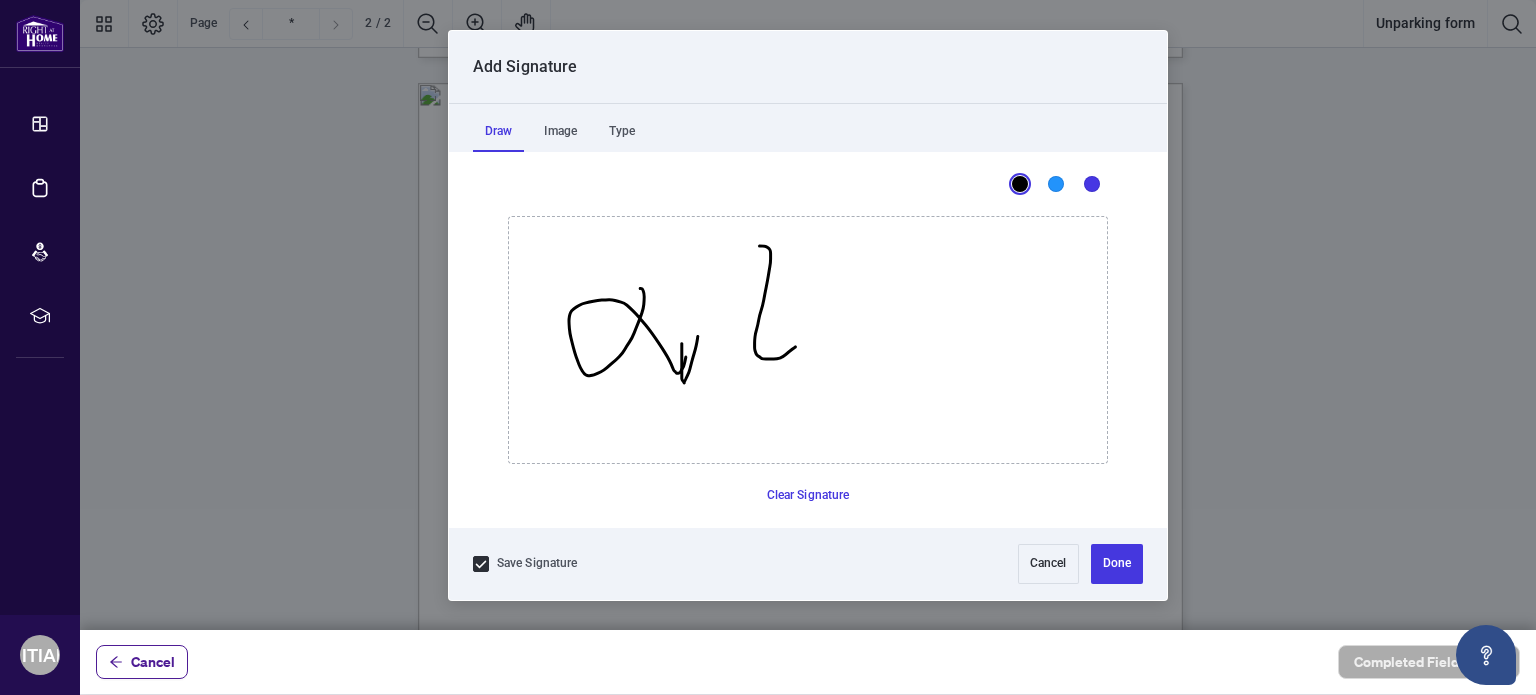 drag, startPoint x: 767, startPoint y: 280, endPoint x: 754, endPoint y: 323, distance: 44.922153 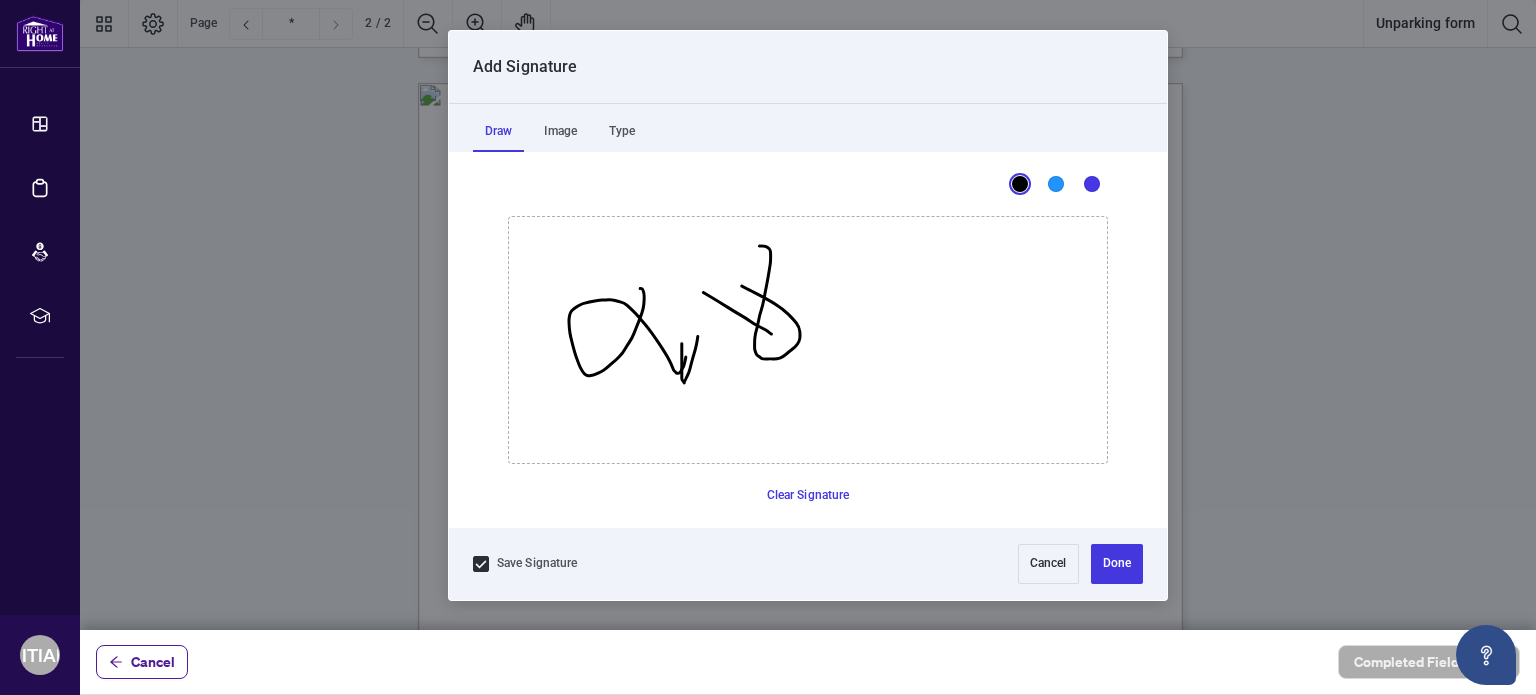 drag, startPoint x: 754, startPoint y: 323, endPoint x: 772, endPoint y: 312, distance: 21.095022 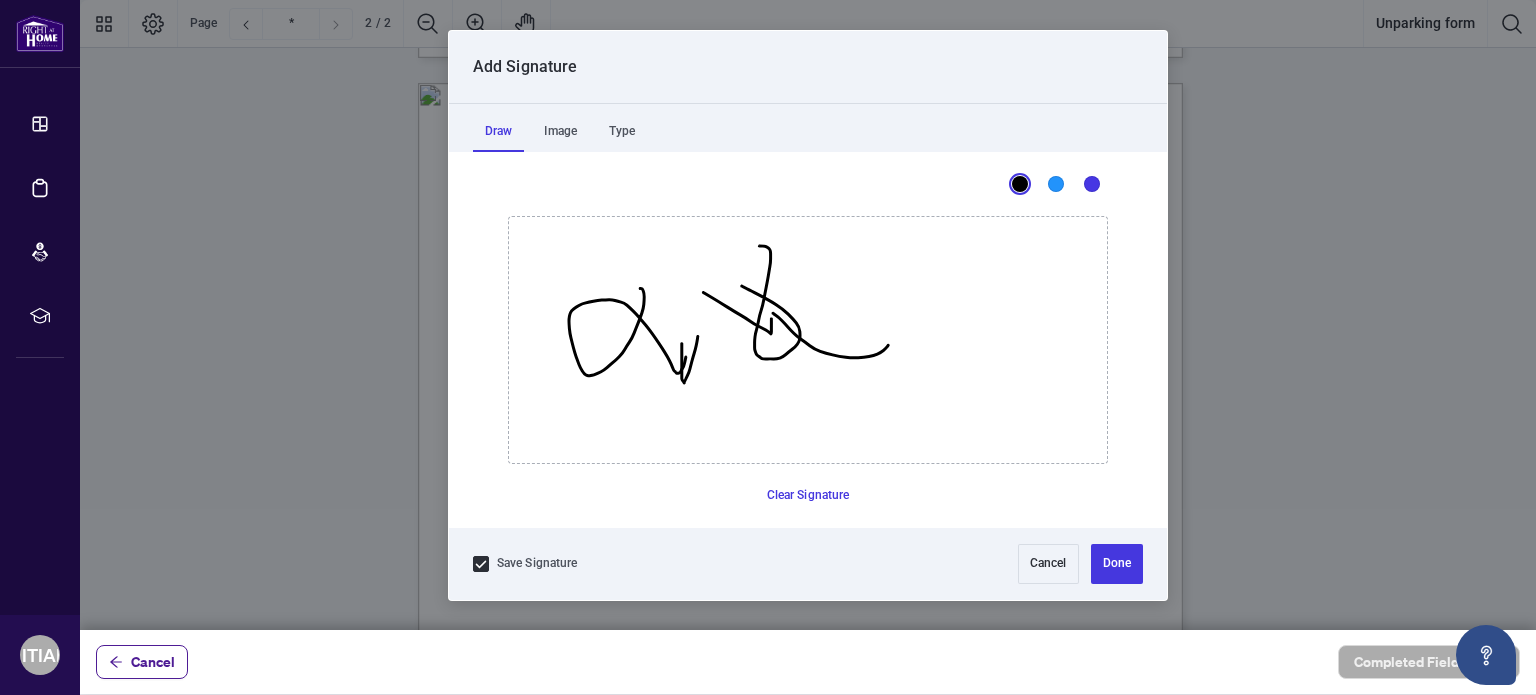drag, startPoint x: 772, startPoint y: 312, endPoint x: 889, endPoint y: 340, distance: 120.30378 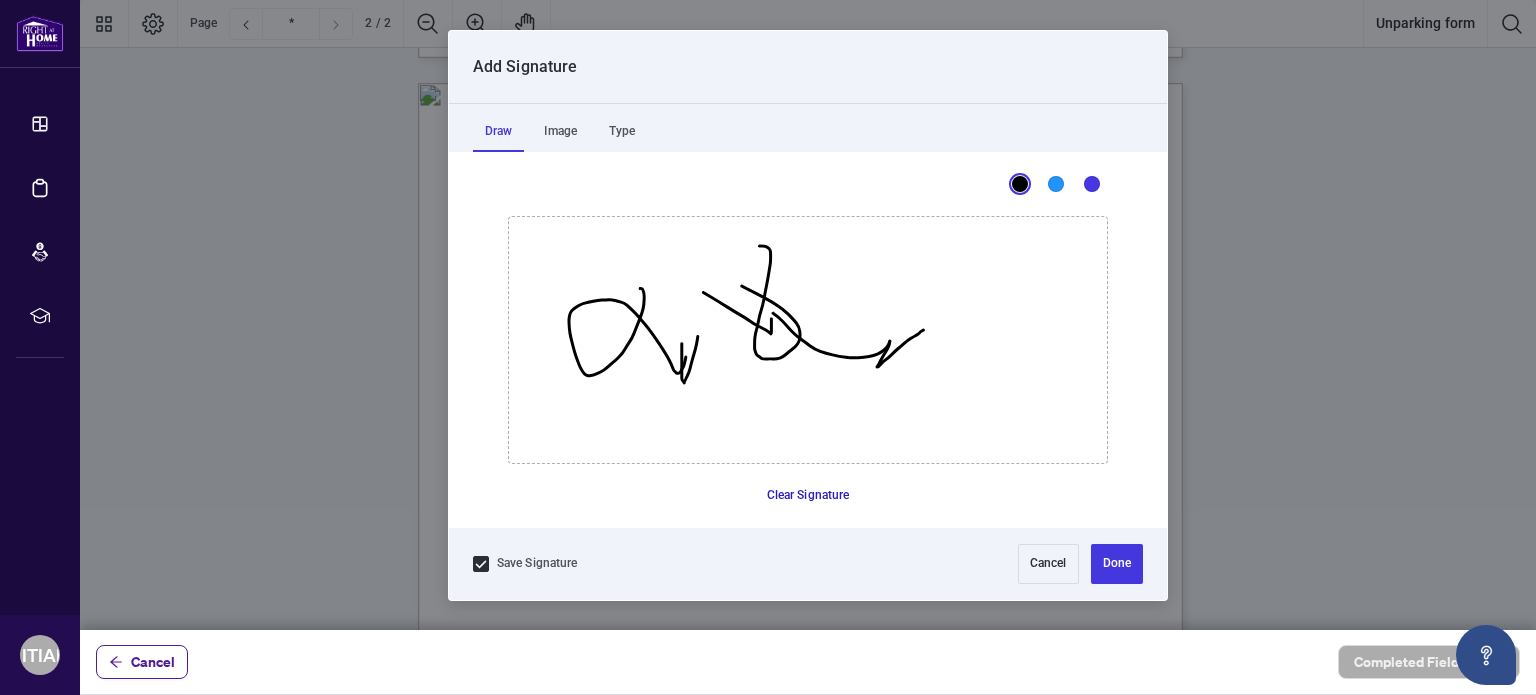click on "Clear Signature" at bounding box center (808, 496) 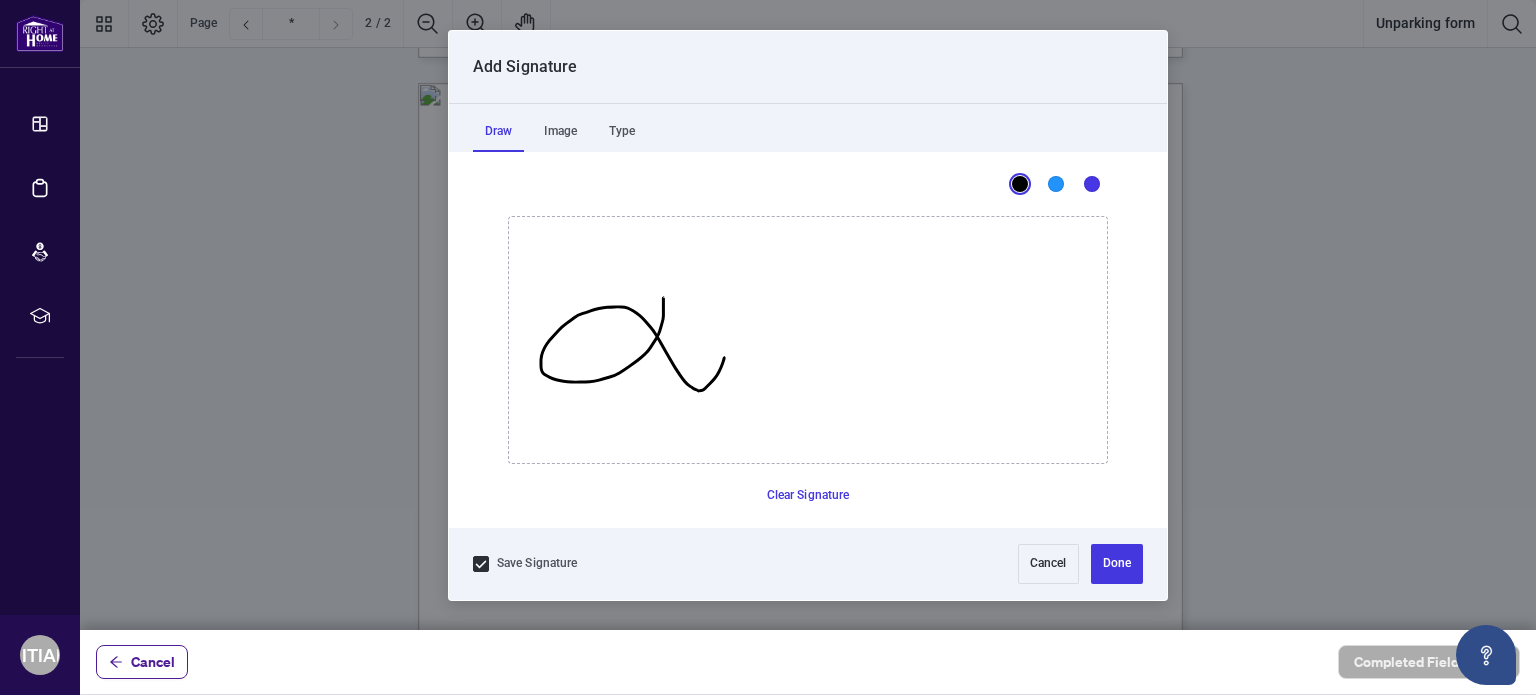 drag, startPoint x: 546, startPoint y: 375, endPoint x: 716, endPoint y: 330, distance: 175.85506 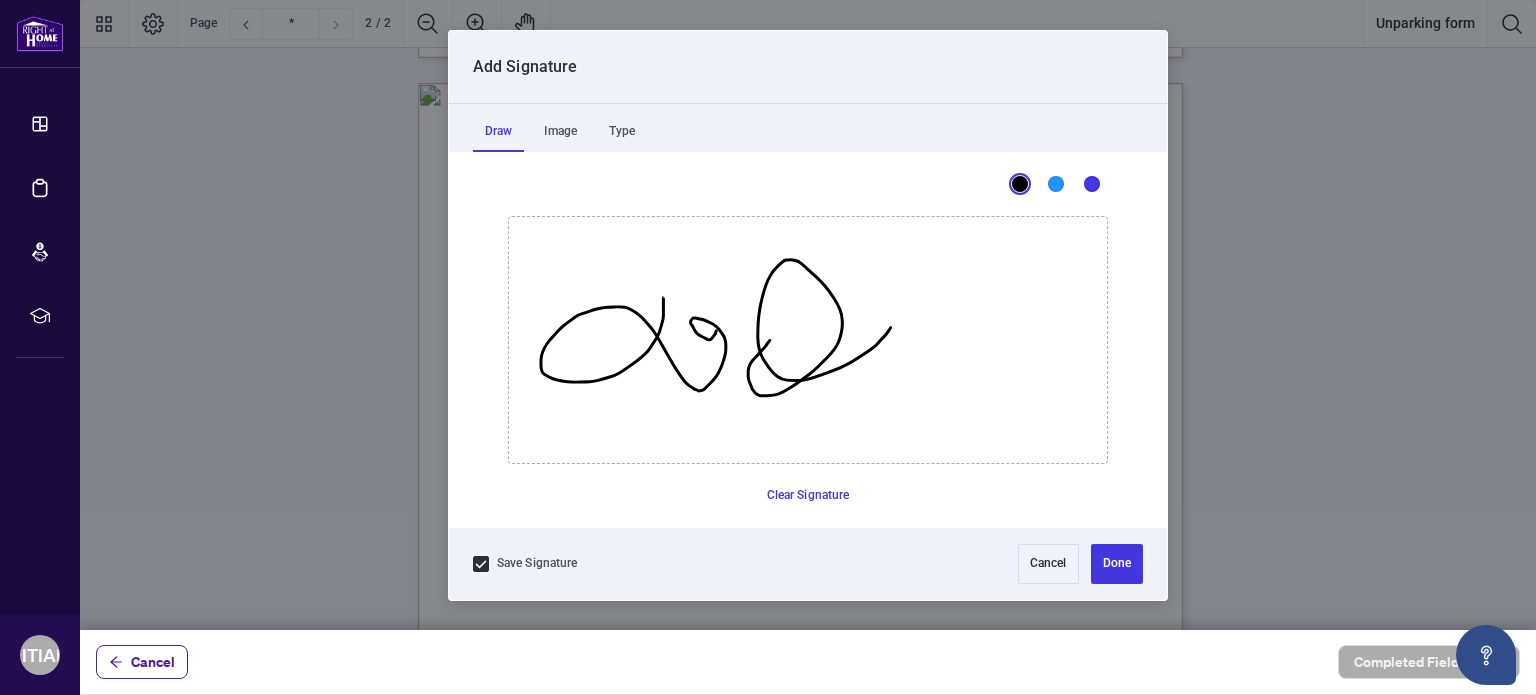 drag, startPoint x: 769, startPoint y: 339, endPoint x: 892, endPoint y: 347, distance: 123.25989 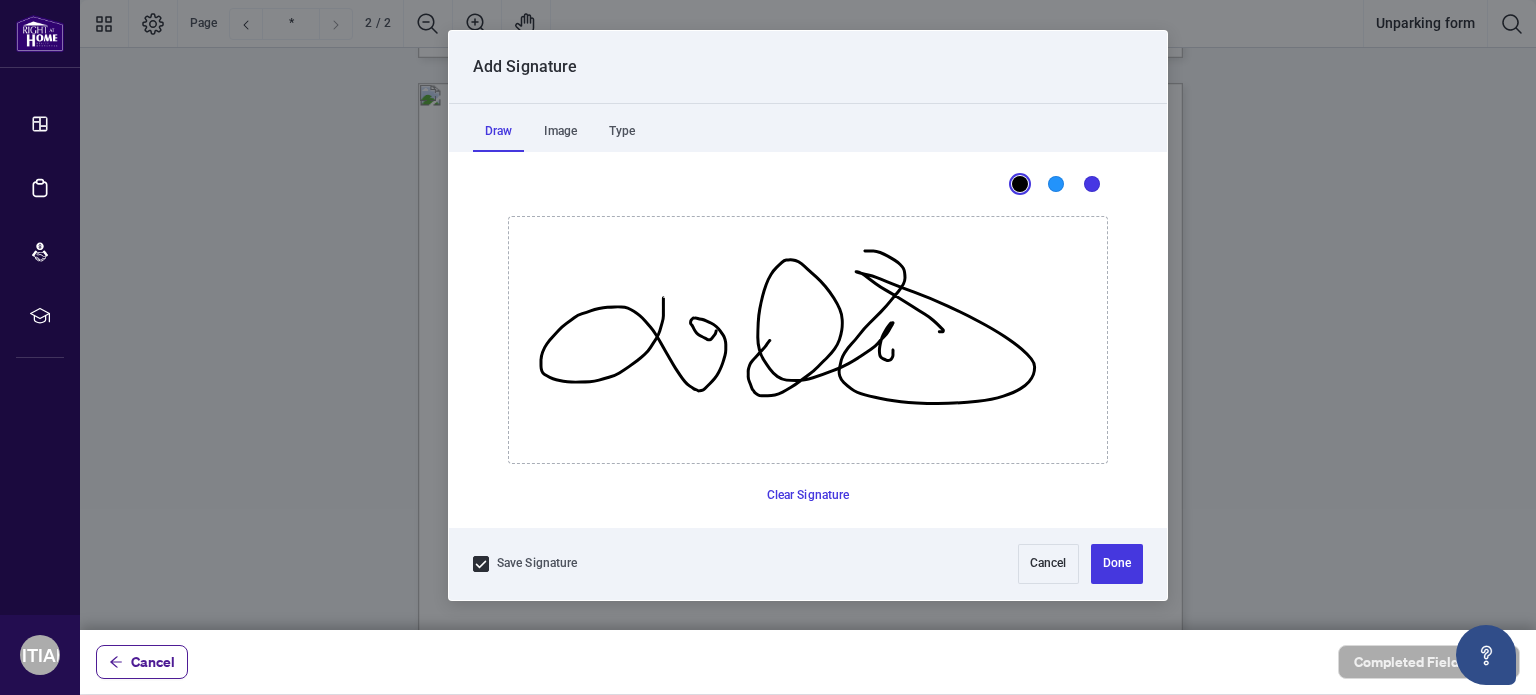 drag, startPoint x: 904, startPoint y: 274, endPoint x: 1096, endPoint y: 335, distance: 201.4572 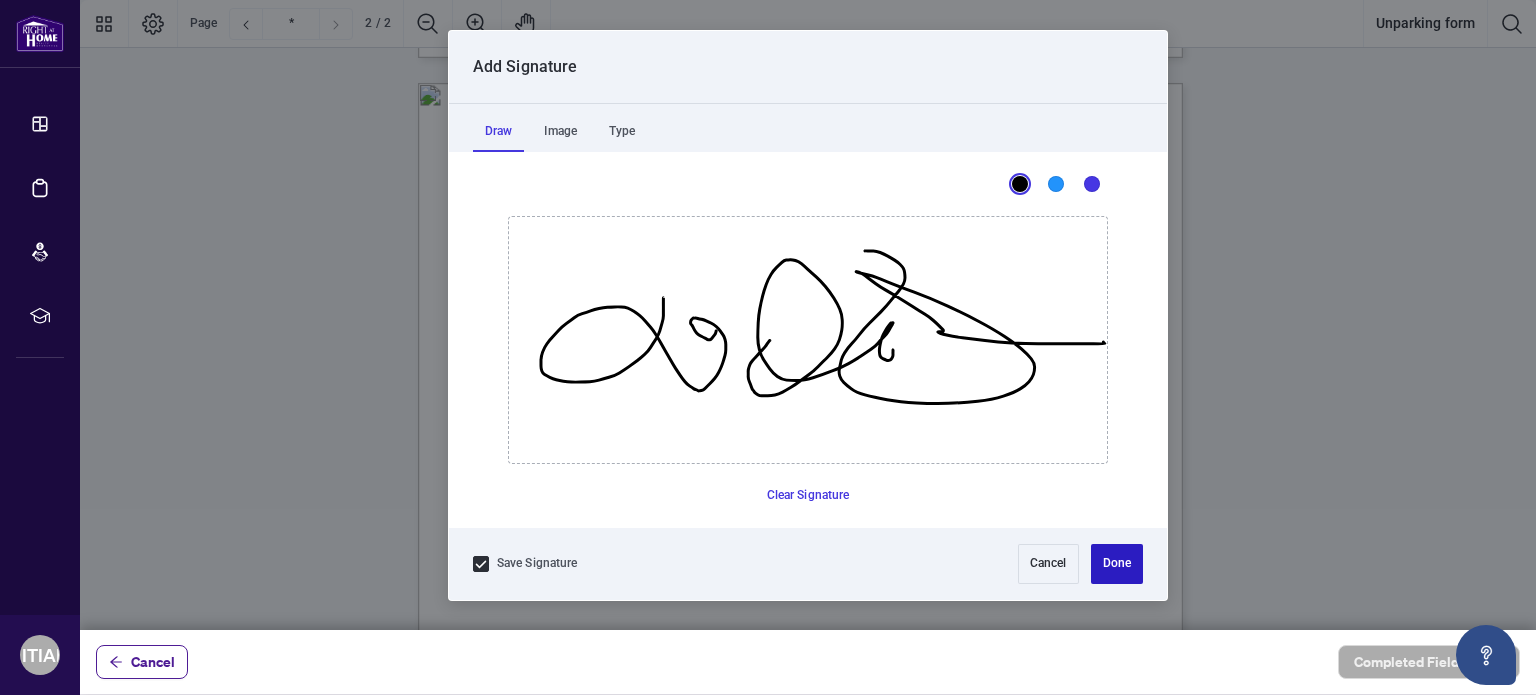 click on "Done" at bounding box center [1117, 564] 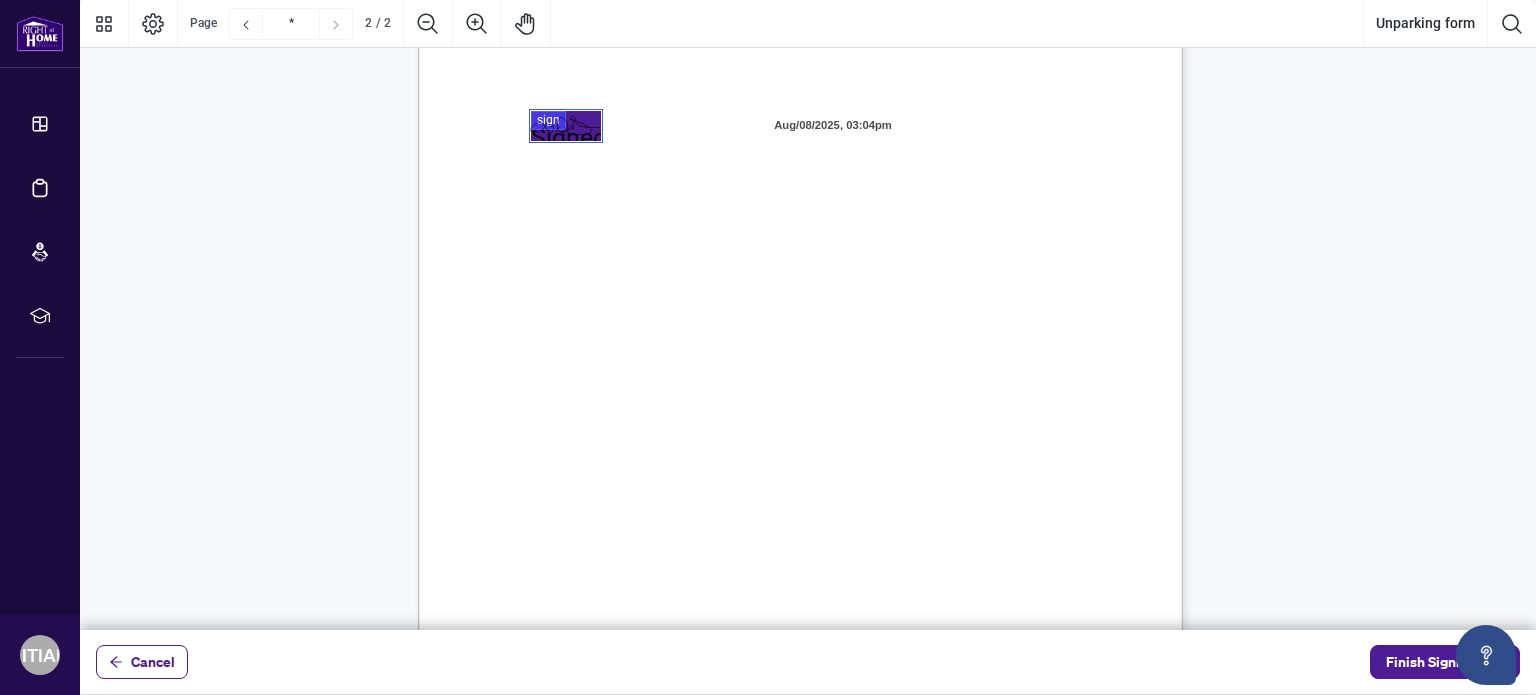scroll, scrollTop: 1462, scrollLeft: 0, axis: vertical 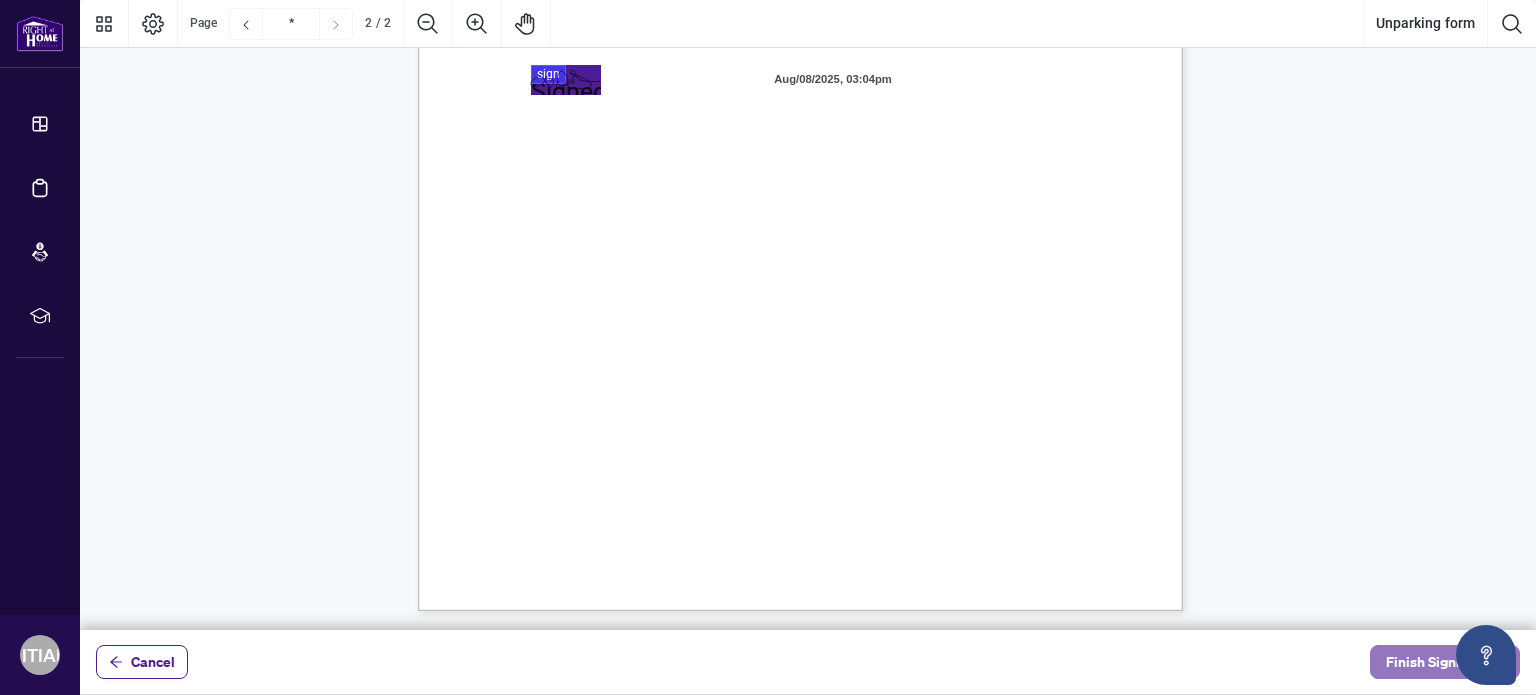 click on "Finish Signing" at bounding box center [1431, 662] 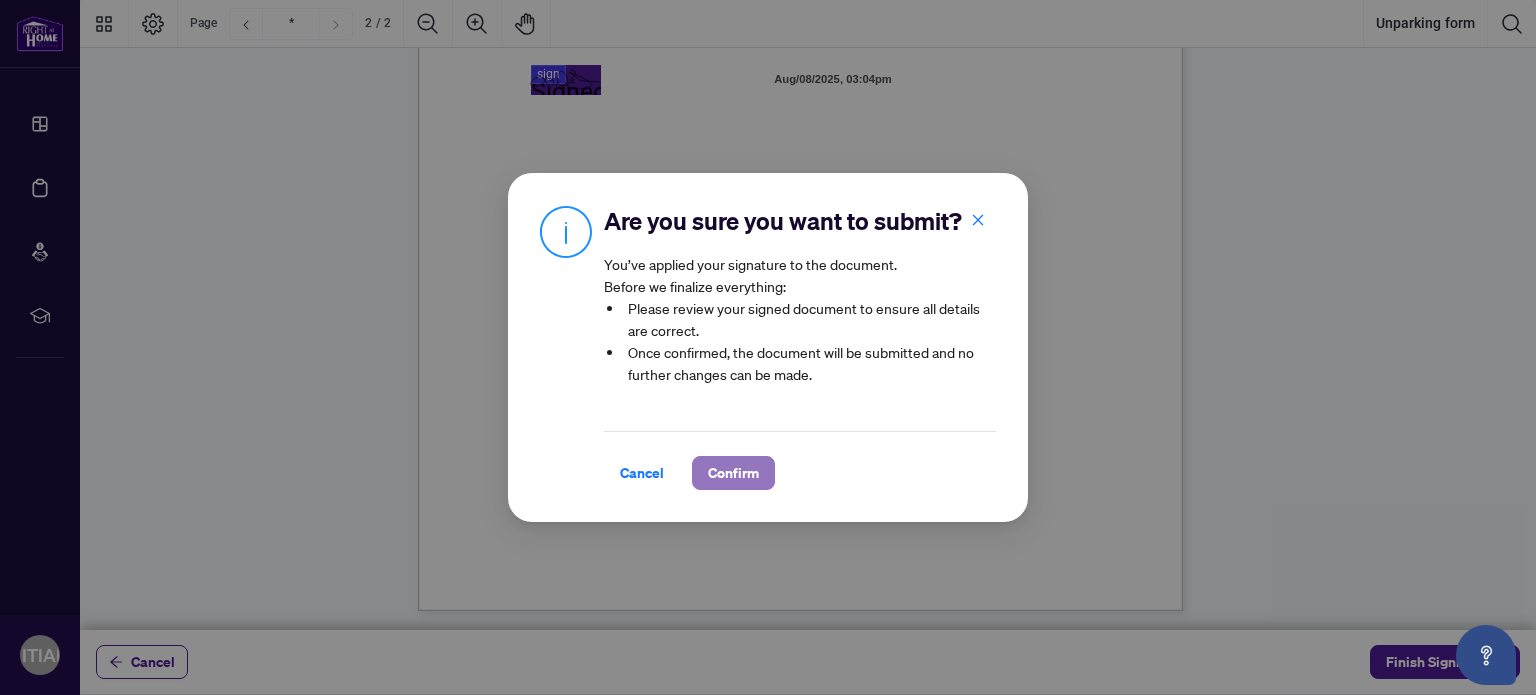 click on "Confirm" at bounding box center (733, 473) 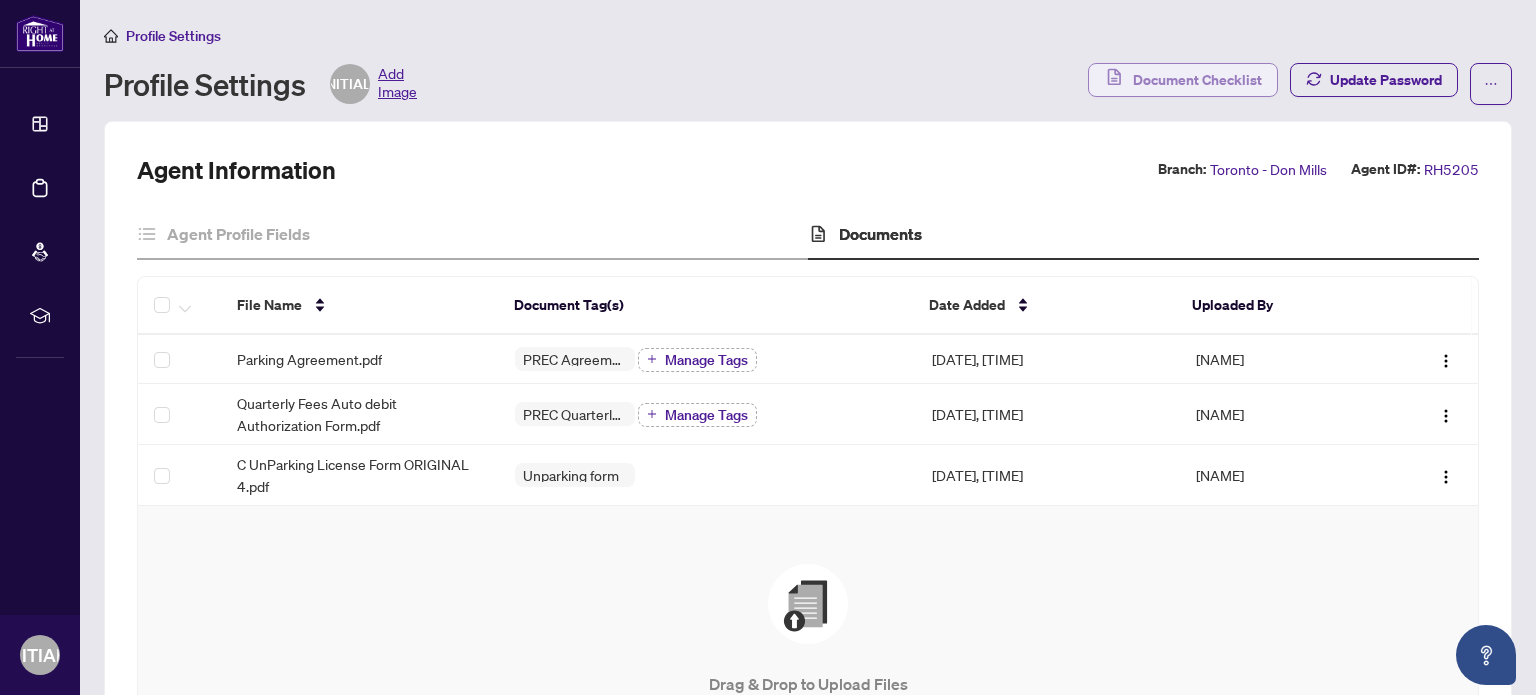 click on "Document Checklist" at bounding box center (1197, 80) 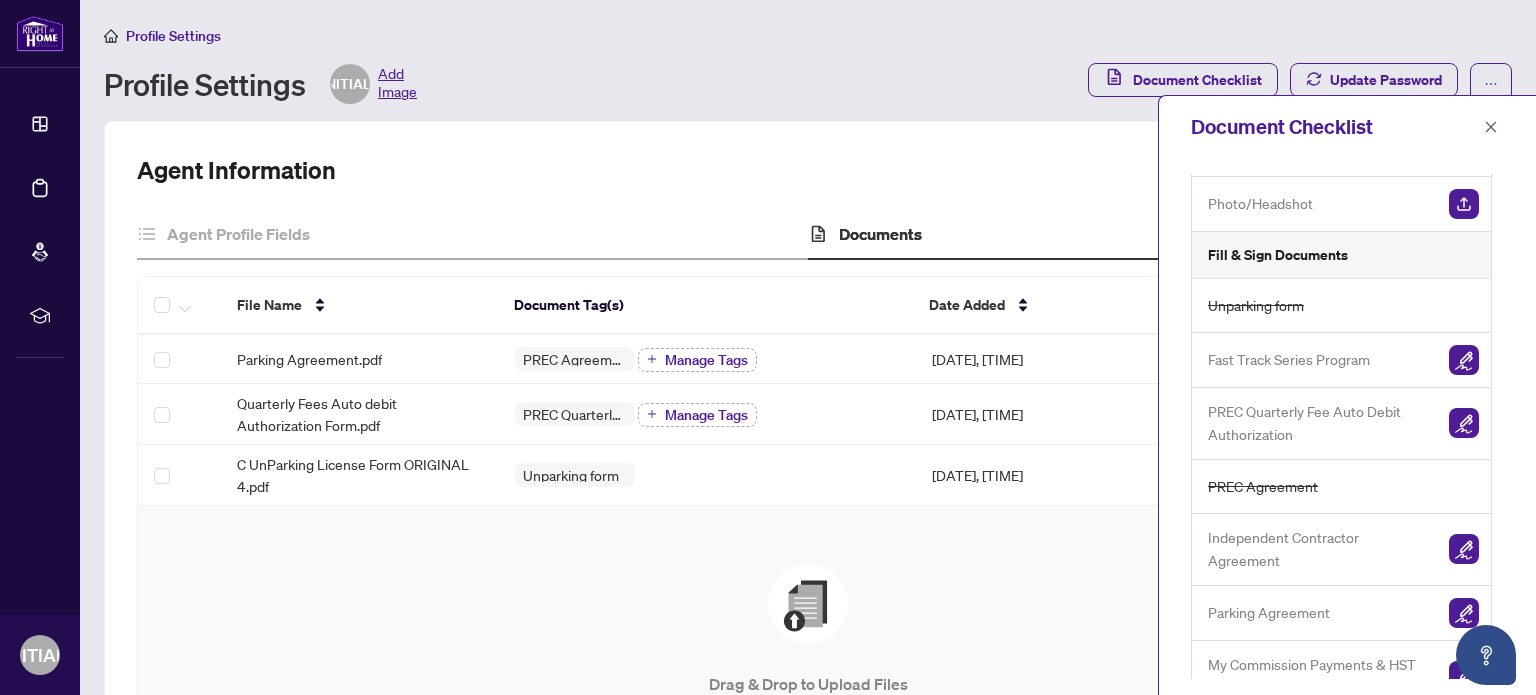 scroll, scrollTop: 200, scrollLeft: 0, axis: vertical 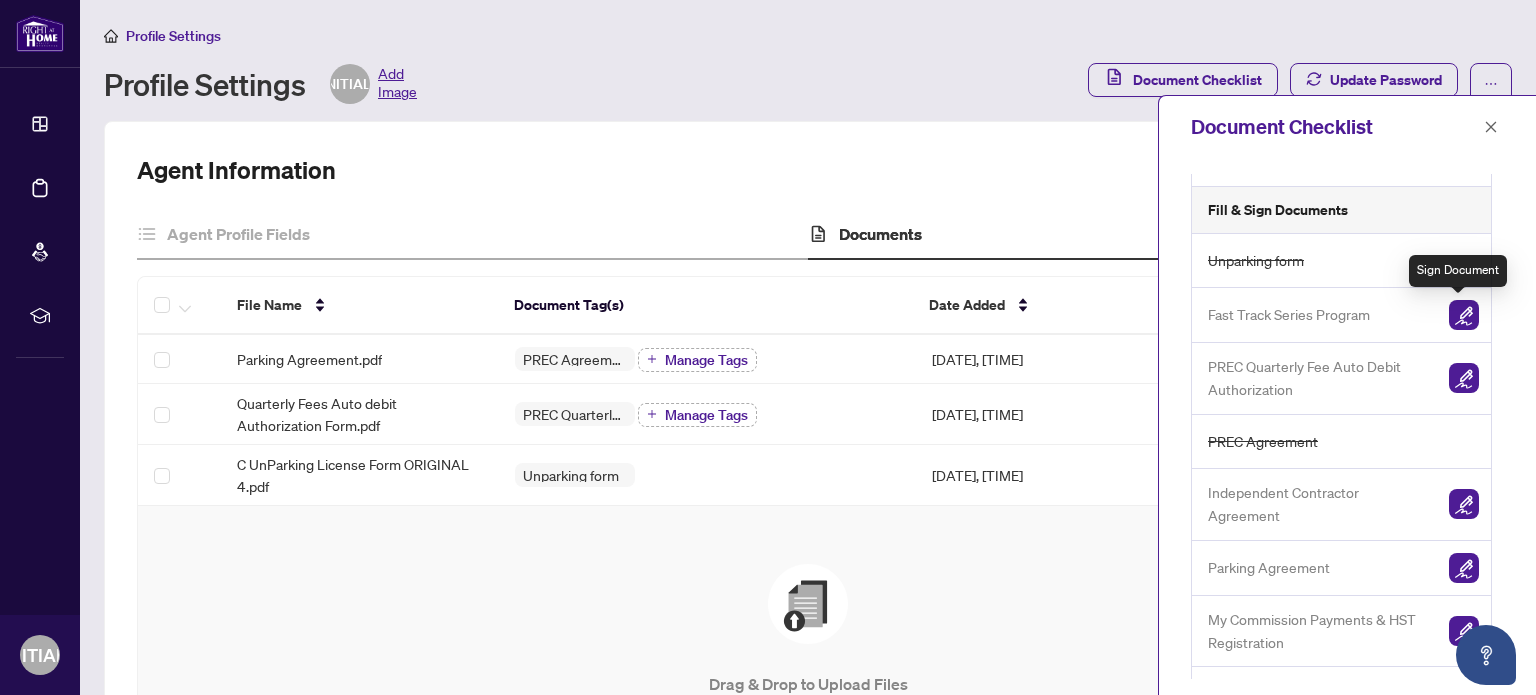 click at bounding box center (1464, 315) 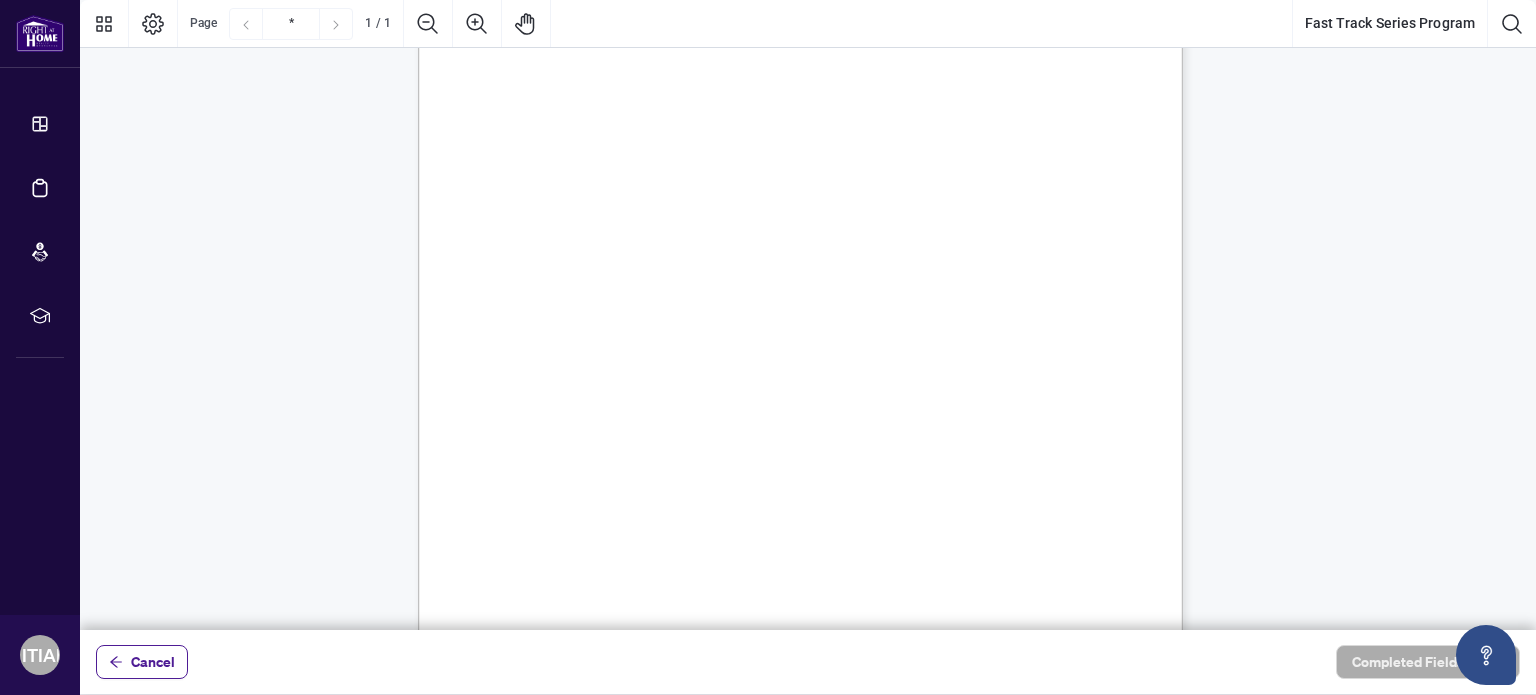 scroll, scrollTop: 448, scrollLeft: 0, axis: vertical 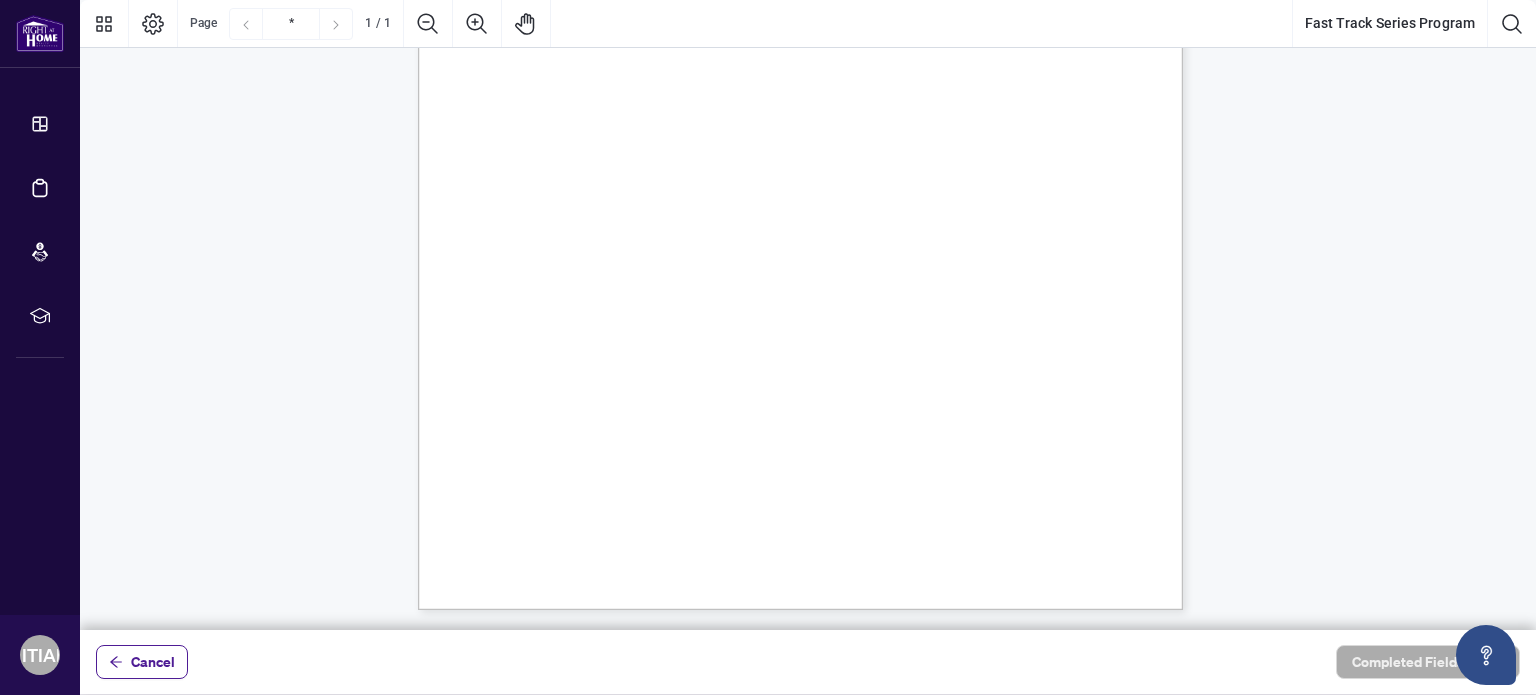click on "Registrant Name:" at bounding box center [550, 457] 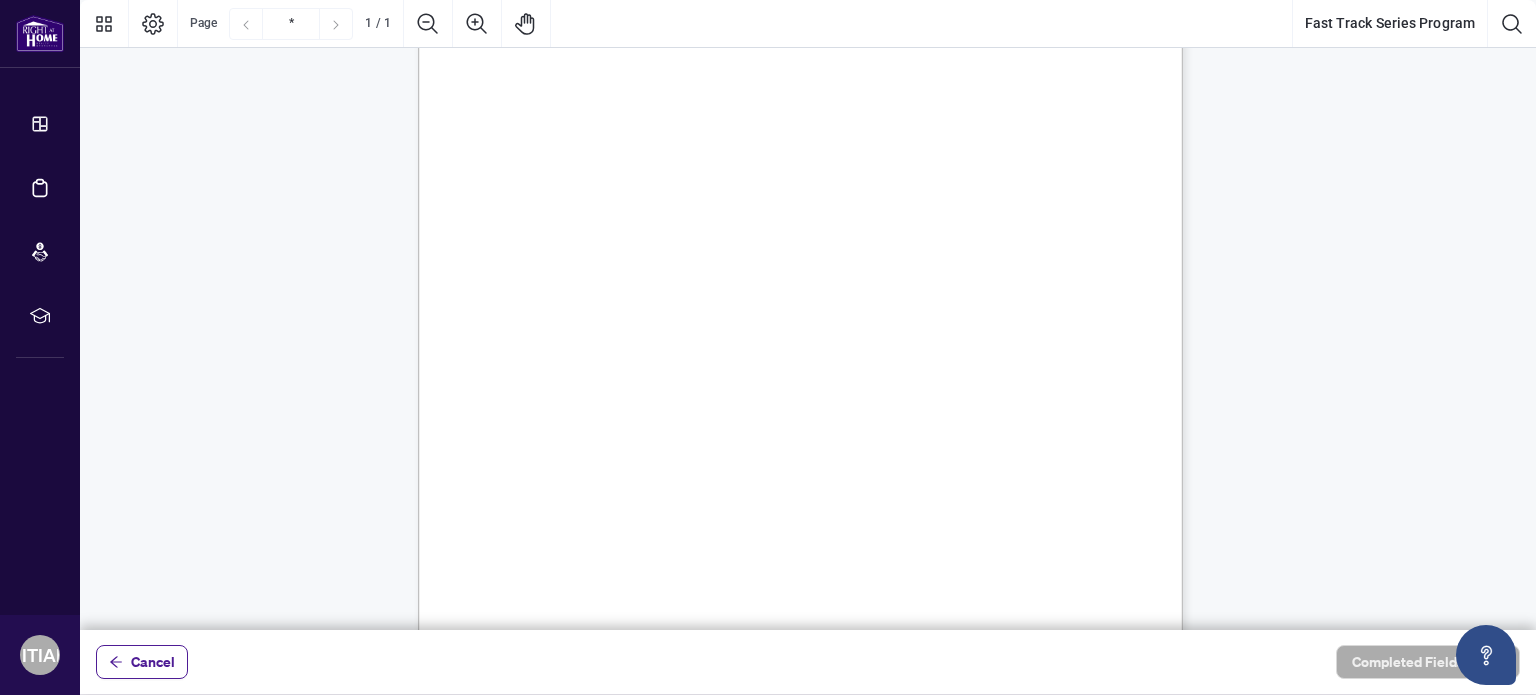 scroll, scrollTop: 0, scrollLeft: 0, axis: both 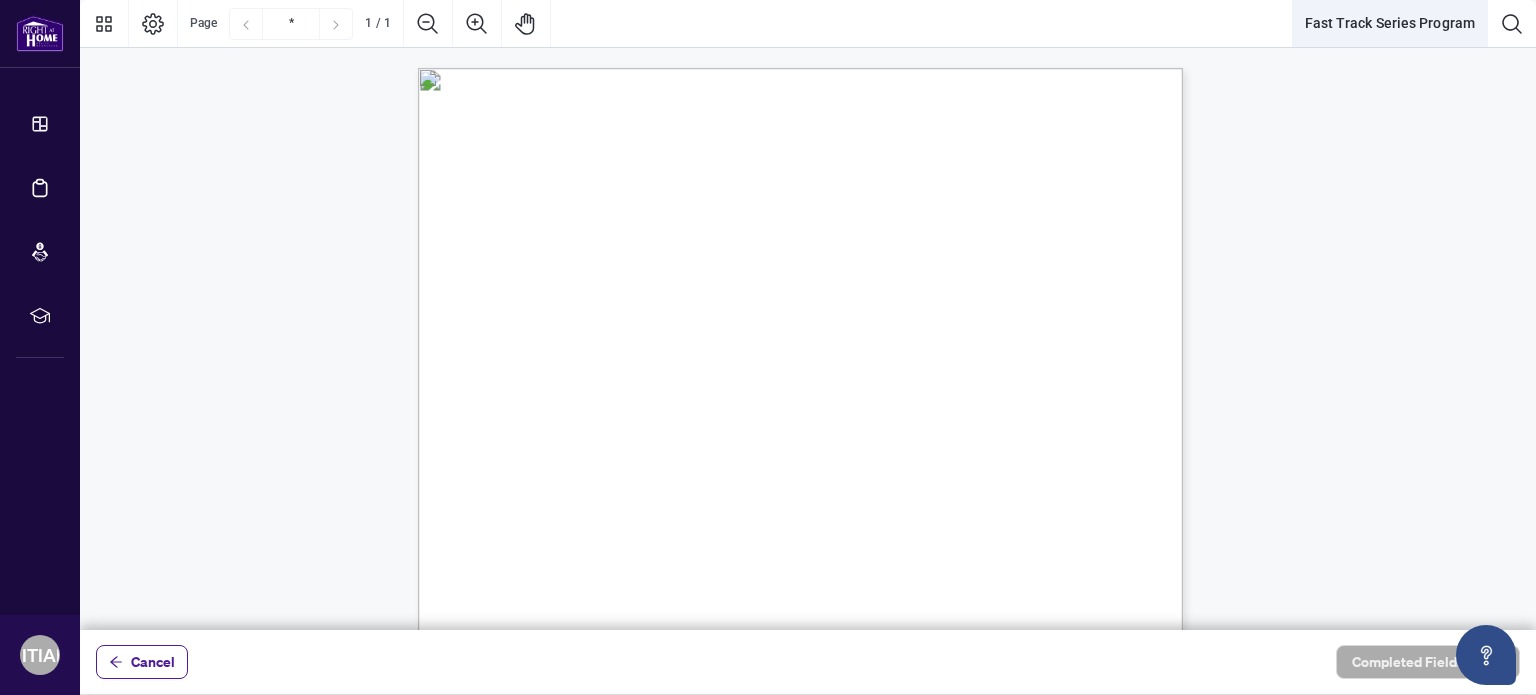 click on "Fast Track Series Program" at bounding box center [1390, 24] 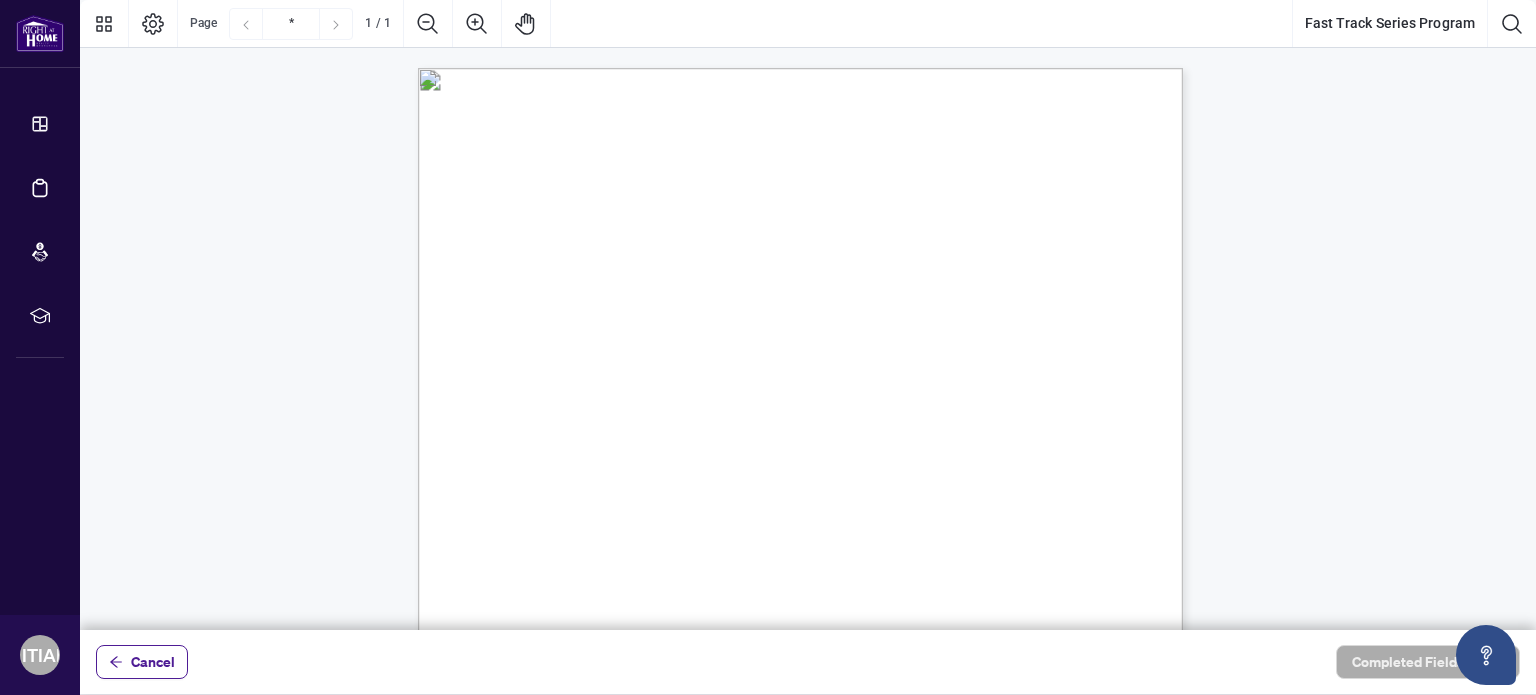 click on "FAST TRACK SERIES PROGRAM AGREEMENT" at bounding box center [815, 254] 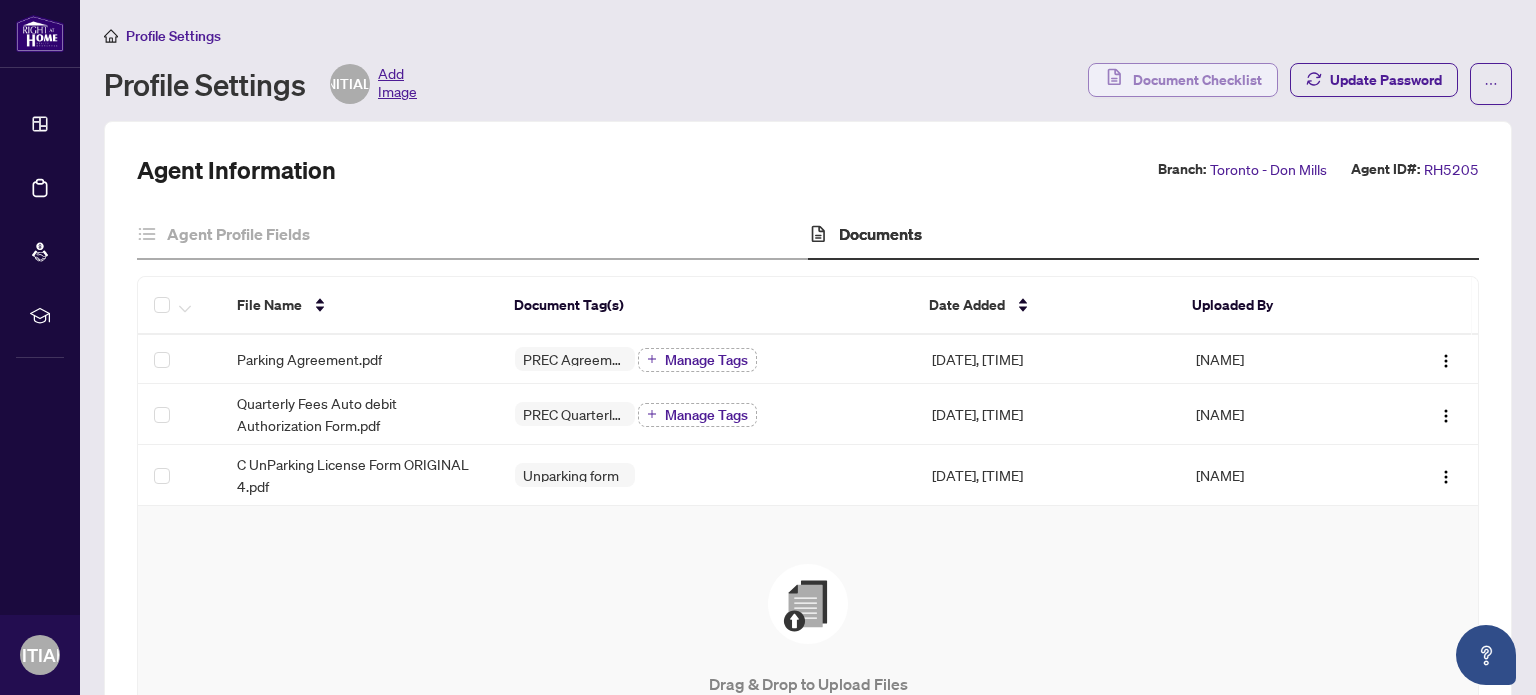 click on "Document Checklist" at bounding box center (1197, 80) 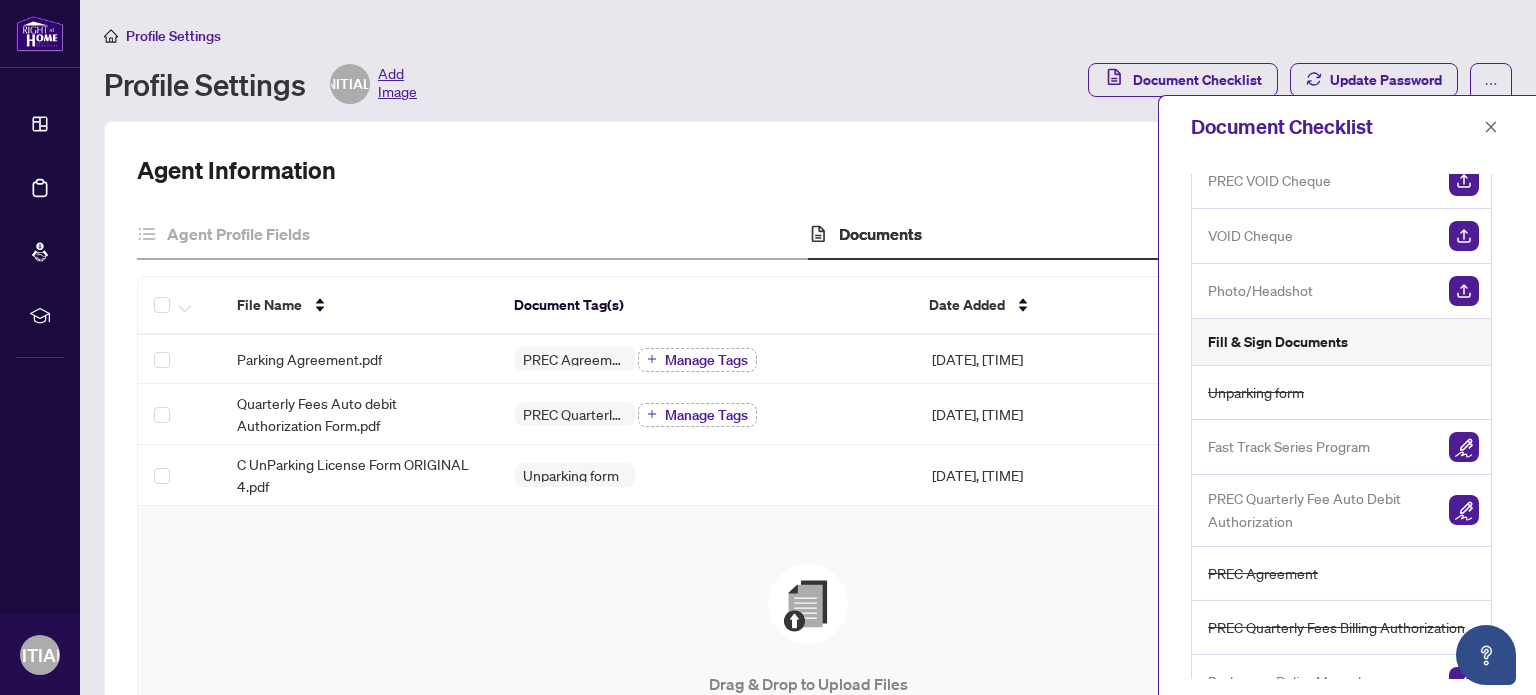 scroll, scrollTop: 100, scrollLeft: 0, axis: vertical 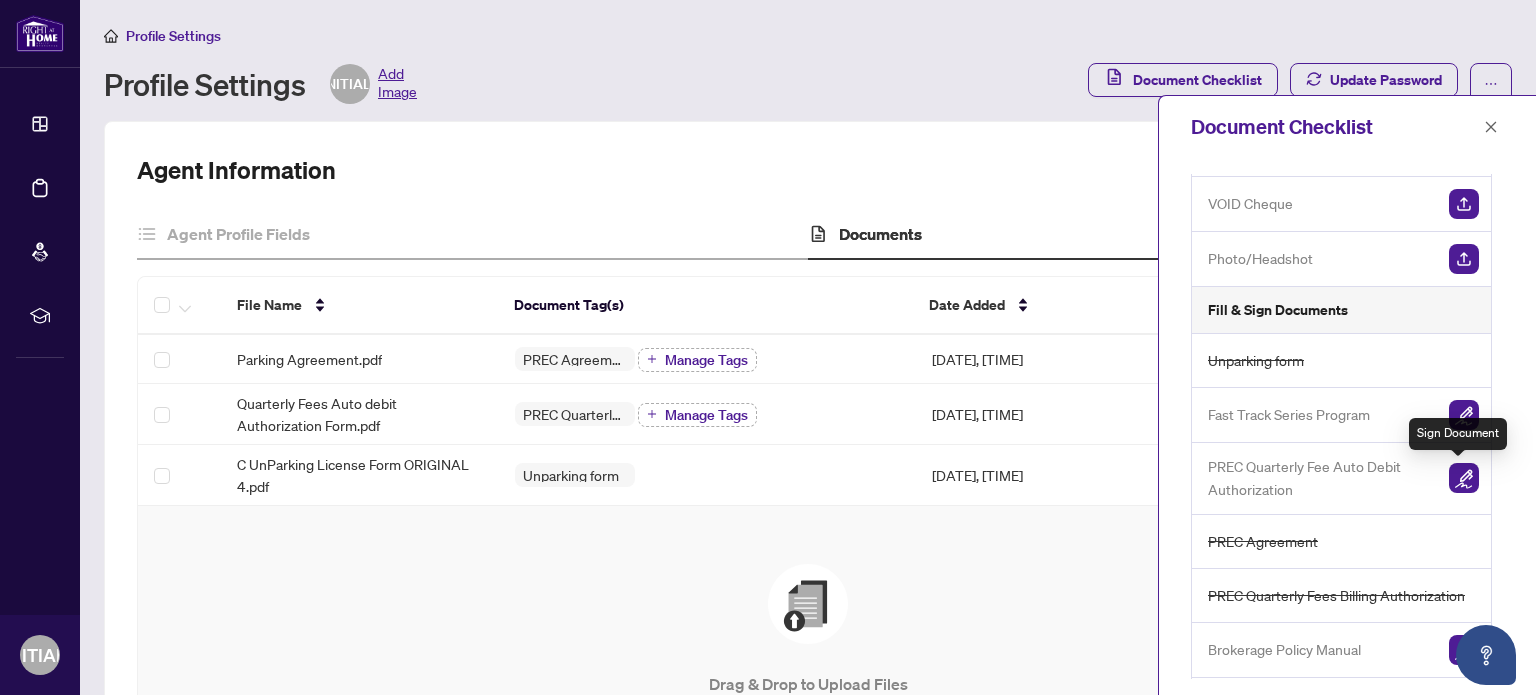 click at bounding box center [1464, 478] 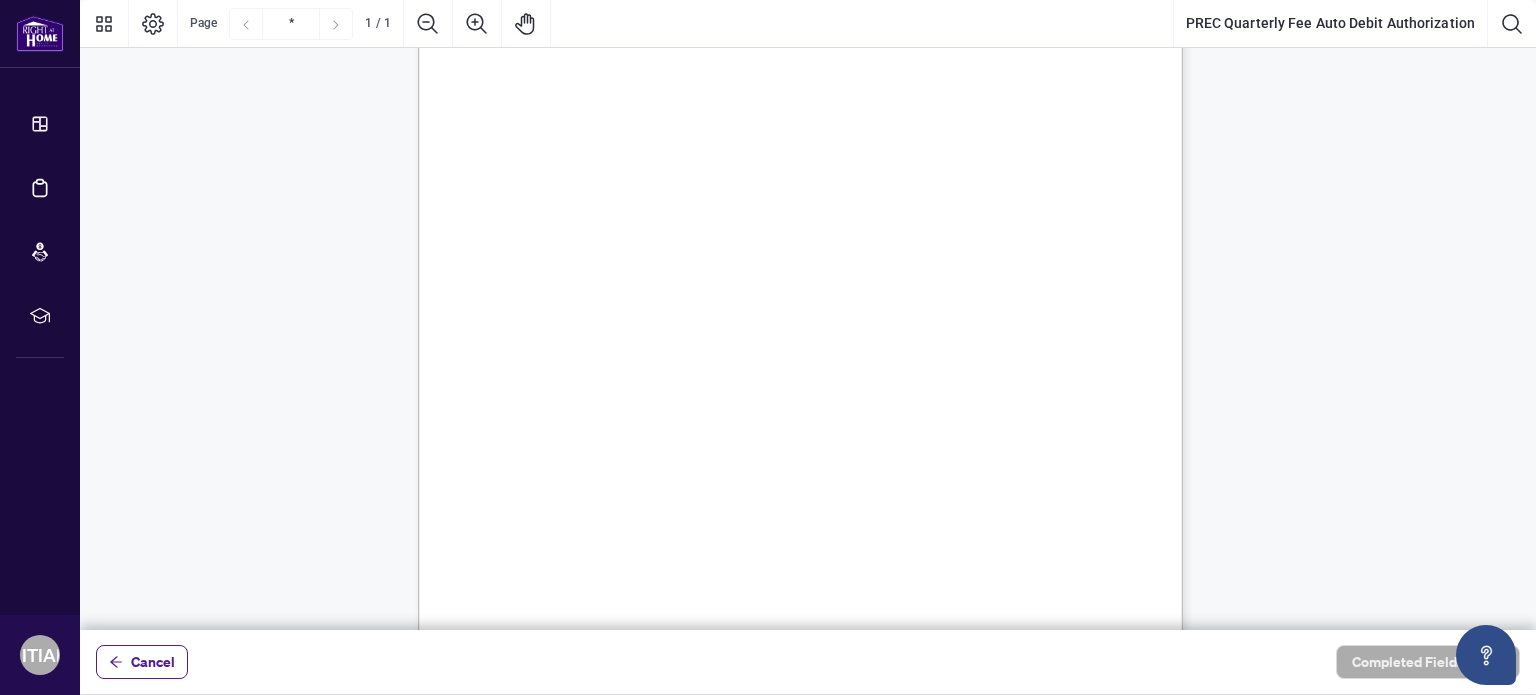 scroll, scrollTop: 300, scrollLeft: 0, axis: vertical 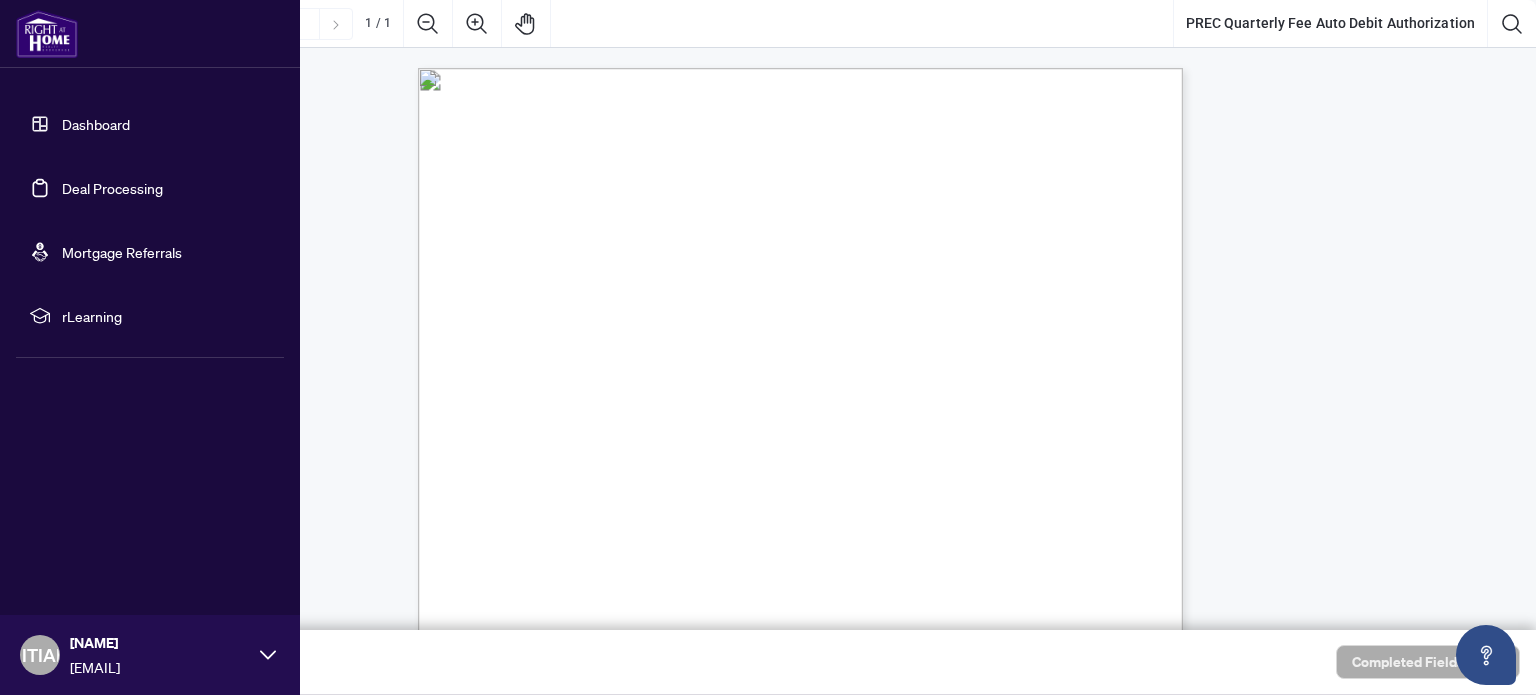 click at bounding box center (47, 34) 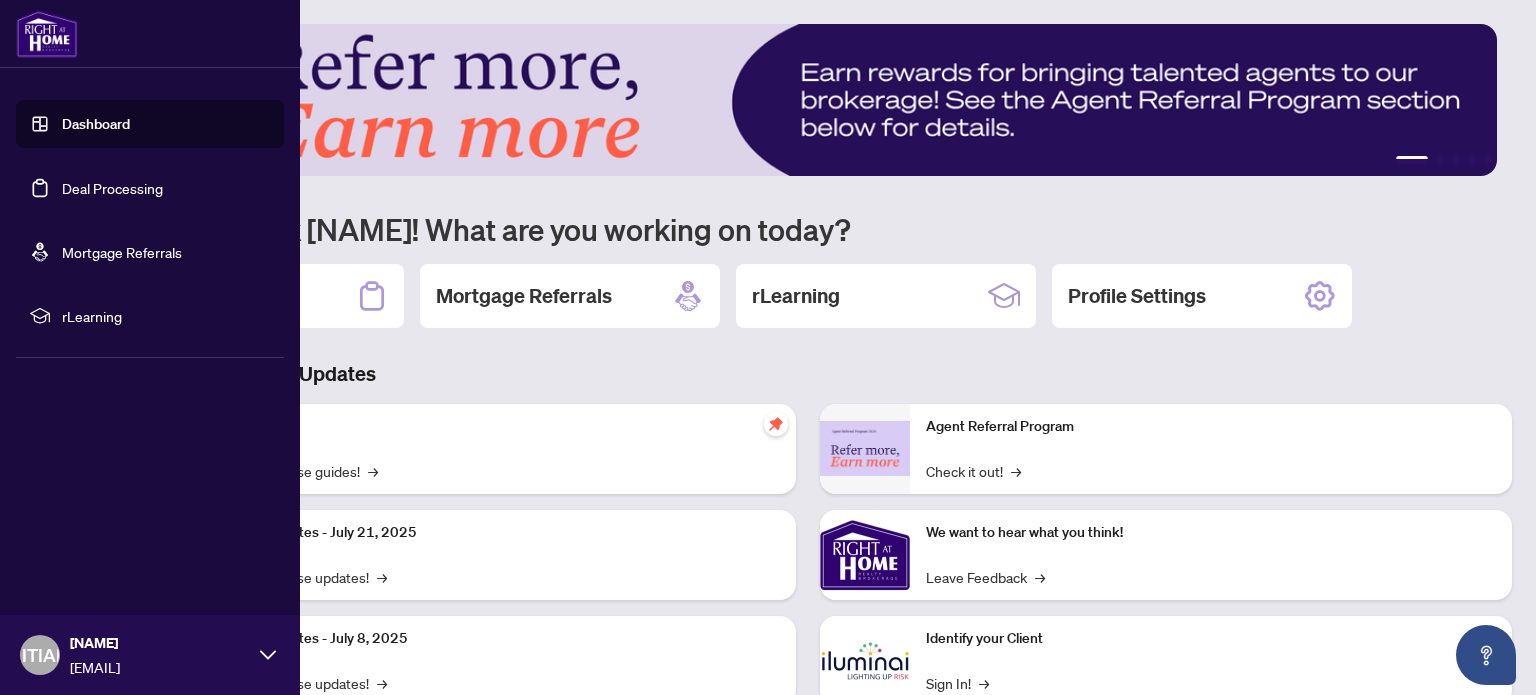 click on "Dashboard" at bounding box center [96, 124] 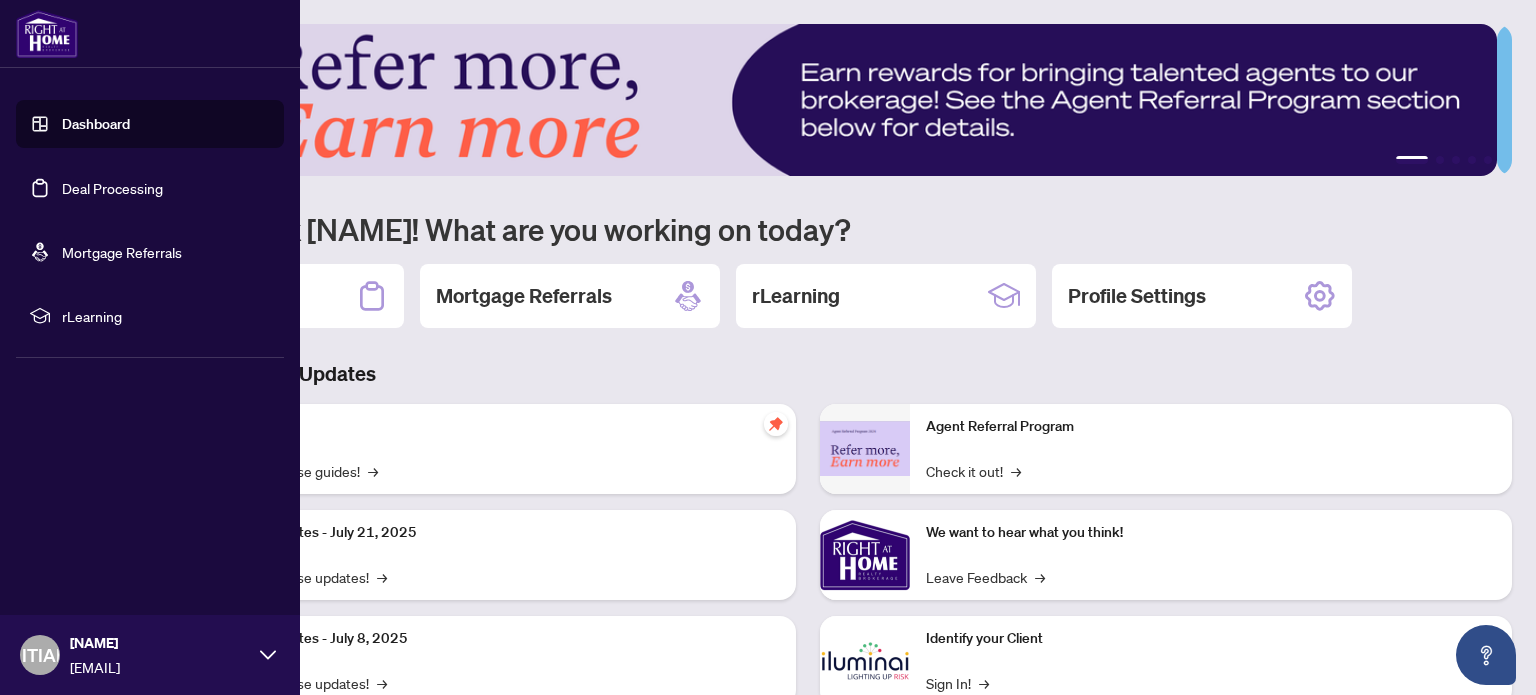 click on "Dashboard" at bounding box center (96, 124) 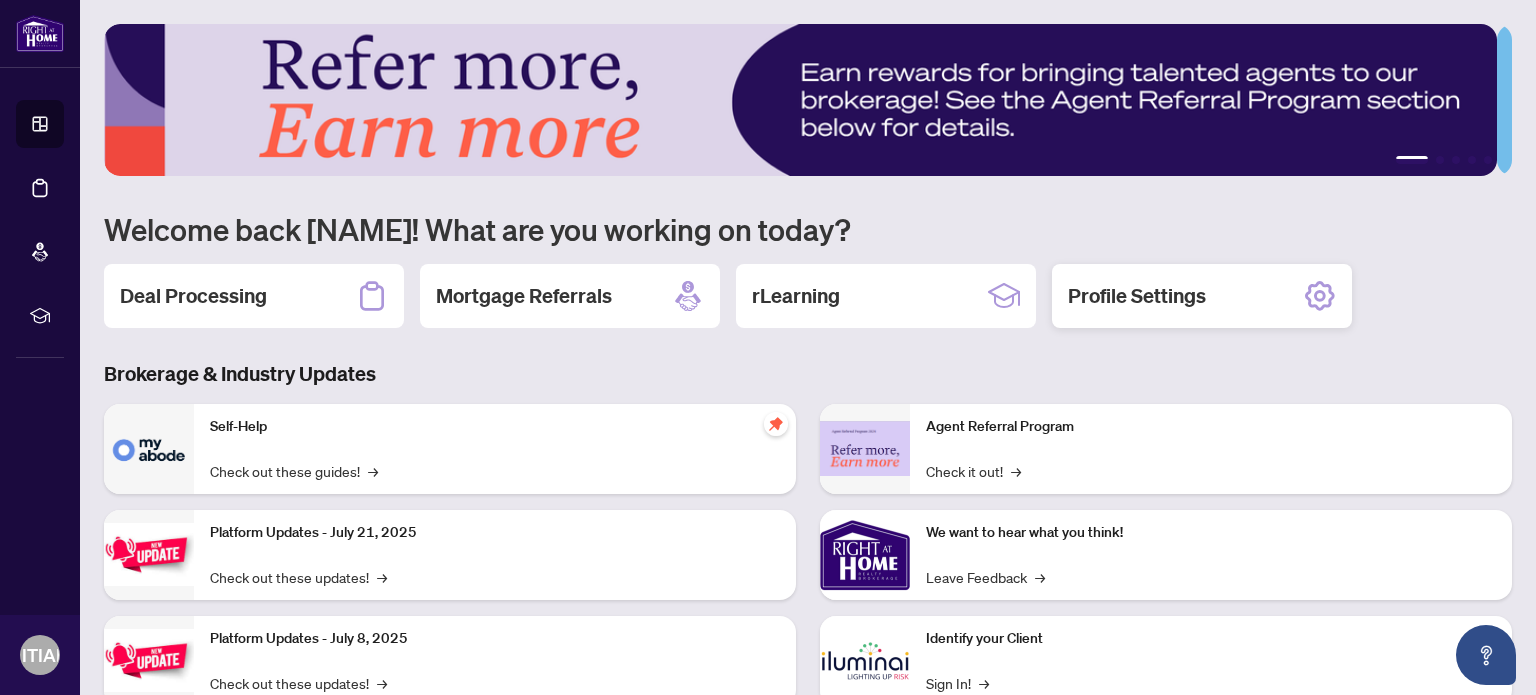 click on "Profile Settings" at bounding box center (1137, 296) 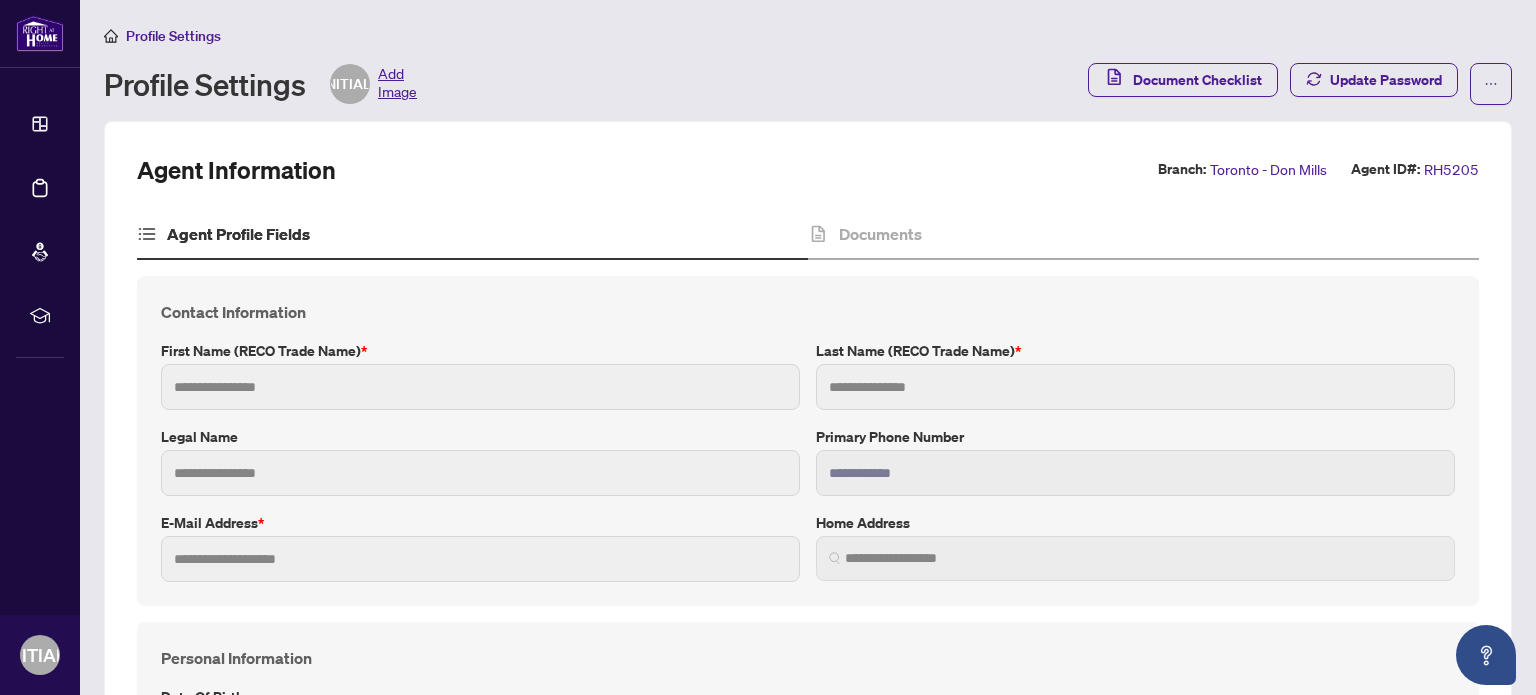 type on "*********" 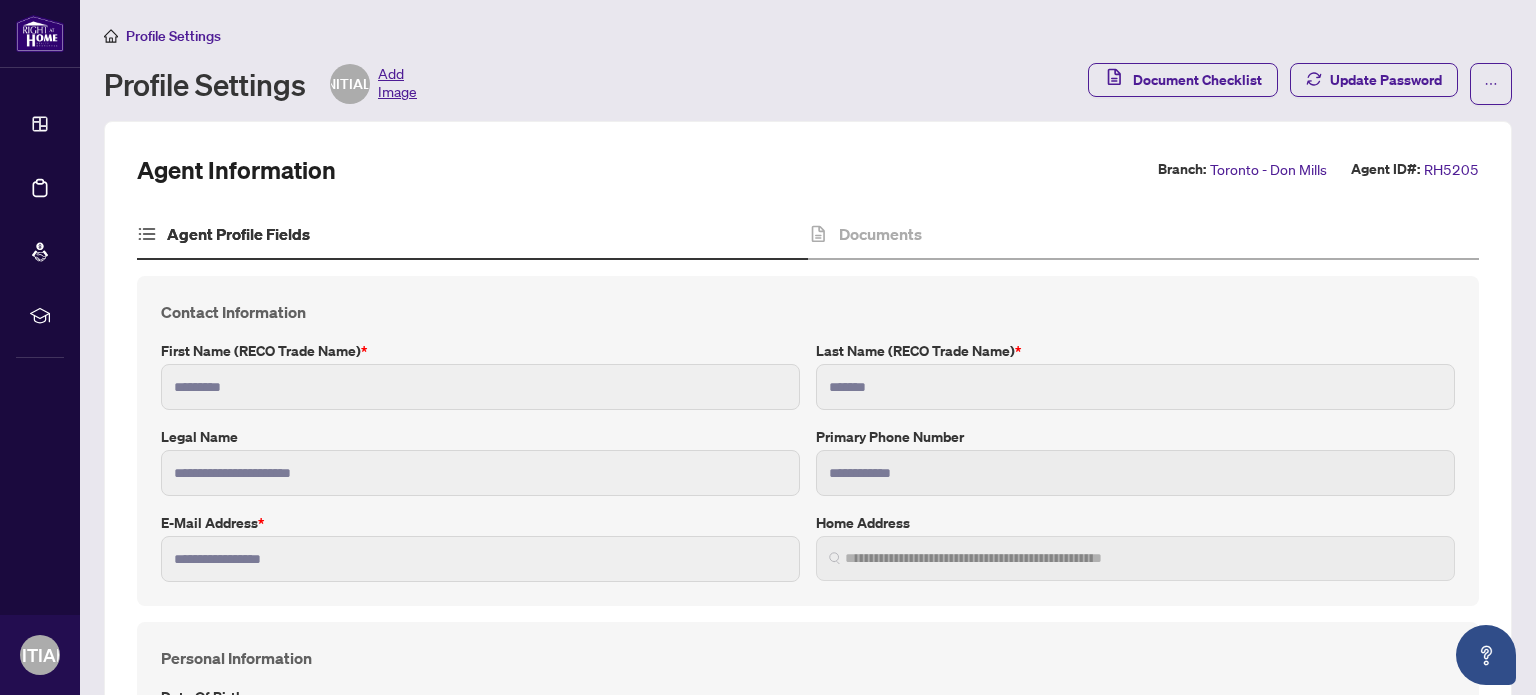 type on "**********" 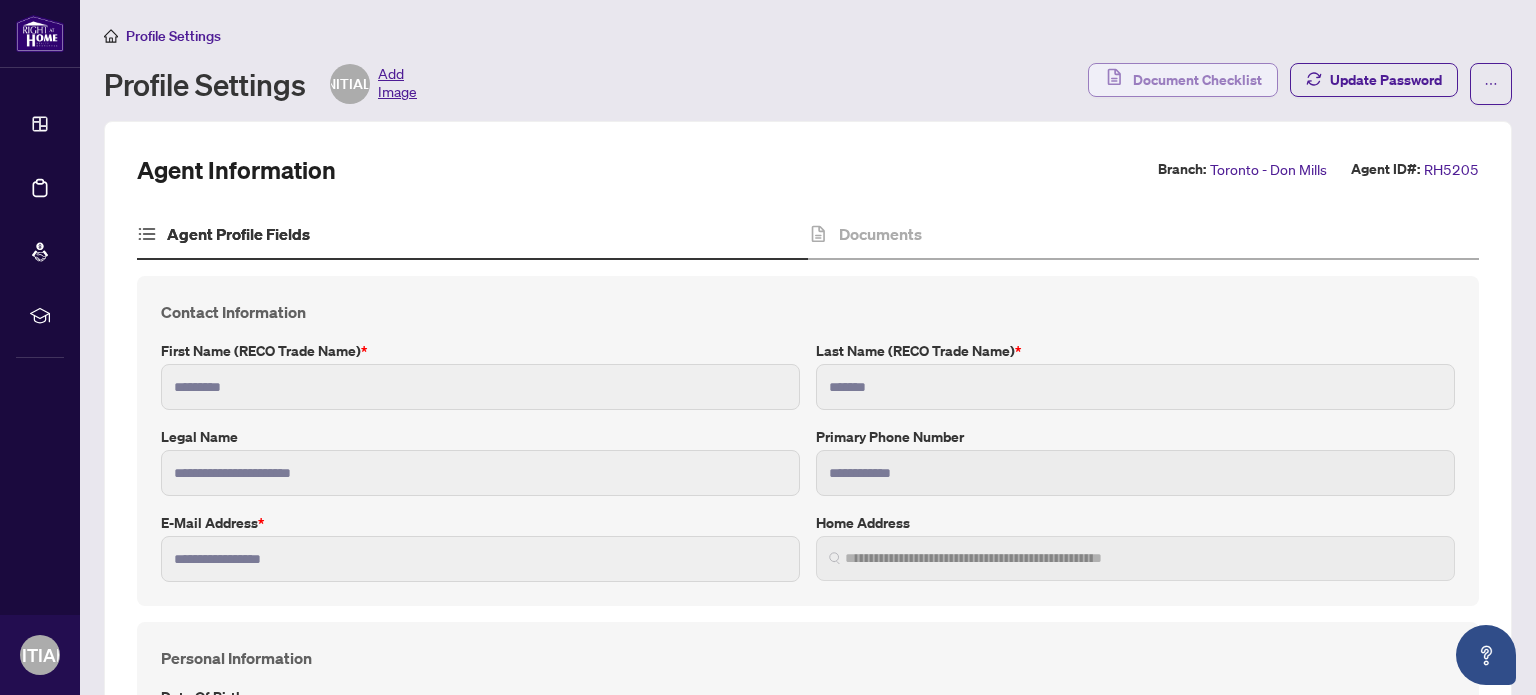 click on "Document Checklist" at bounding box center (1197, 80) 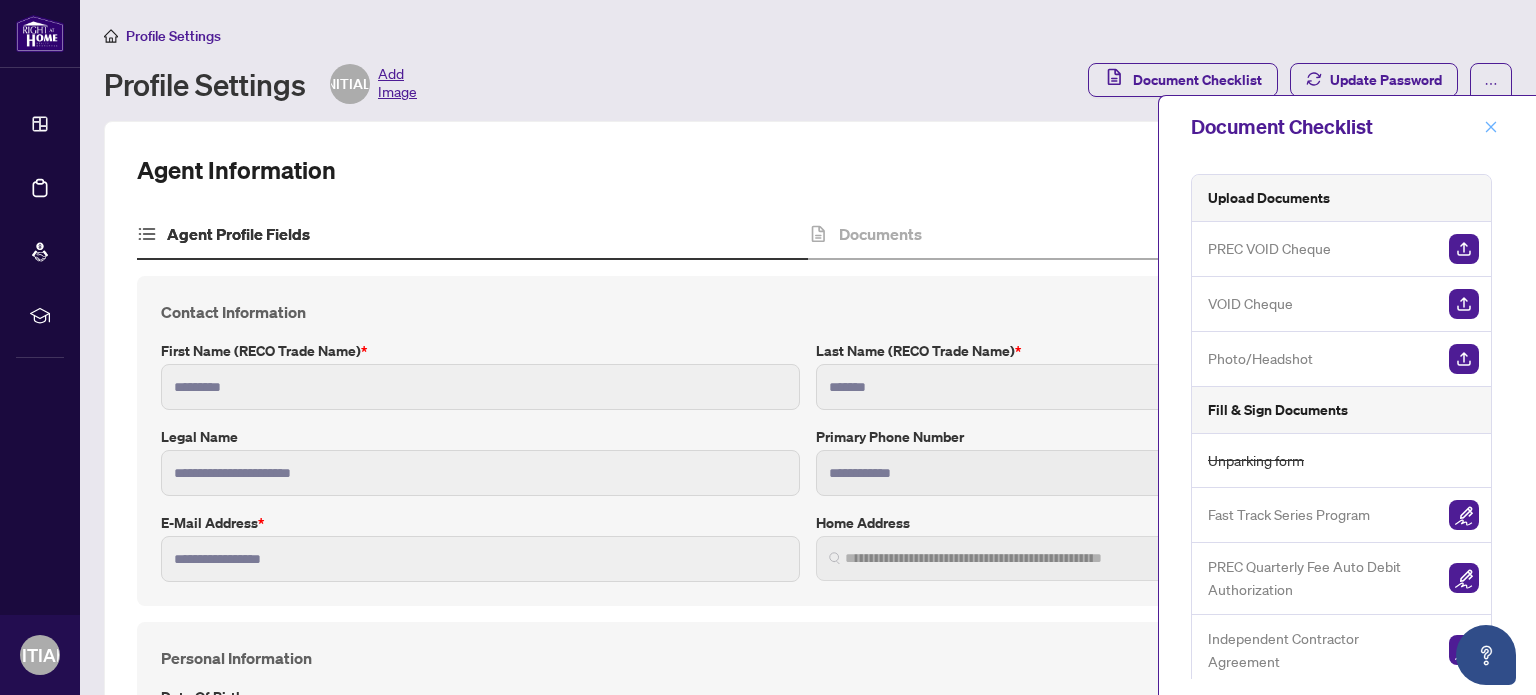 click 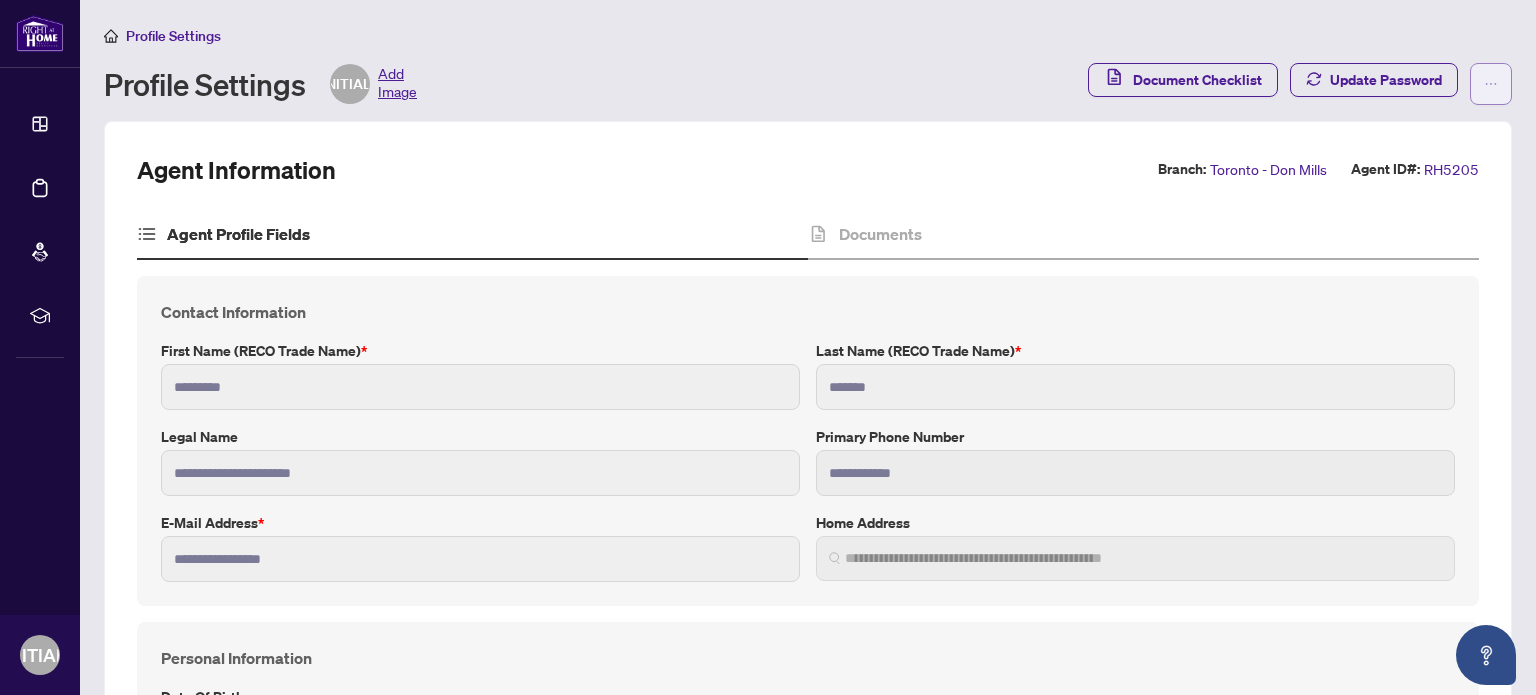 click at bounding box center (1491, 84) 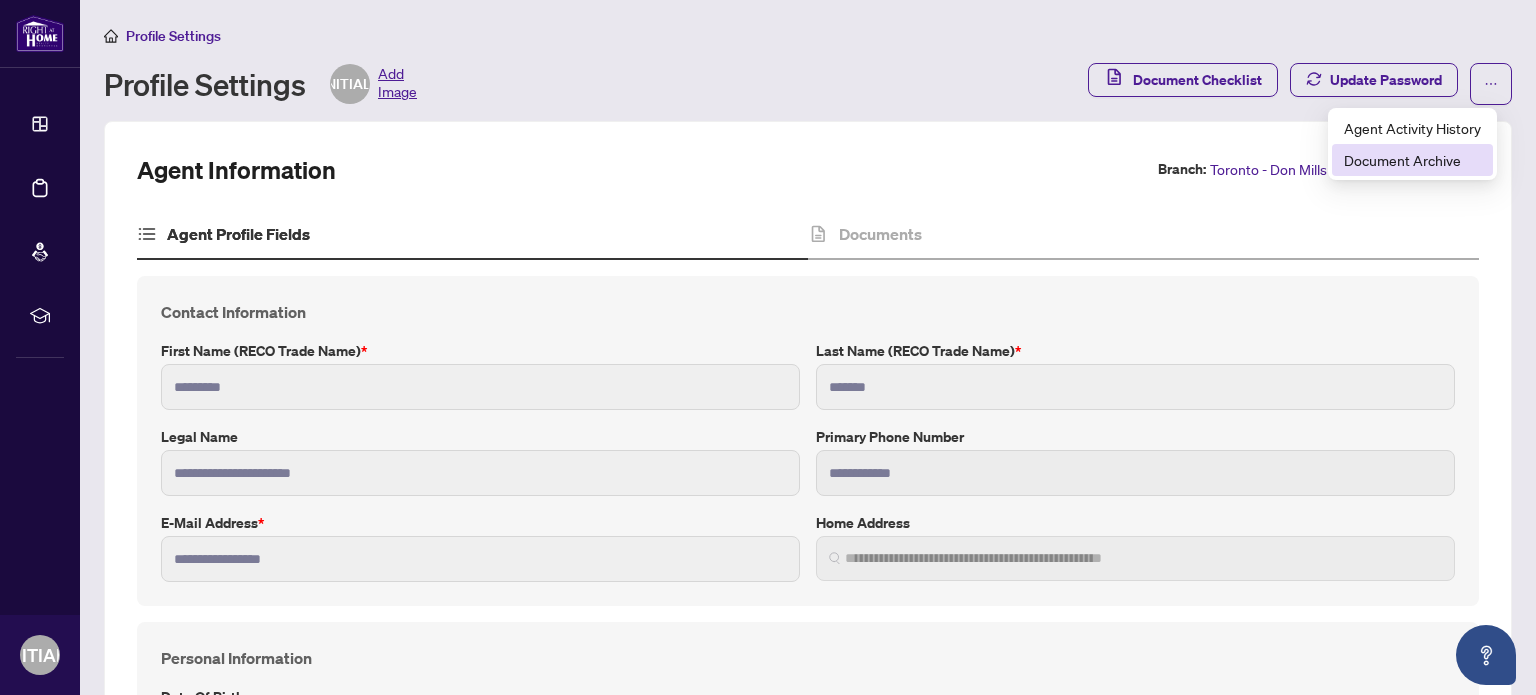 click on "Document Archive" at bounding box center [1412, 160] 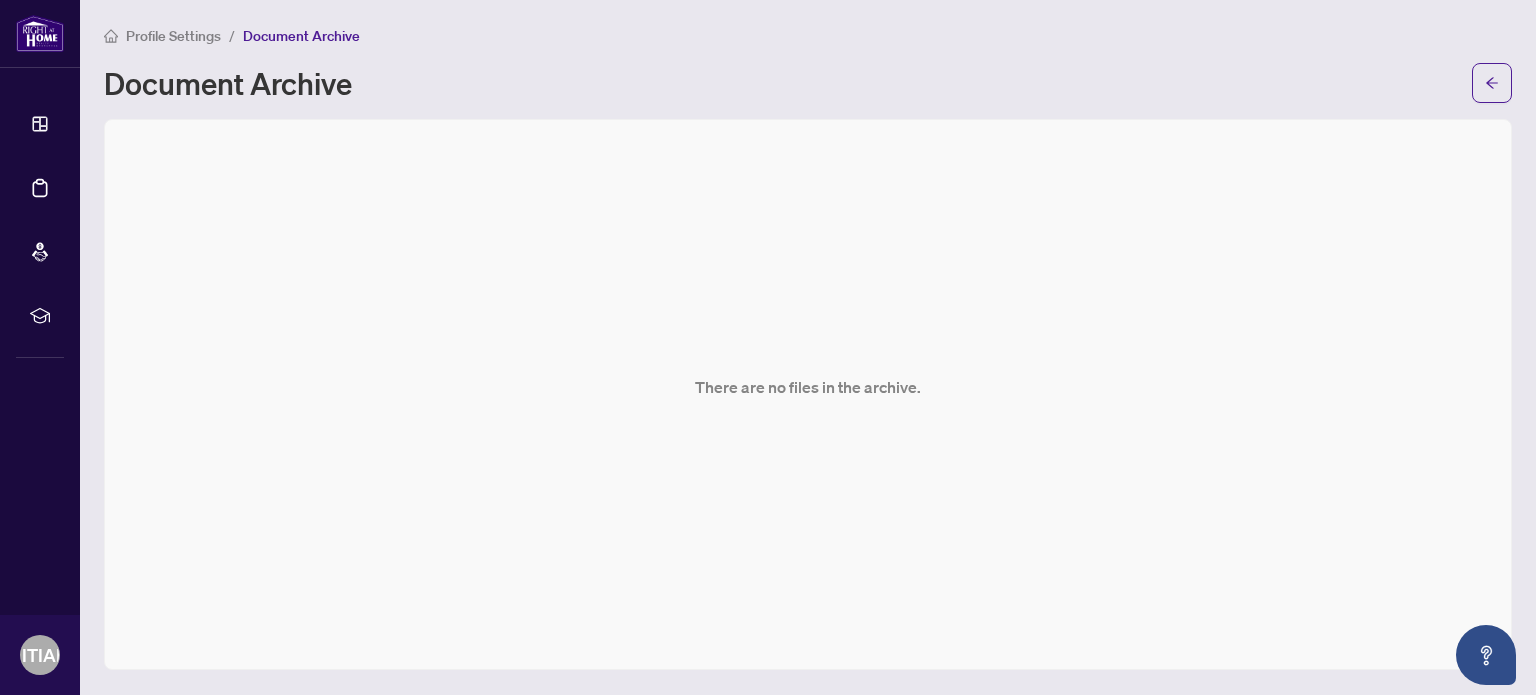 click on "Profile Settings" at bounding box center (173, 36) 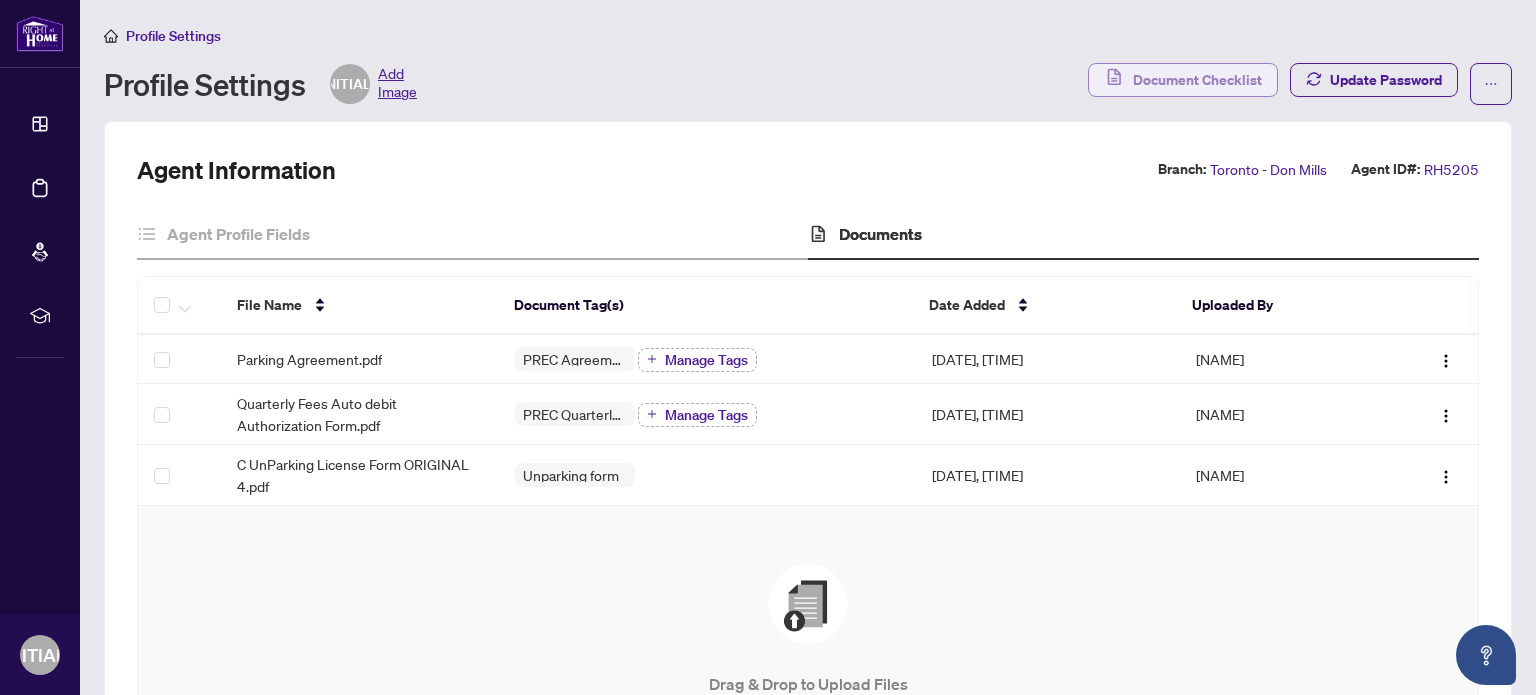 click on "Document Checklist" at bounding box center [1197, 80] 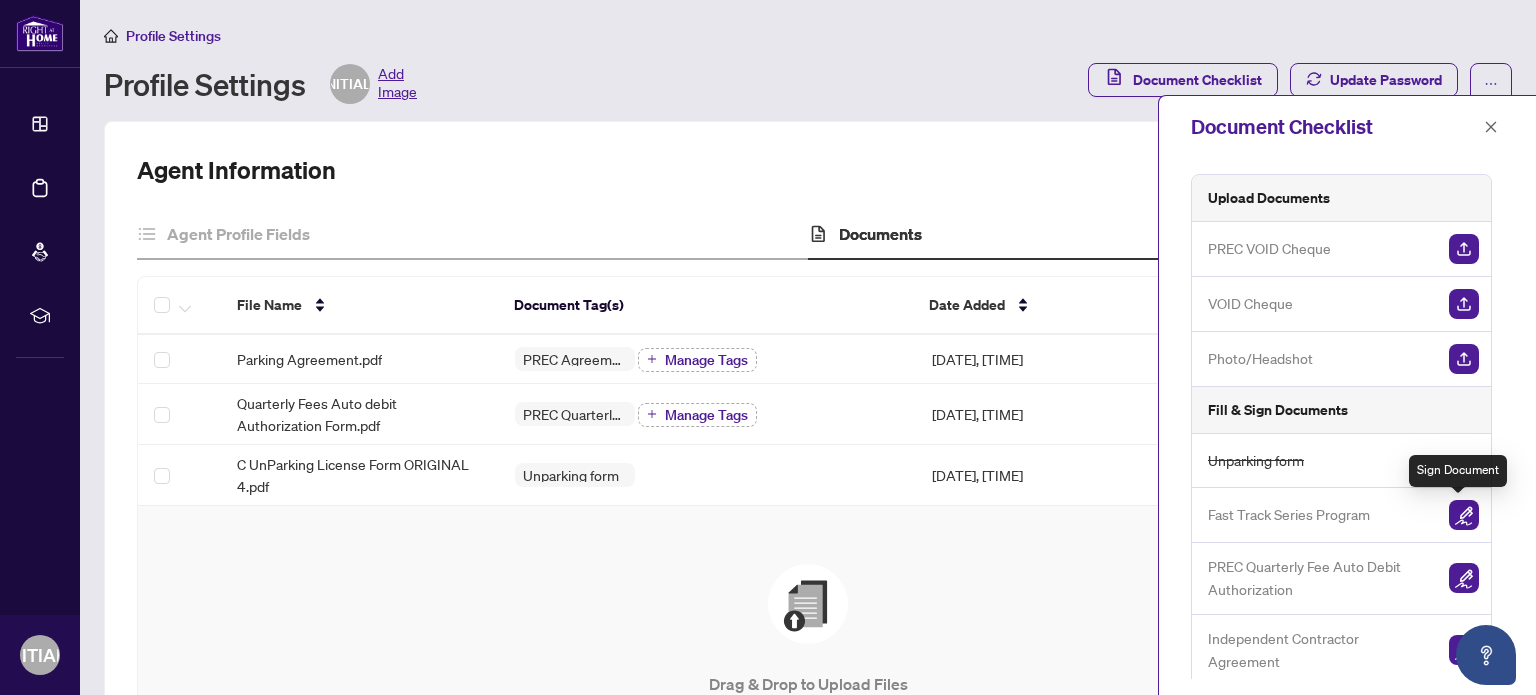 click at bounding box center (1464, 515) 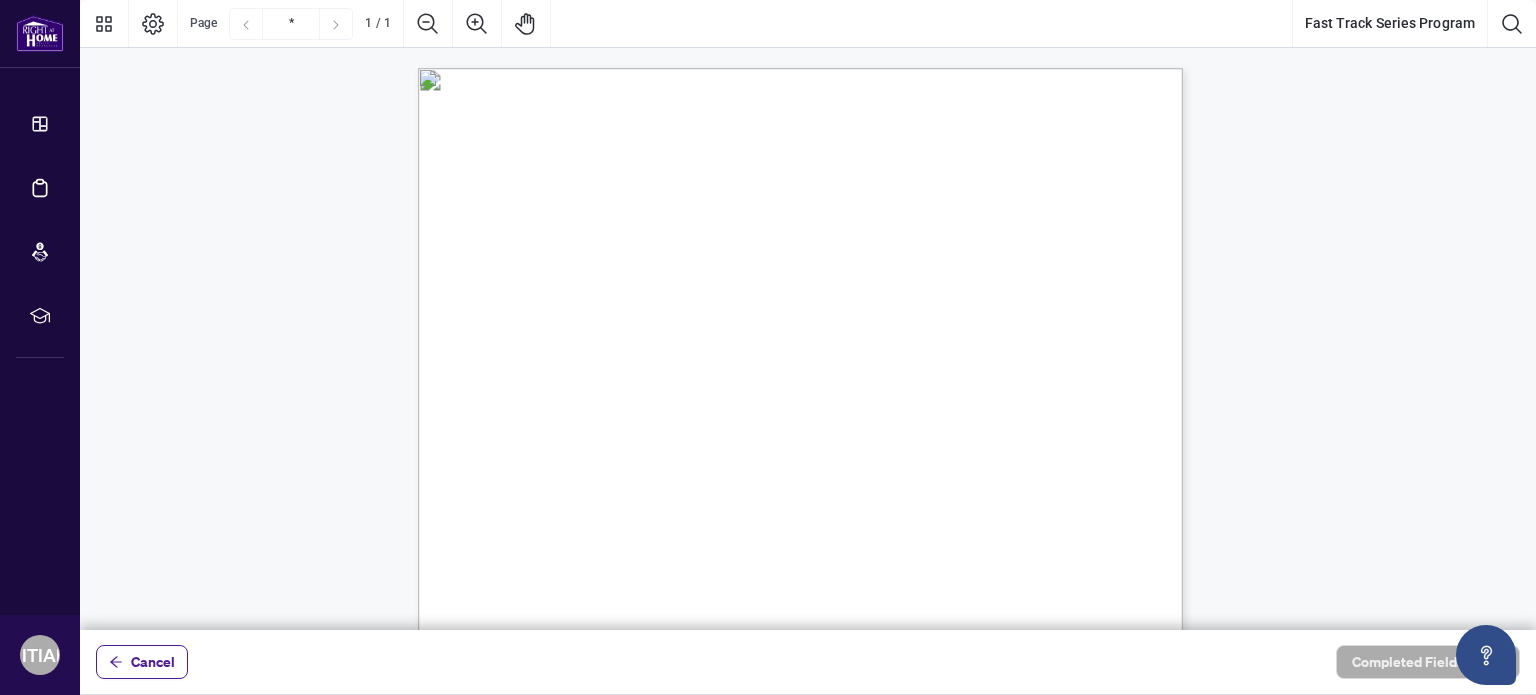 click on "FAST TRACK SERIES PROGRAM AGREEMENT
Each newly licensed Salesperson upon joining Right at Home Realty (“RAHR”) shall pay the Fast
Track Series fee of $540.00. However, if within six (6) months of joining RAHR, the Salesperson
completes the following components of the Fast Track Series:
A. Attends the Branch Orientation webinar;
B. Attends Fast Track Part 1 and Part 2 courses;
C. Completes all assignments (as determined by the VP, Agent Success);
D. Completes all modules within the Fast Track Series.
We will issue a credit applicable to either one residential resale transaction or two residential lease
transactions. This credit can be utilized by the Salesperson to oset the Transaction Processing Fee
for their next sale or purchase.
Terms and Conditions
·  This credit entitles the holder to one (1) credit for a residential resale transaction  or  two (2)
credits for residential lease transactions. For lease transactions, the same credit may be
used twice.
·  ·  ·  ·" at bounding box center (896, 687) 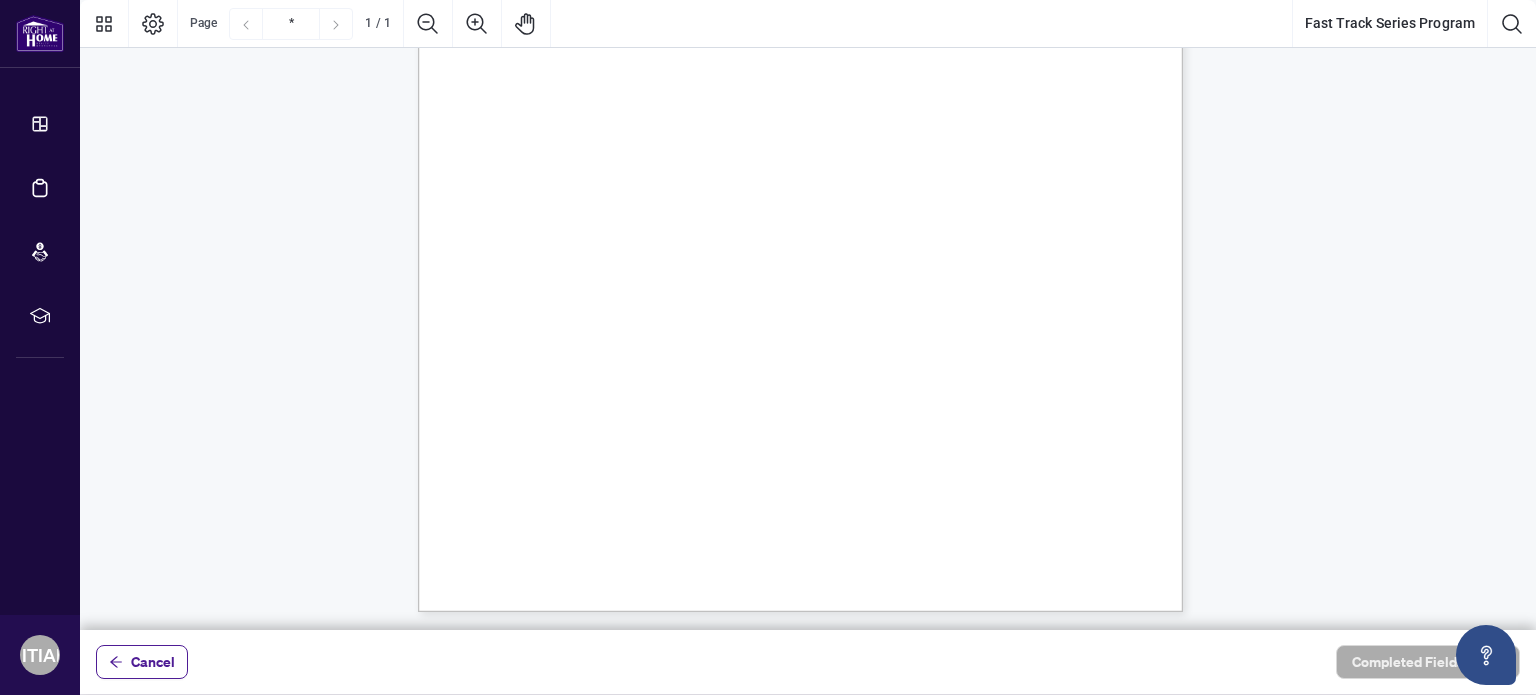 scroll, scrollTop: 448, scrollLeft: 0, axis: vertical 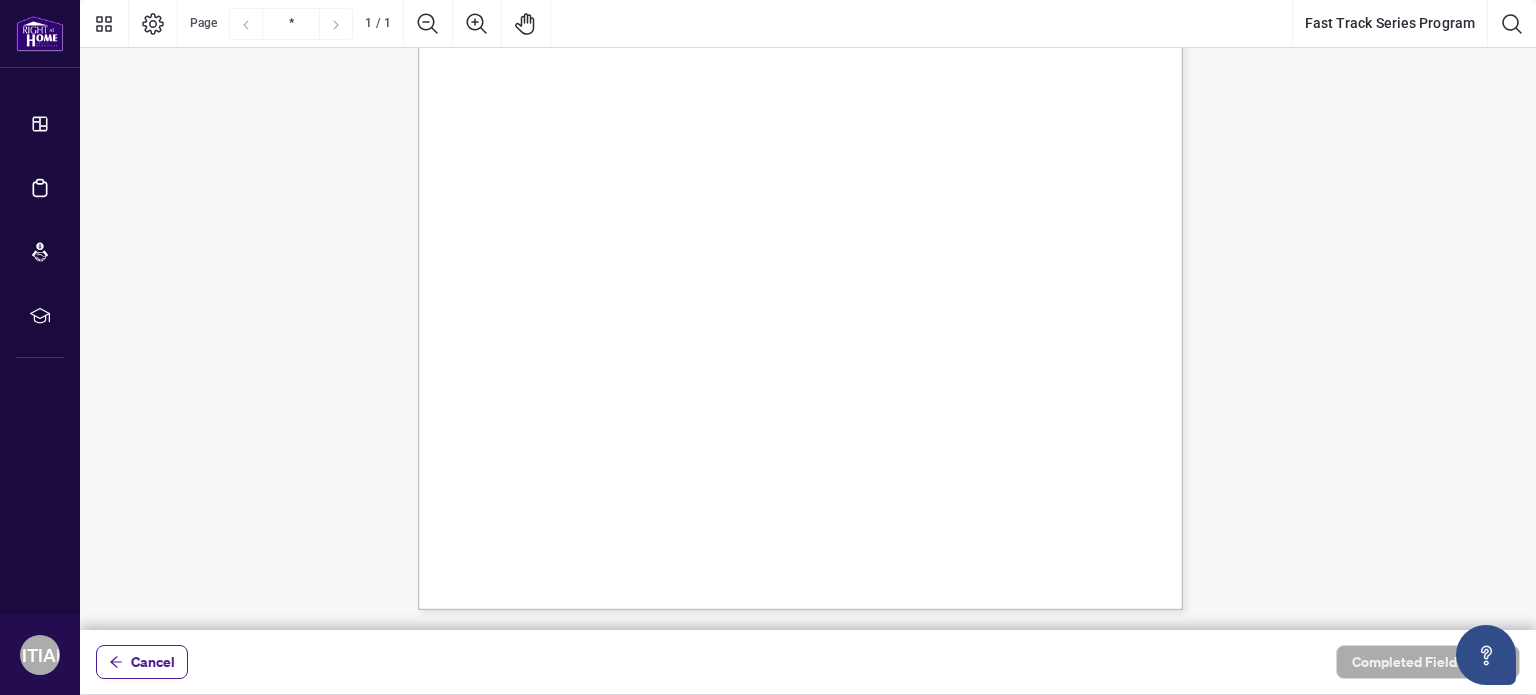 drag, startPoint x: 708, startPoint y: 171, endPoint x: 847, endPoint y: 262, distance: 166.1385 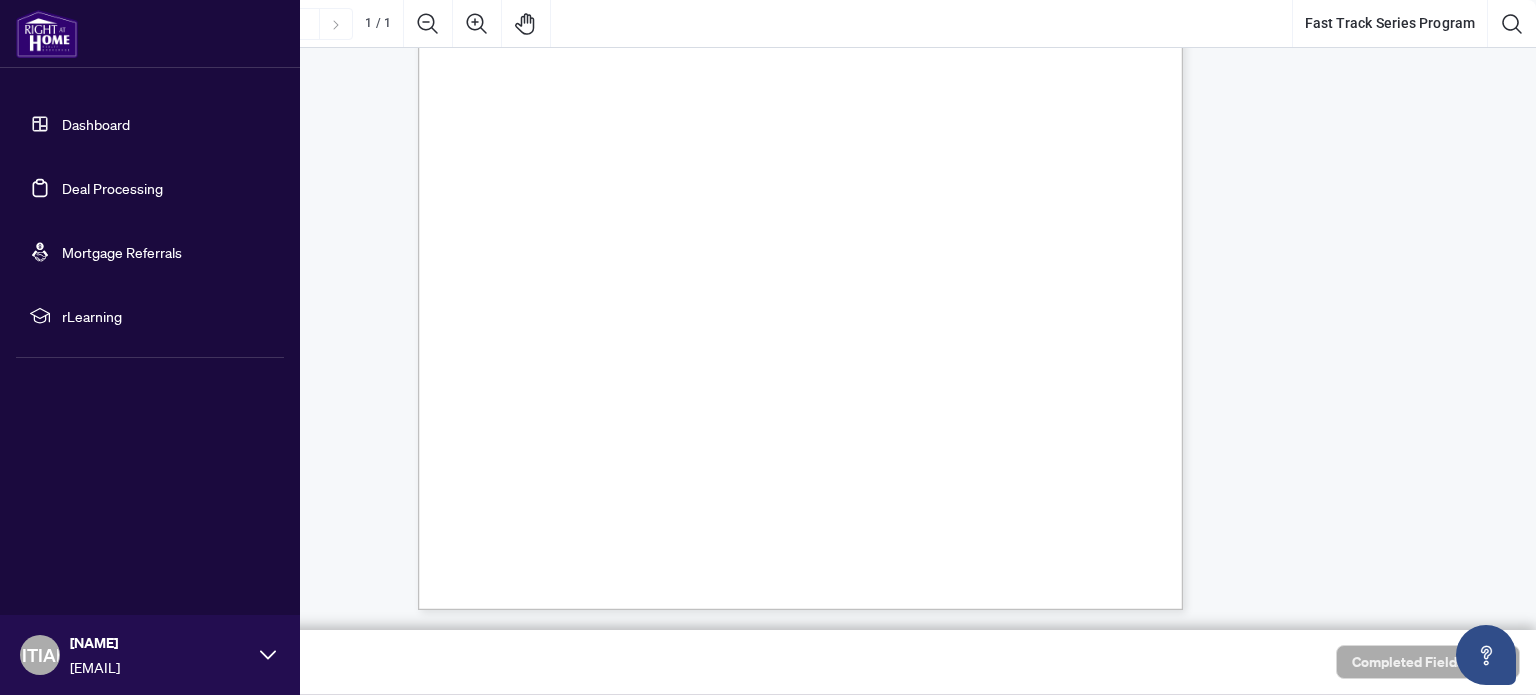 click at bounding box center [47, 34] 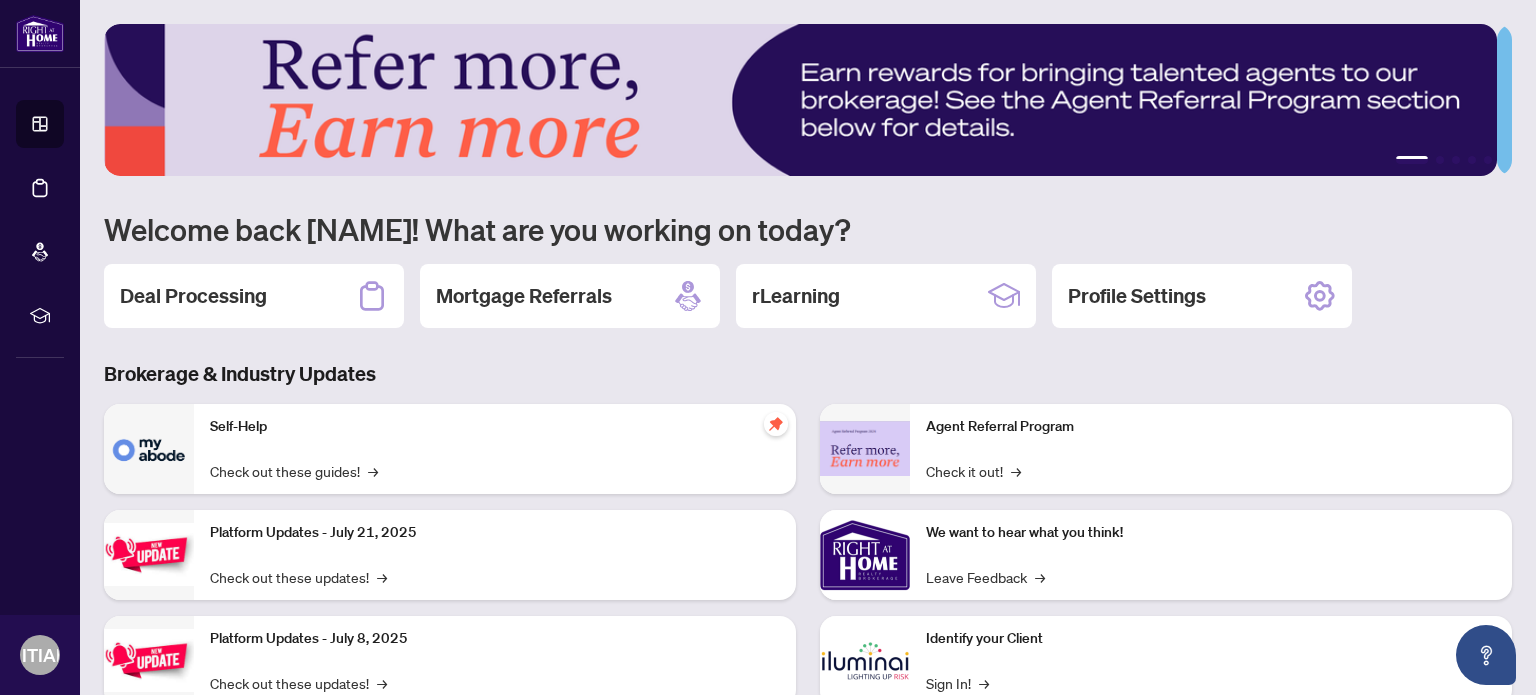 click on "Deal Processing Mortgage Referrals rLearning Profile Settings" at bounding box center (808, 296) 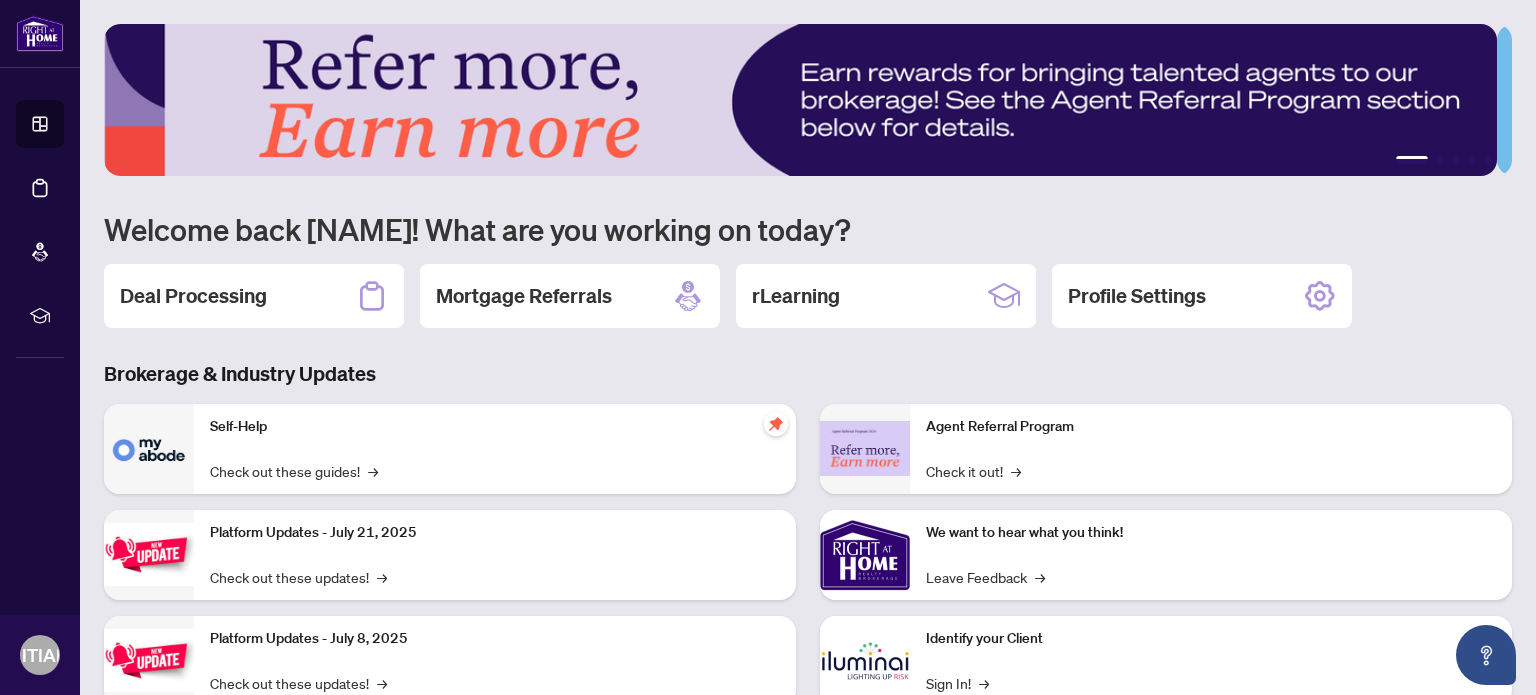 click on "Profile Settings" at bounding box center (1202, 296) 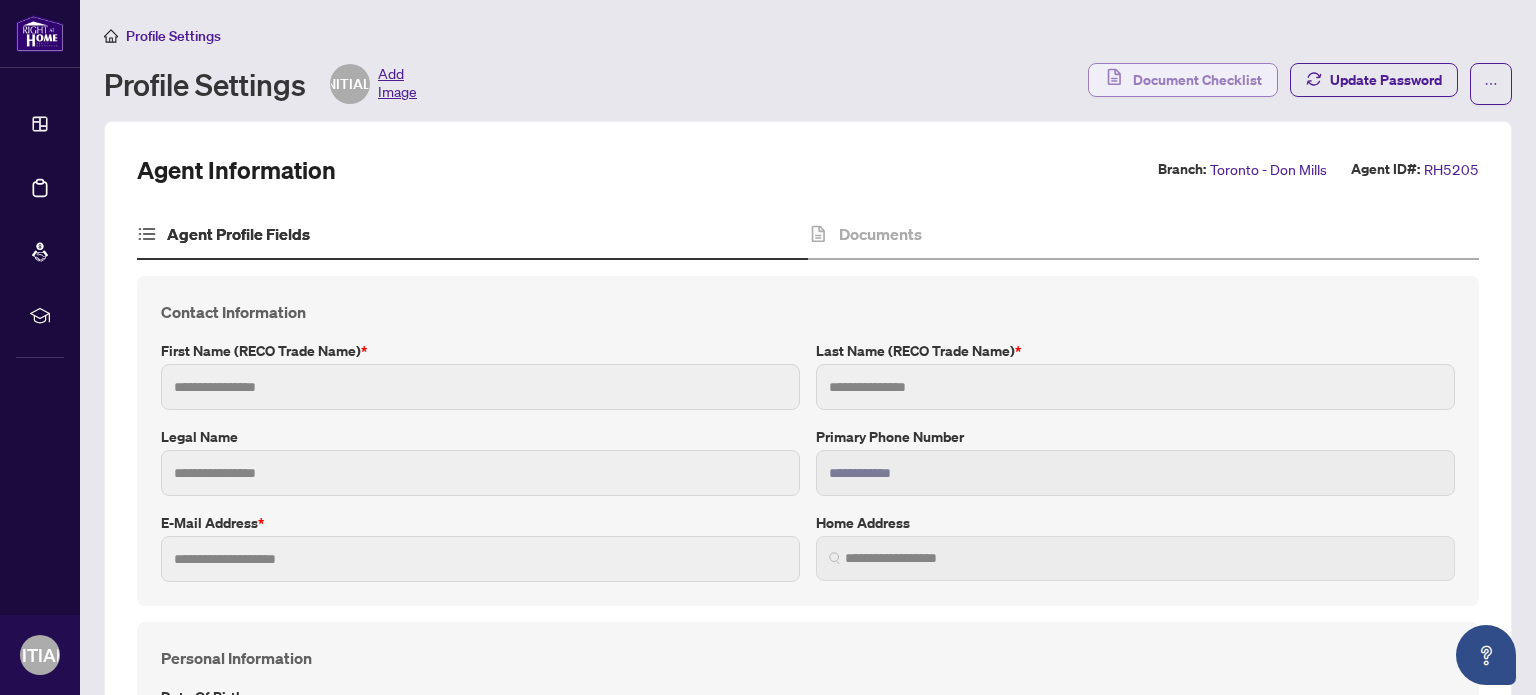 type on "*********" 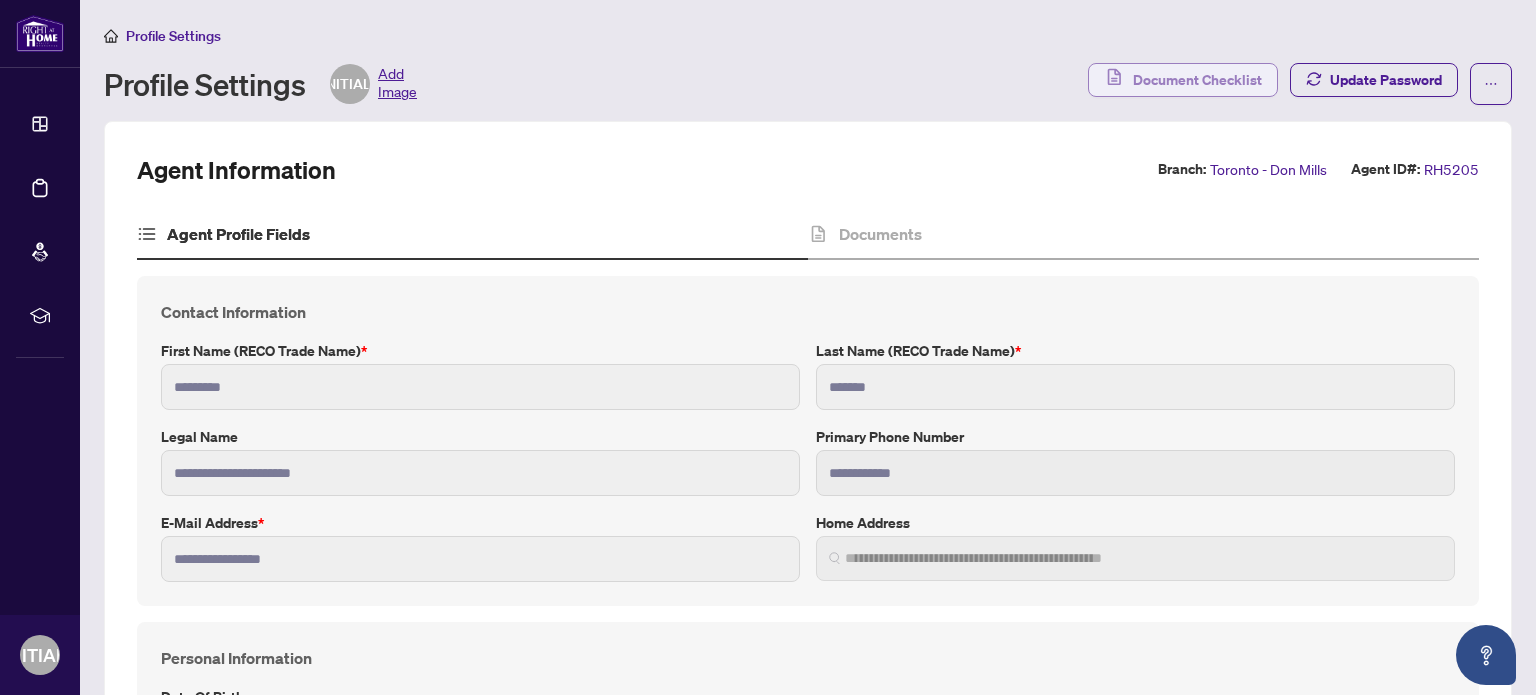 type on "**********" 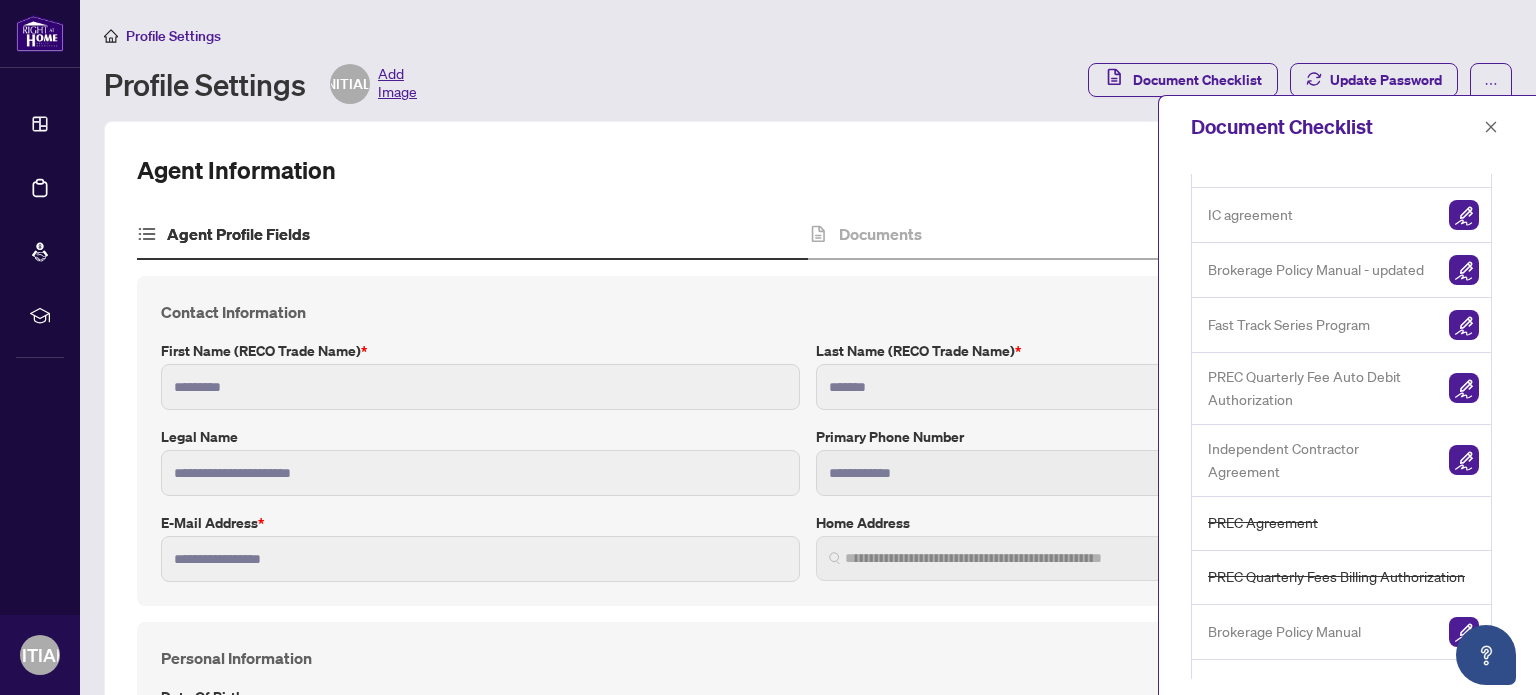 scroll, scrollTop: 200, scrollLeft: 0, axis: vertical 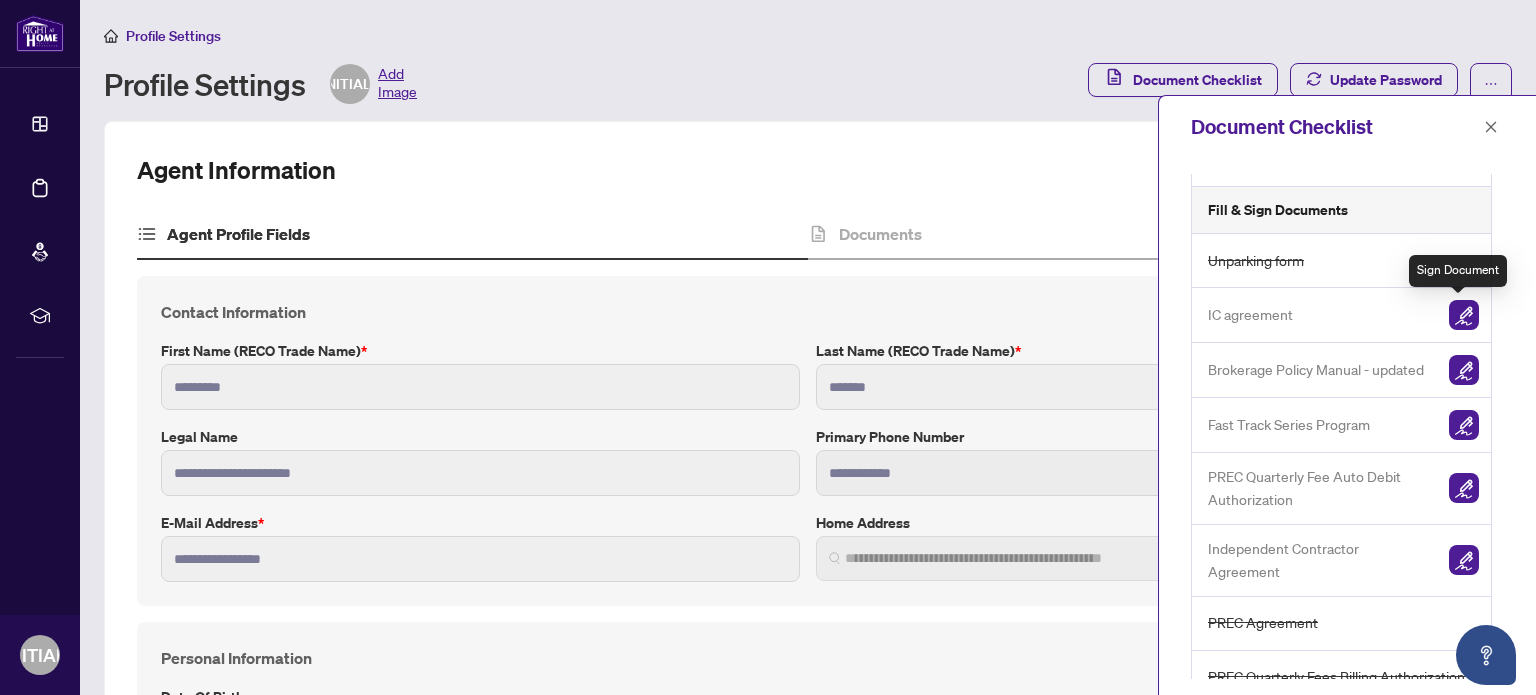 click at bounding box center [1464, 315] 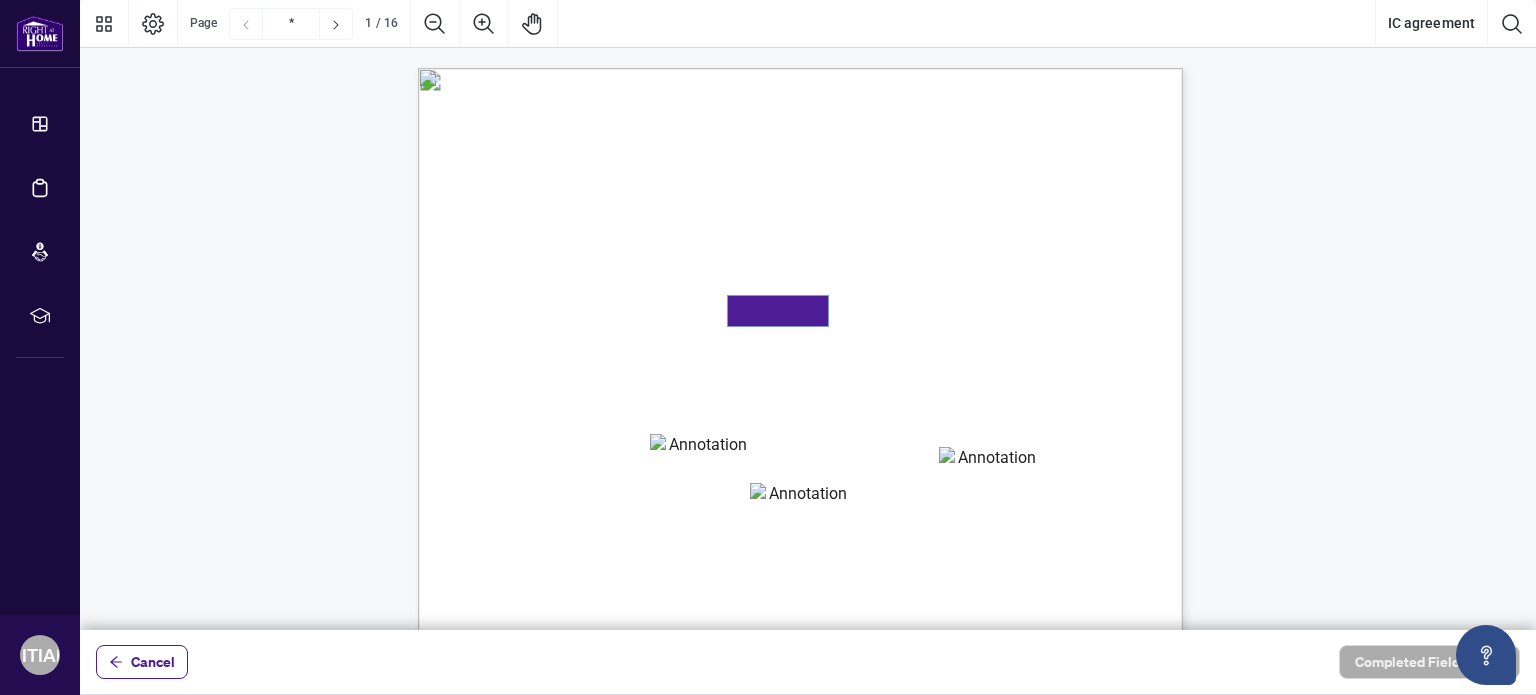 click at bounding box center [778, 311] 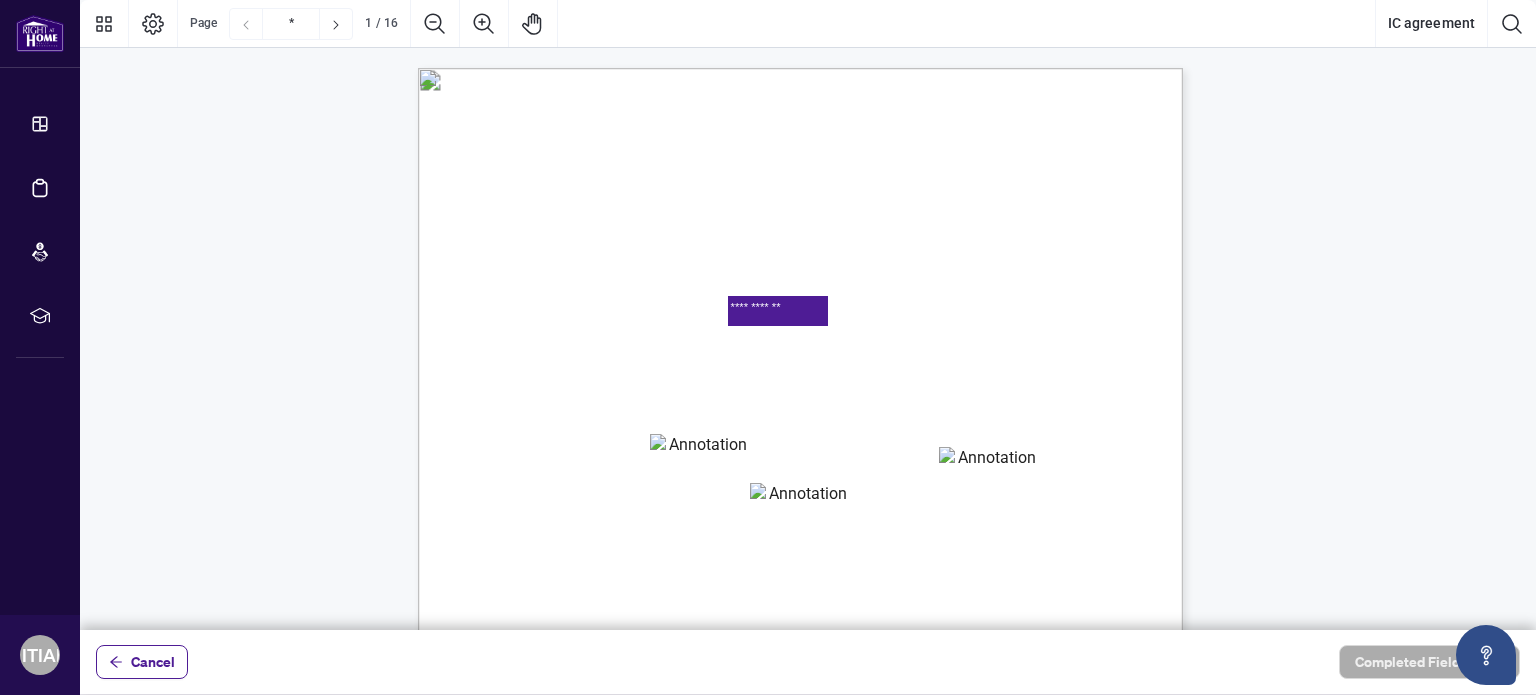 type on "**********" 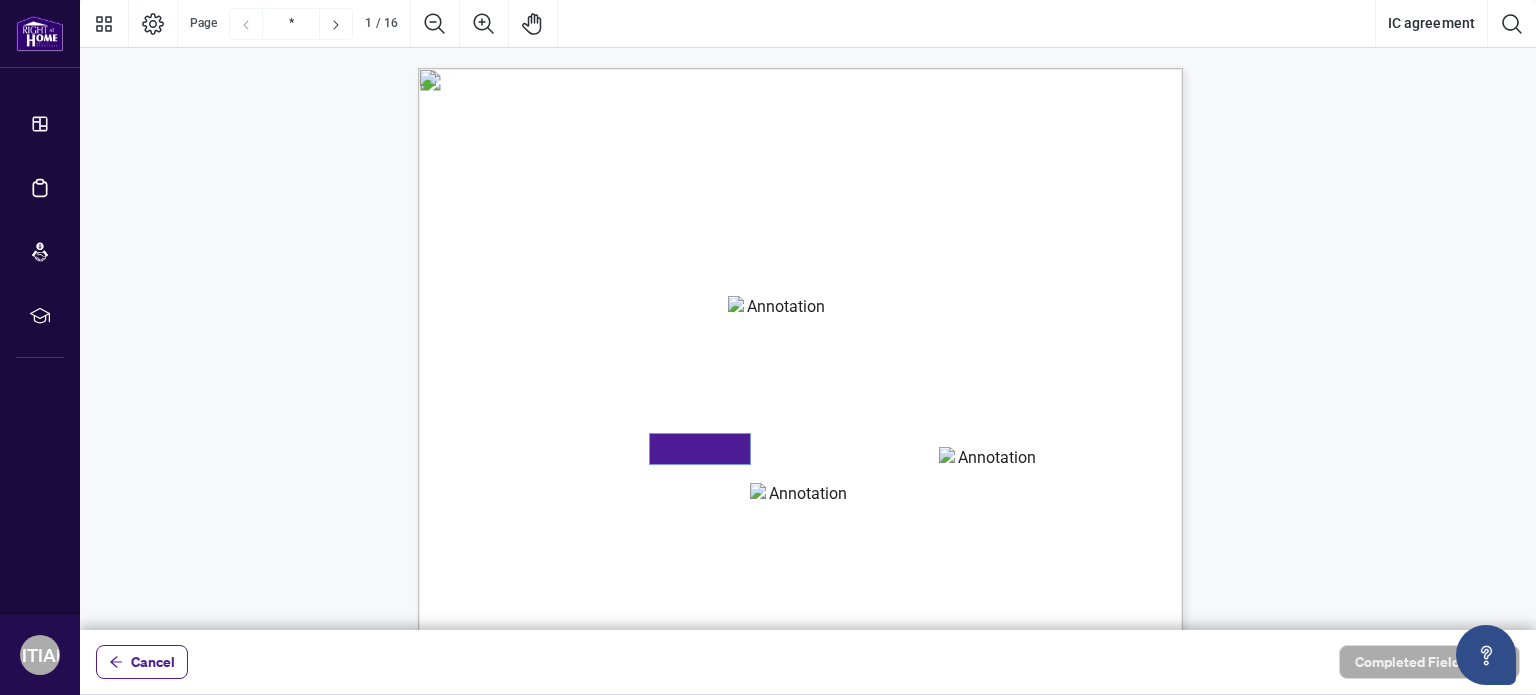 click at bounding box center (700, 449) 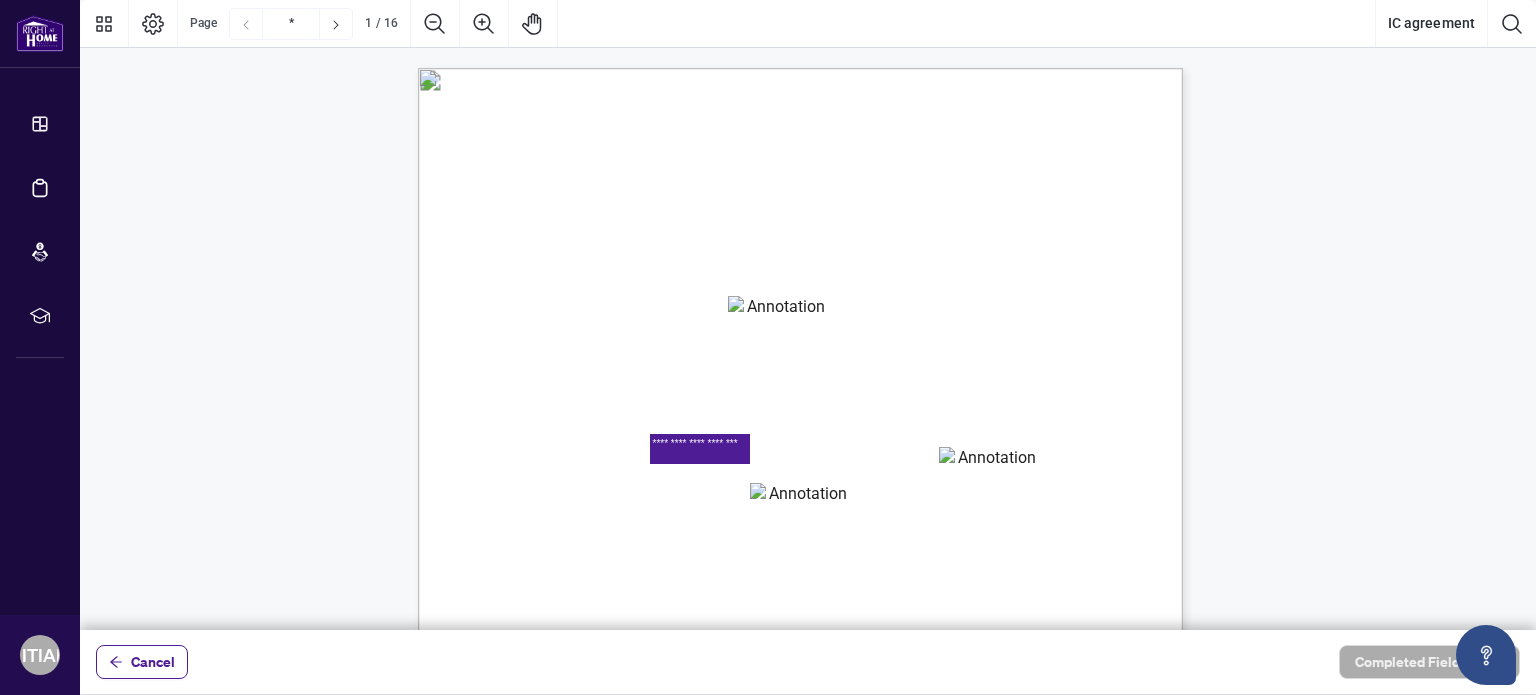 type on "**********" 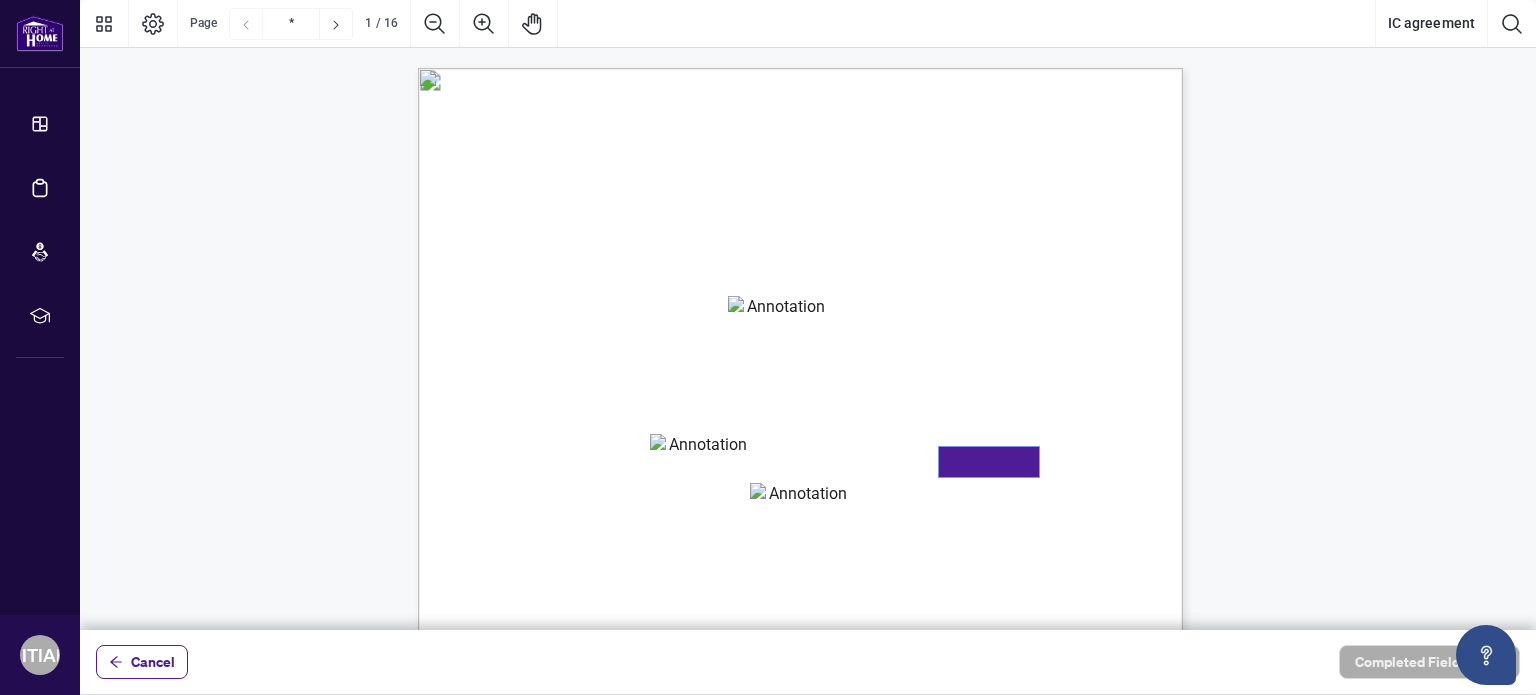 click at bounding box center (989, 462) 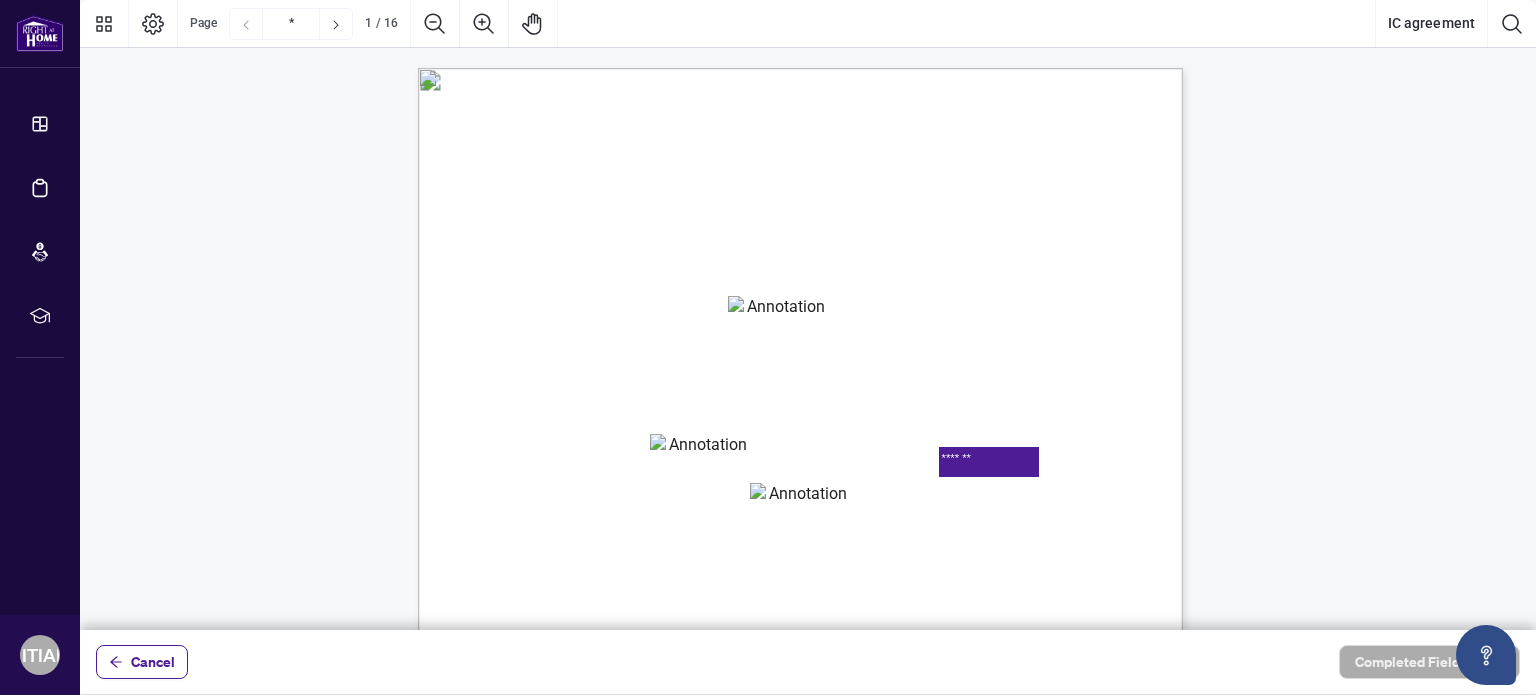 type on "*******" 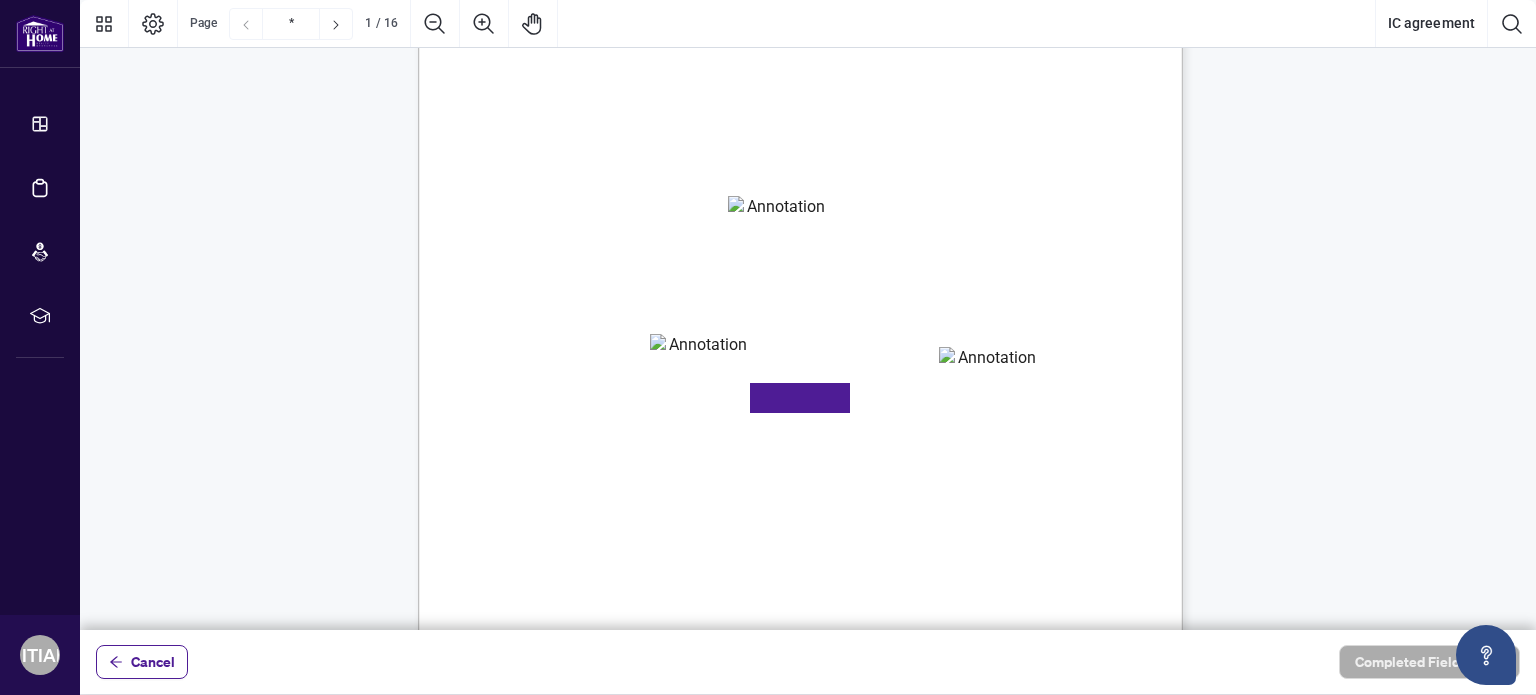 scroll, scrollTop: 200, scrollLeft: 0, axis: vertical 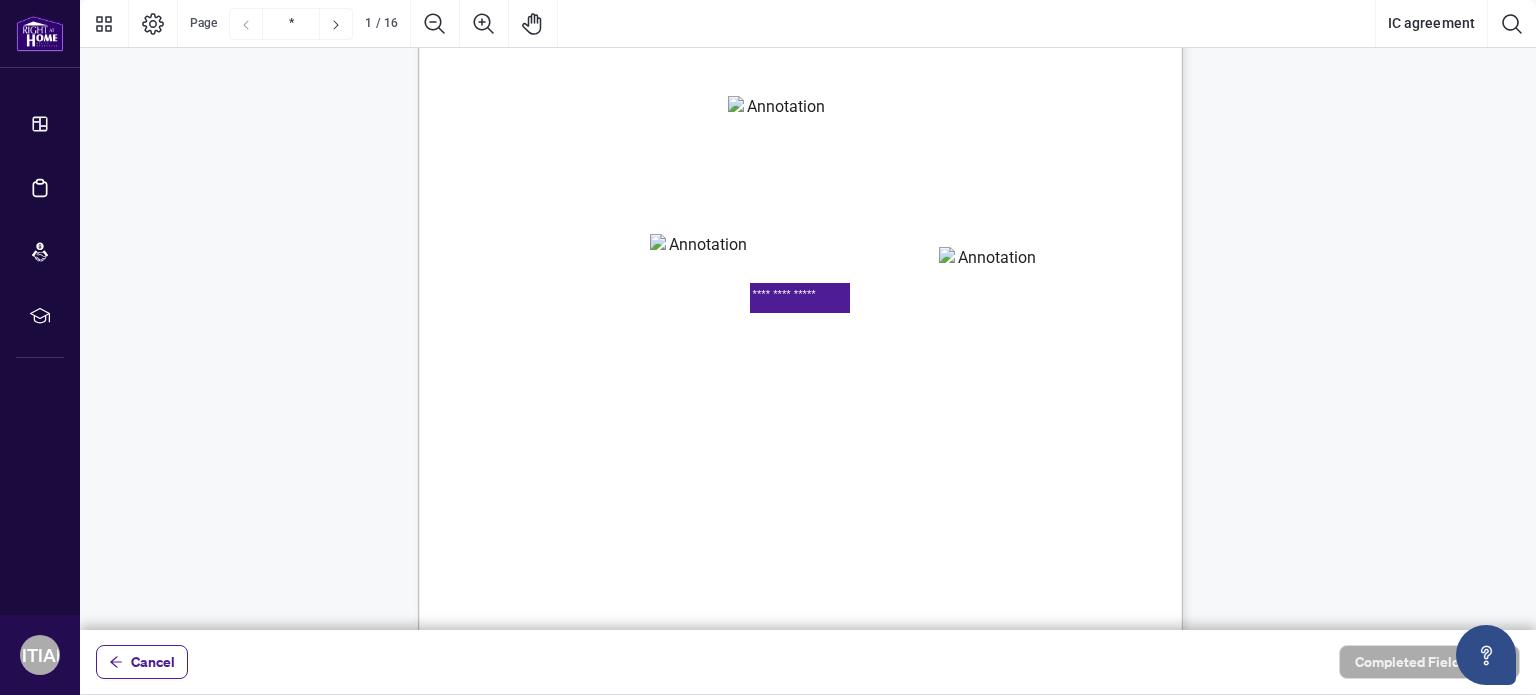 type on "**********" 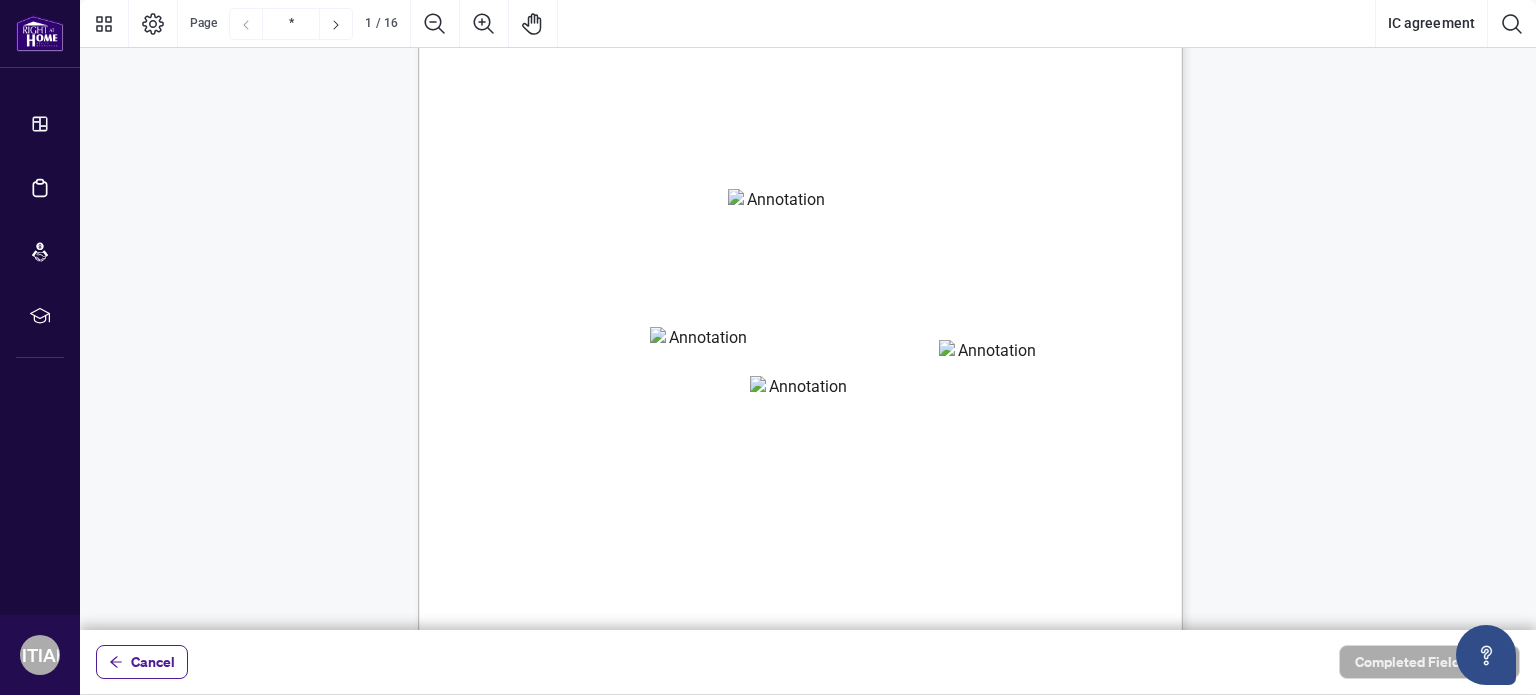 scroll, scrollTop: 100, scrollLeft: 0, axis: vertical 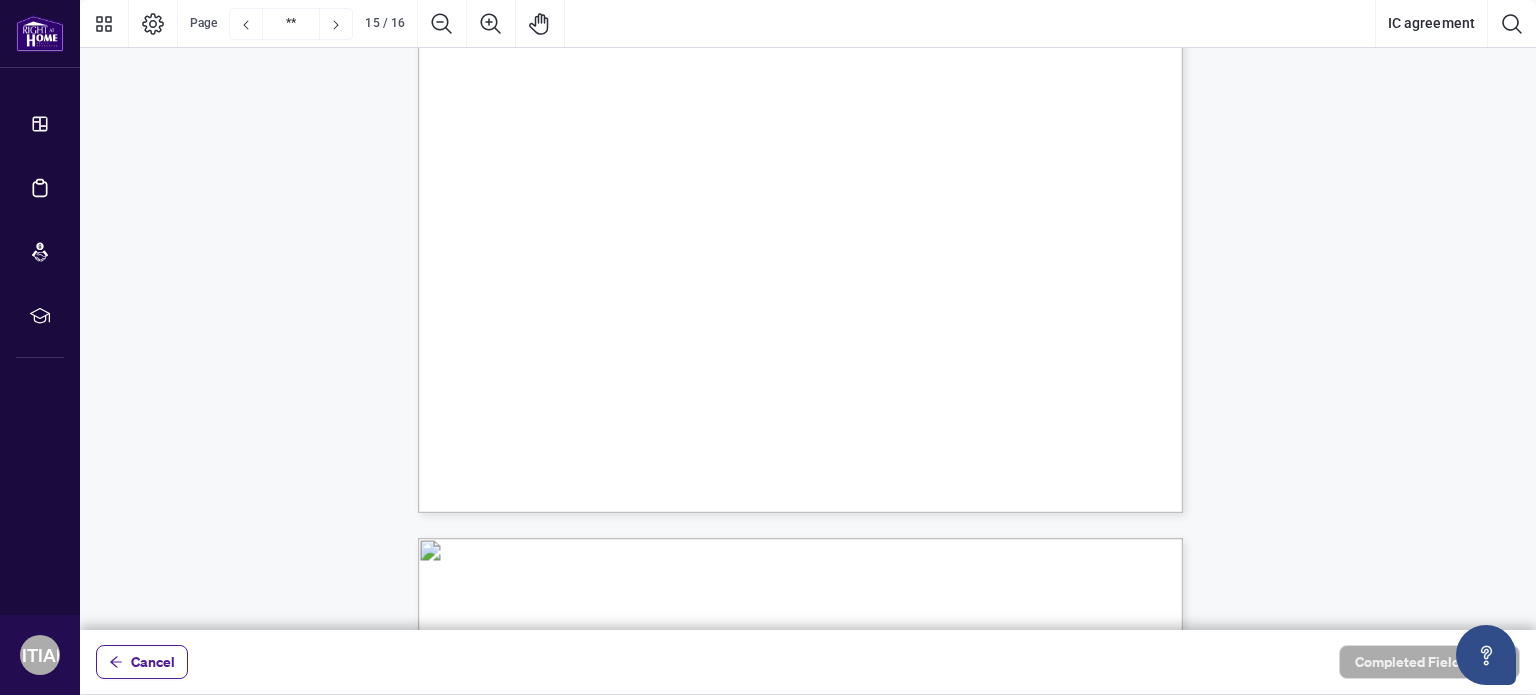 type on "**" 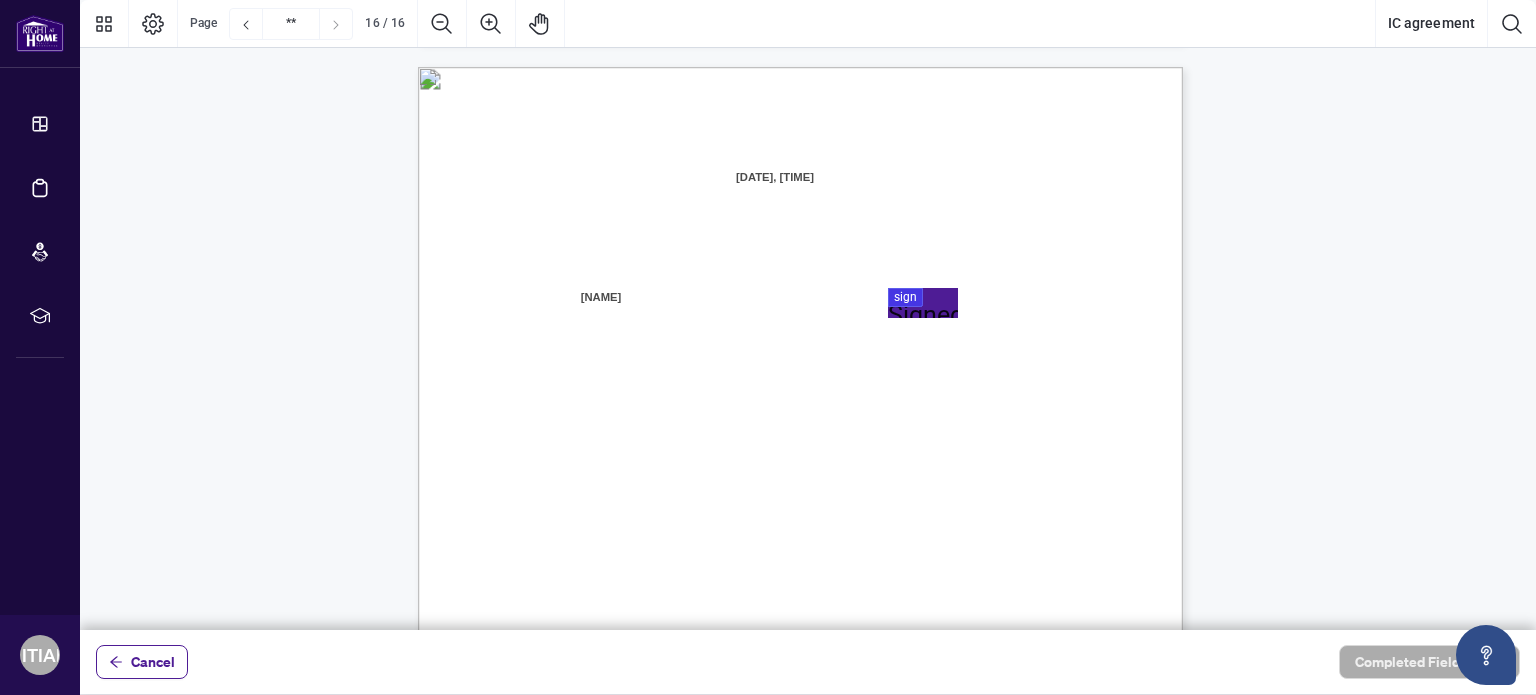 scroll, scrollTop: 15200, scrollLeft: 0, axis: vertical 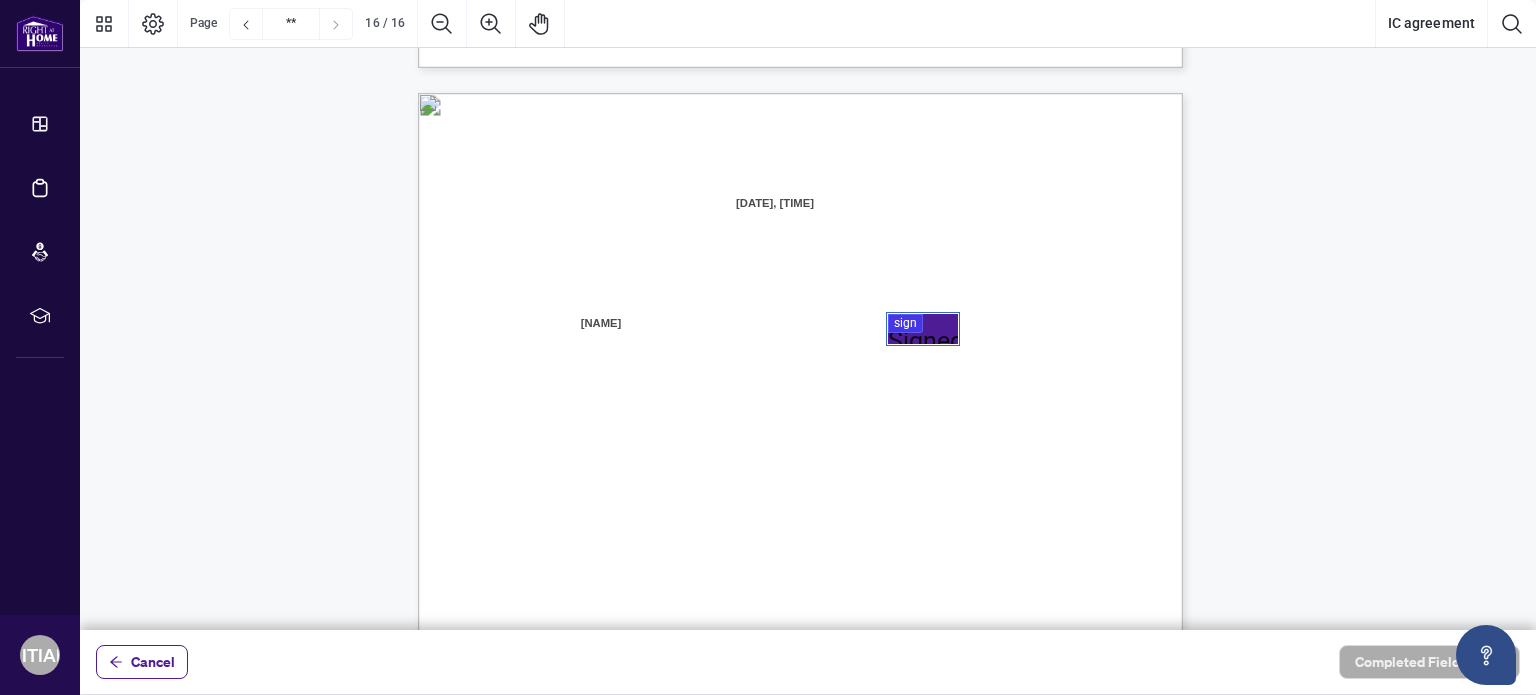 click at bounding box center [808, 315] 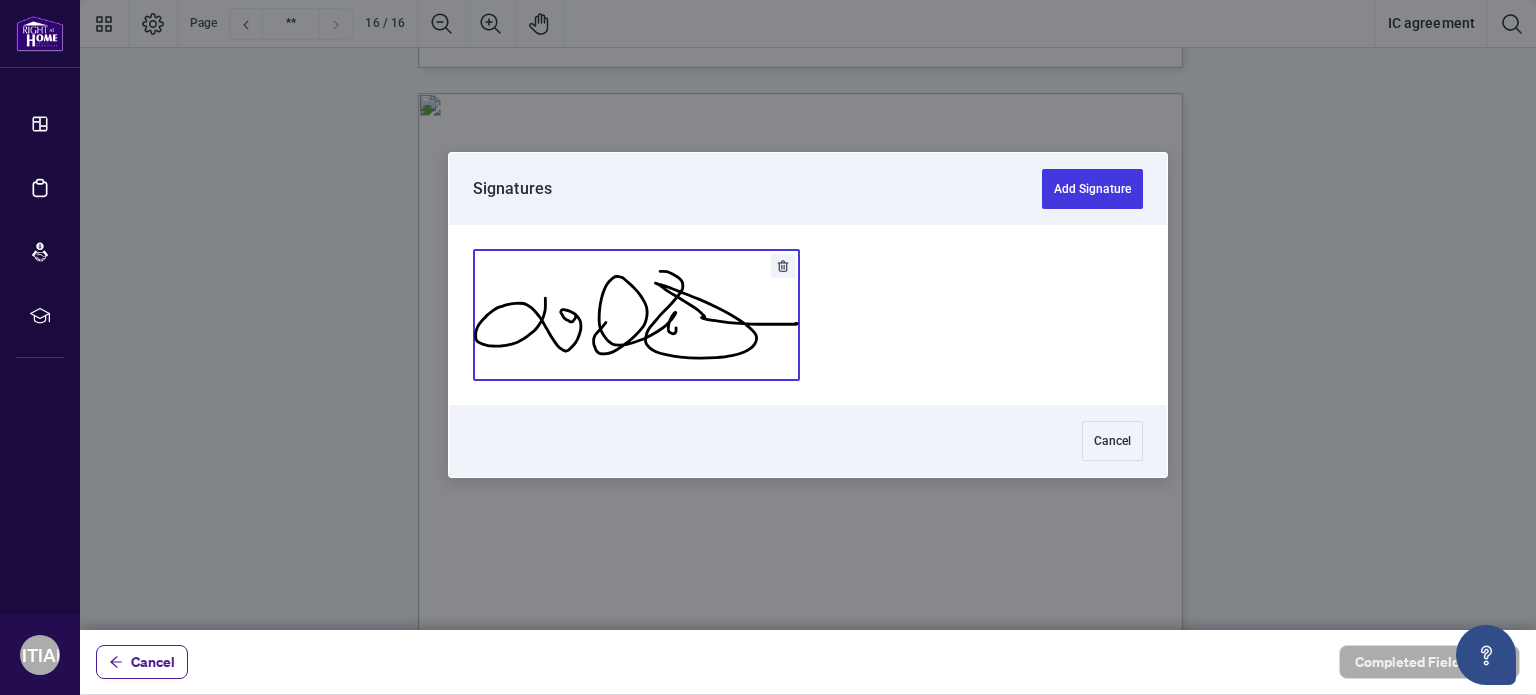 click at bounding box center (636, 315) 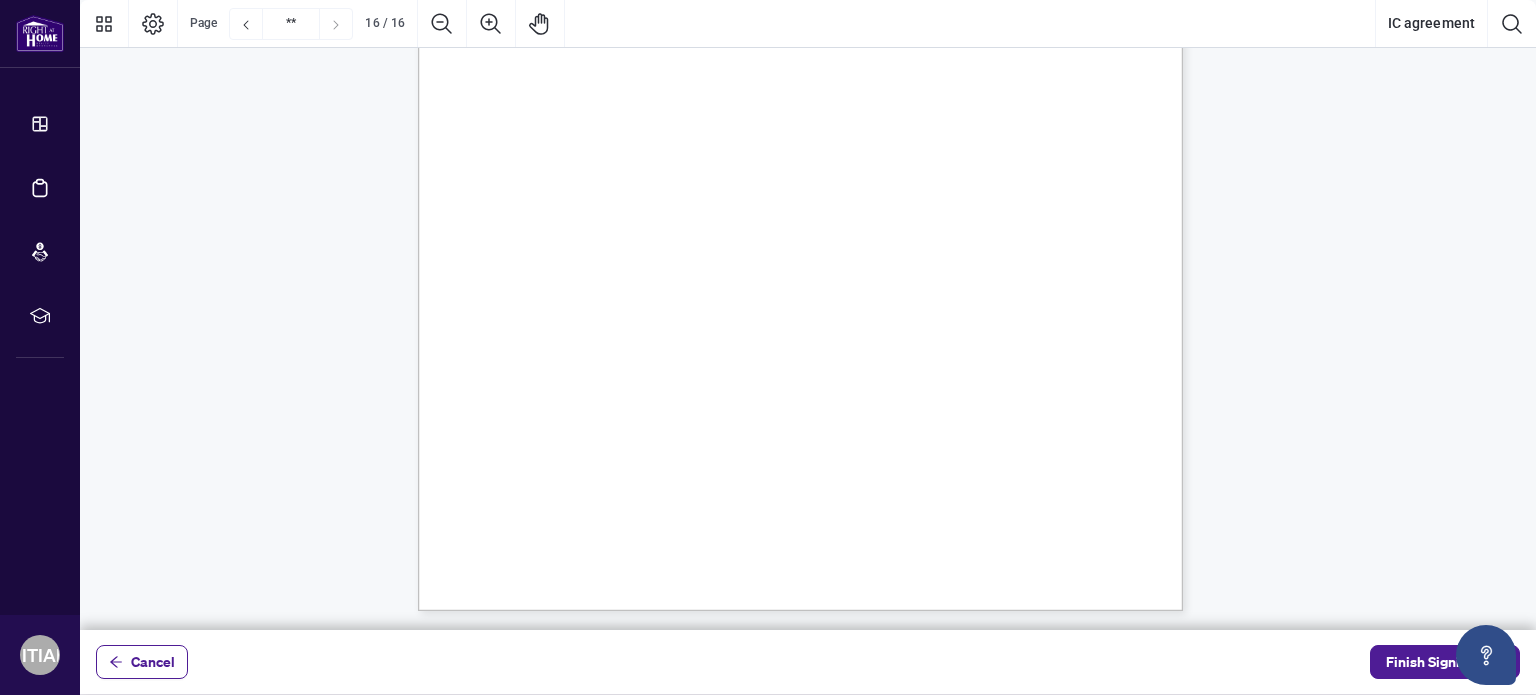 scroll, scrollTop: 15072, scrollLeft: 0, axis: vertical 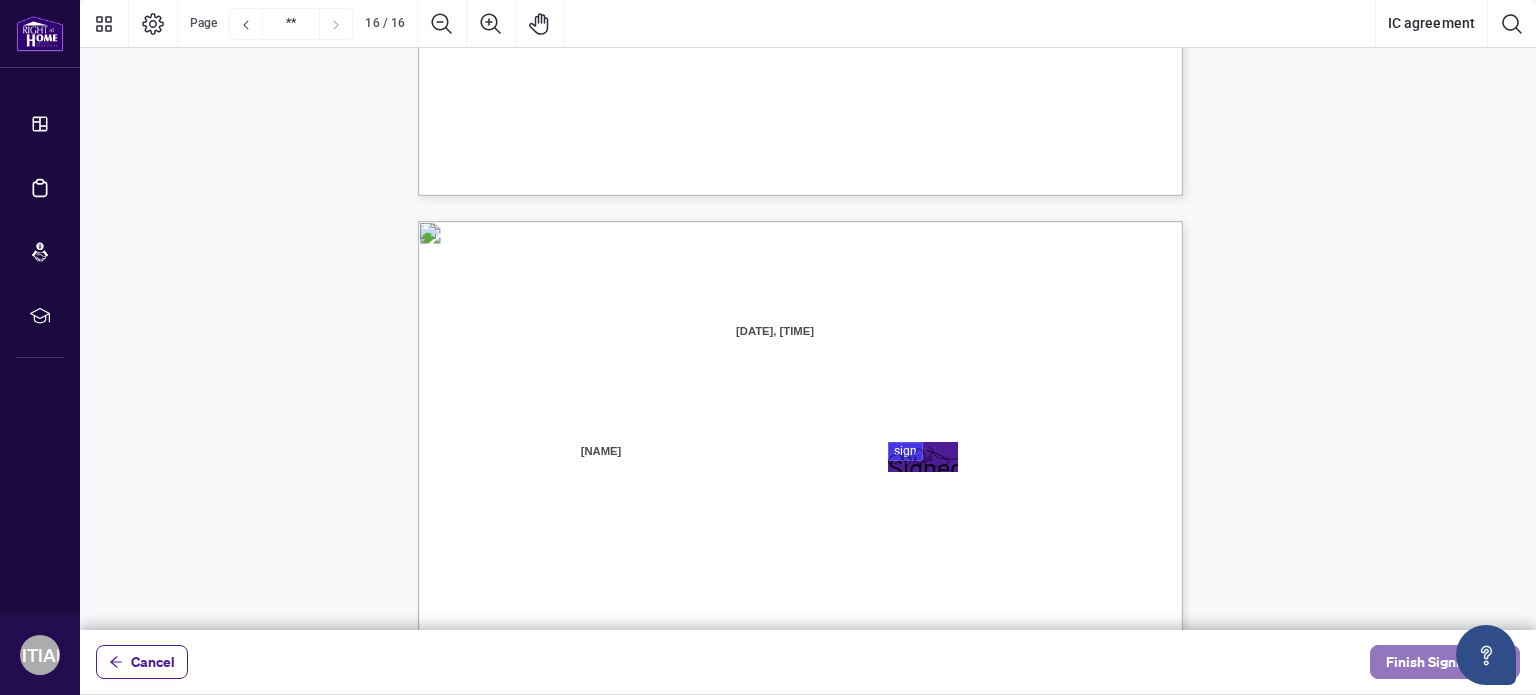 click on "Finish Signing" at bounding box center [1431, 662] 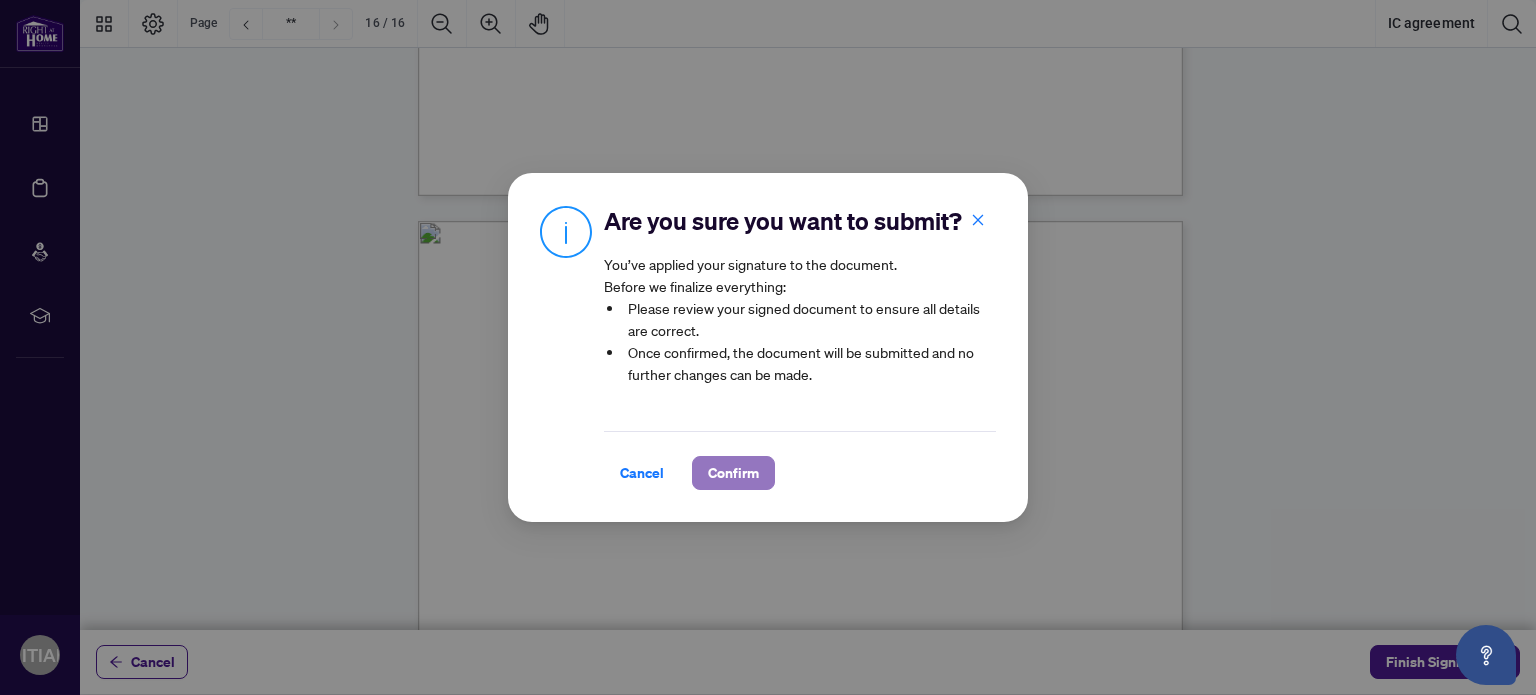 click on "Confirm" at bounding box center (733, 473) 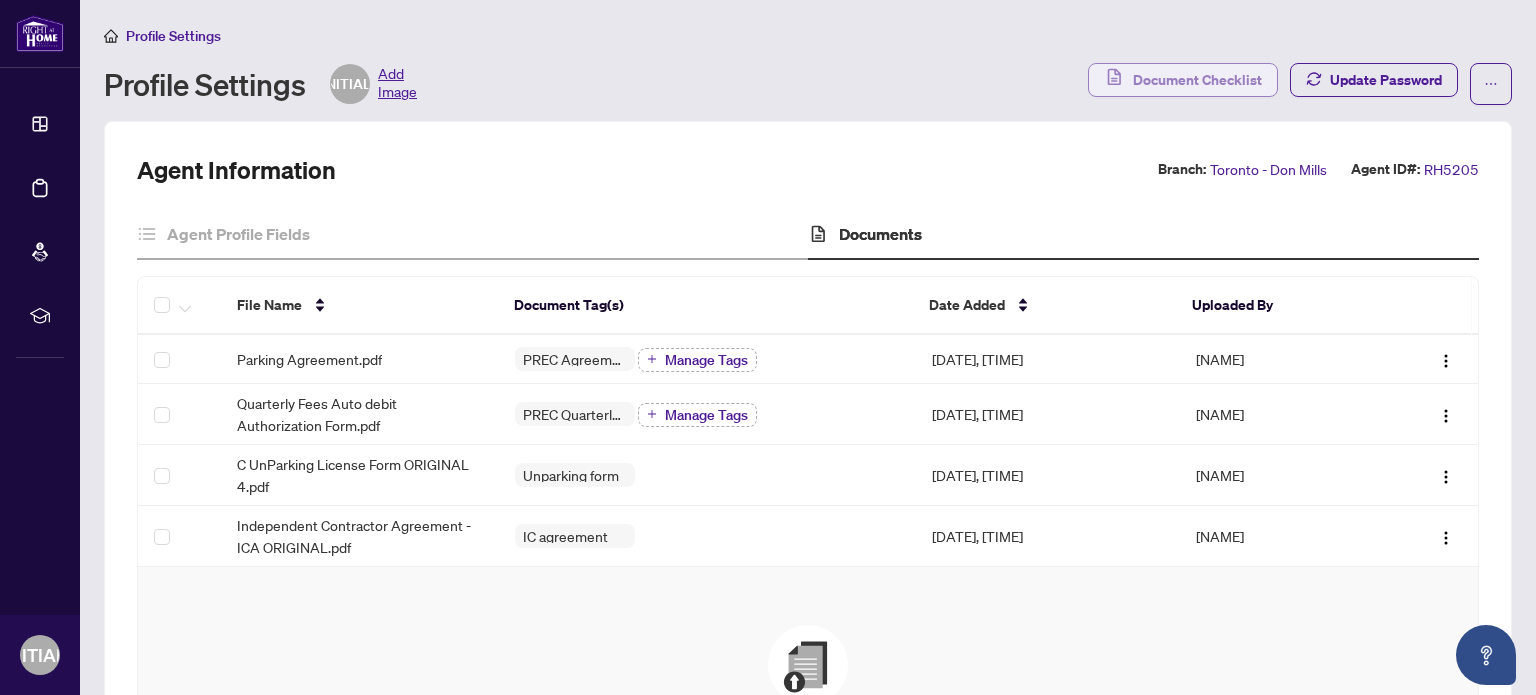 click on "Document Checklist" at bounding box center (1197, 80) 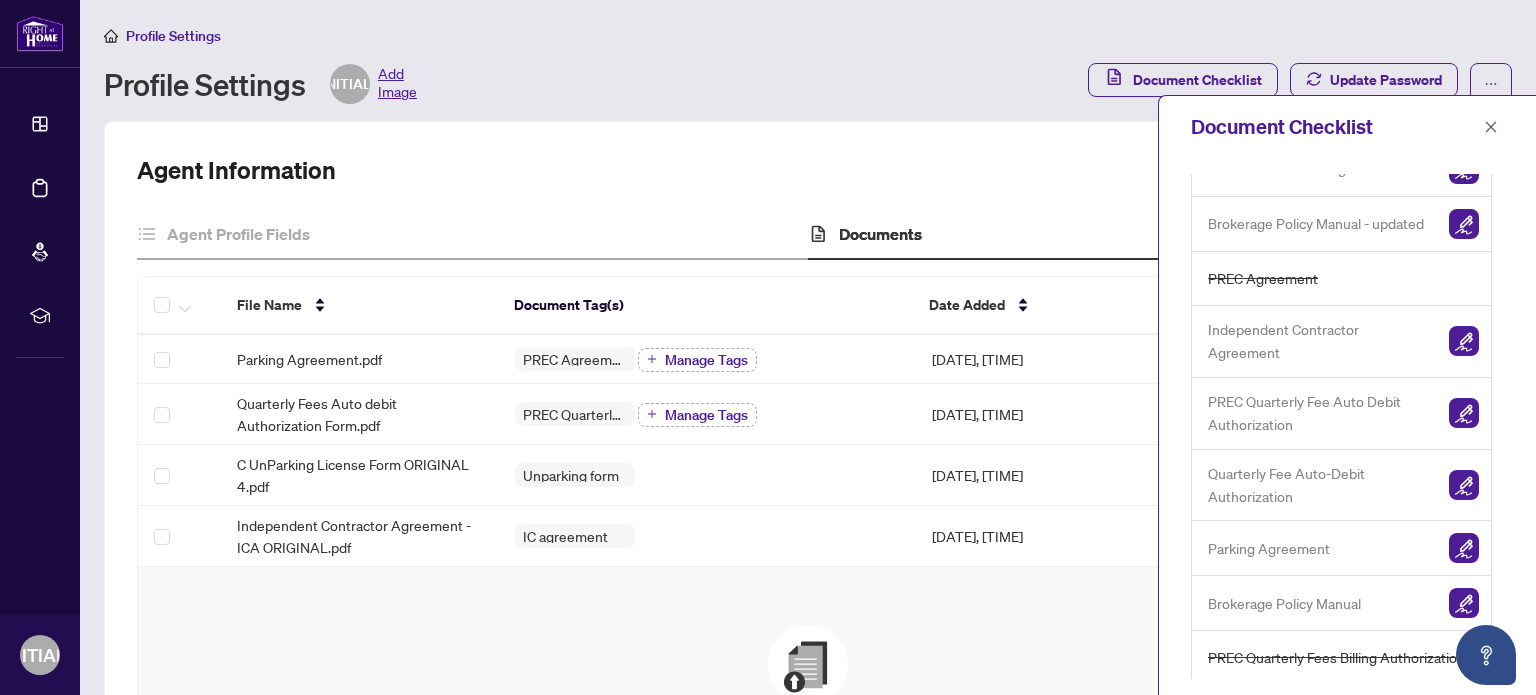 scroll, scrollTop: 300, scrollLeft: 0, axis: vertical 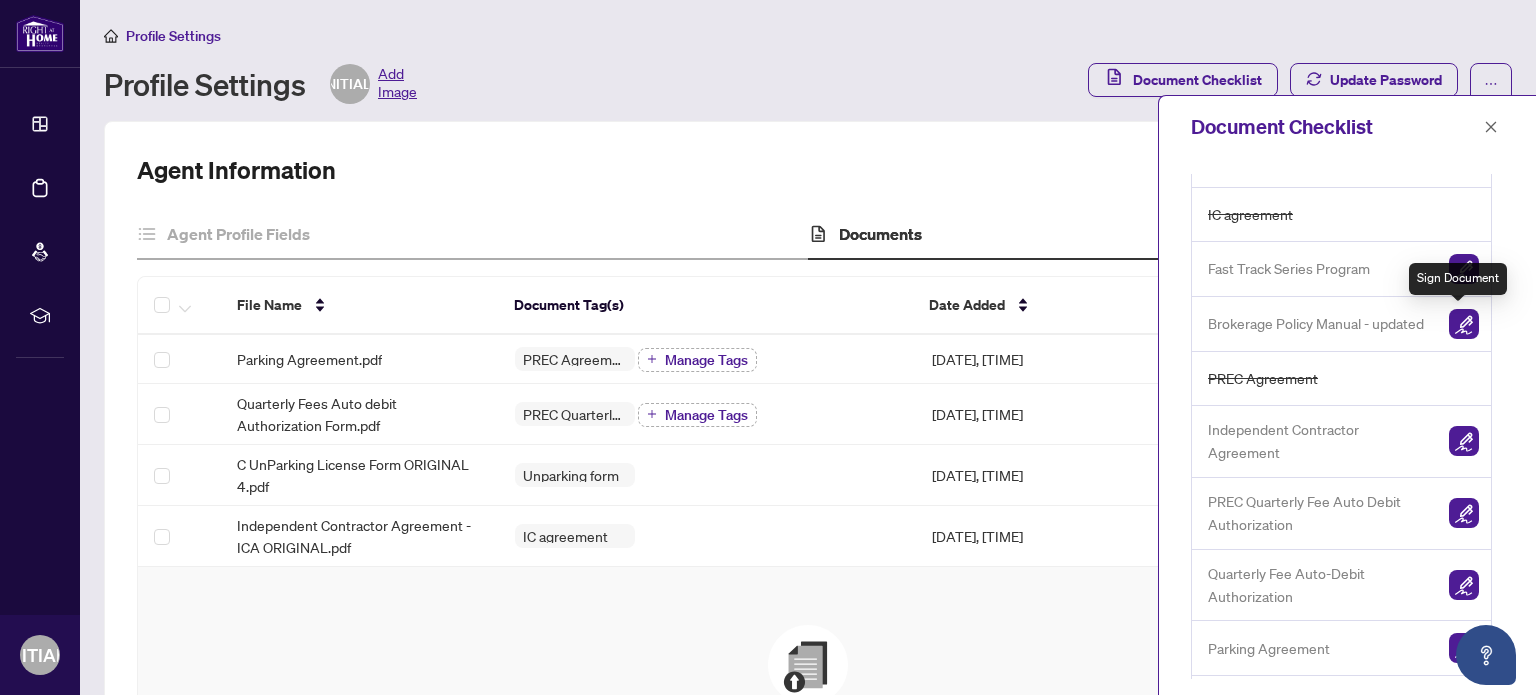 click at bounding box center [1464, 324] 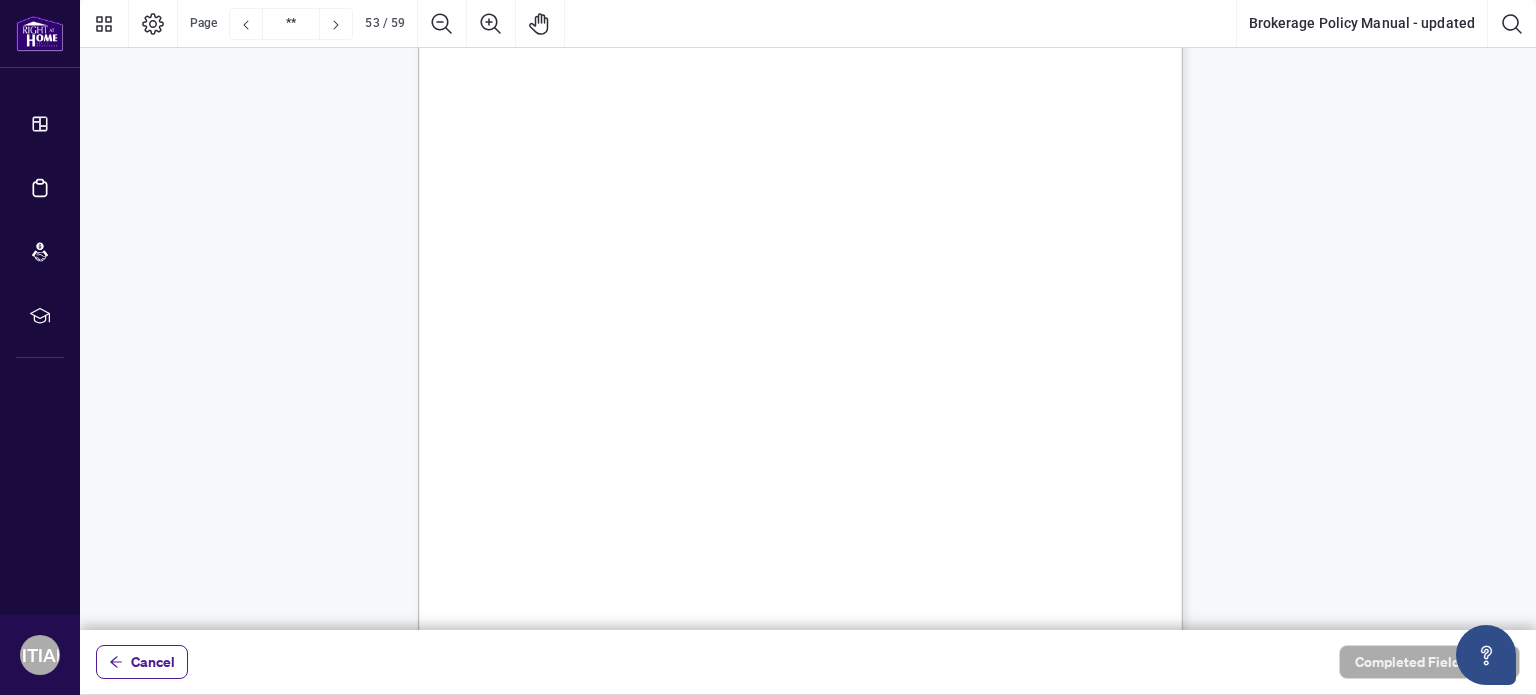 scroll, scrollTop: 52900, scrollLeft: 0, axis: vertical 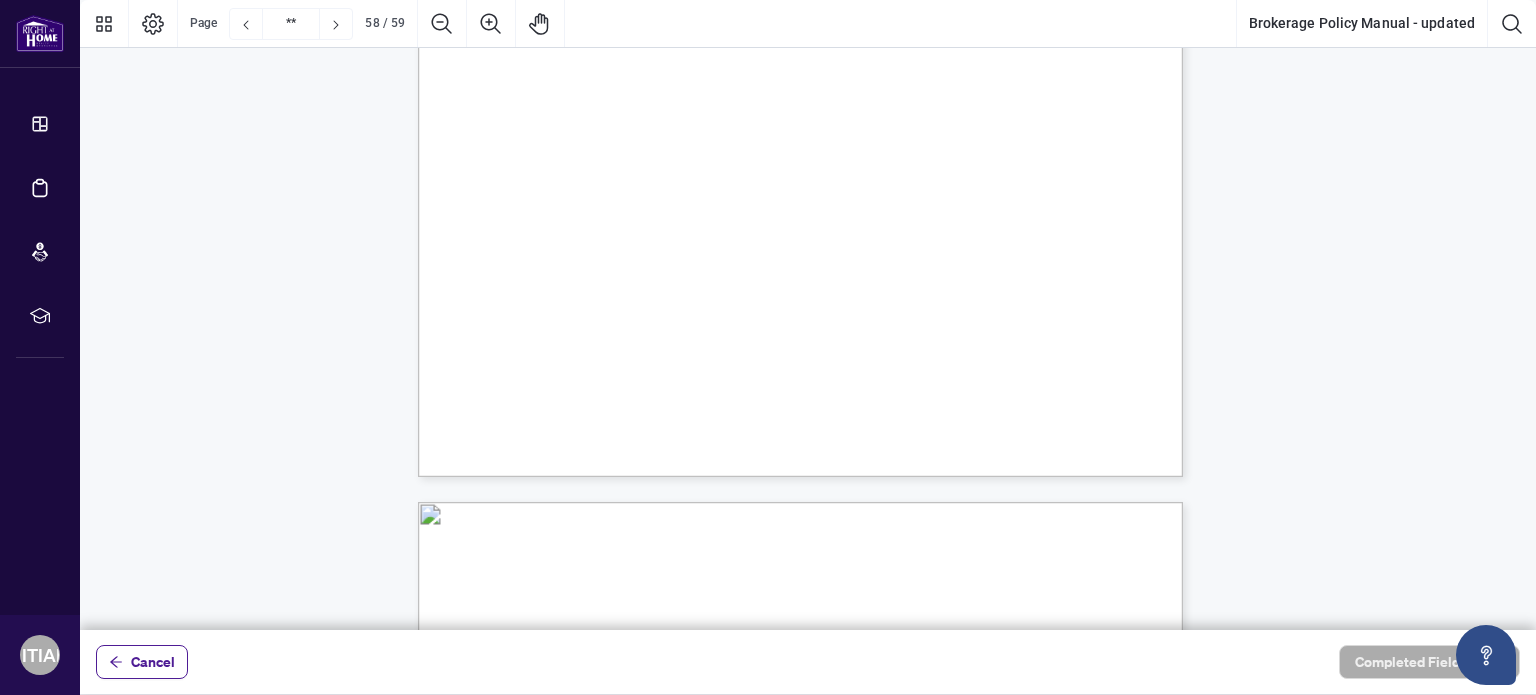 type on "**" 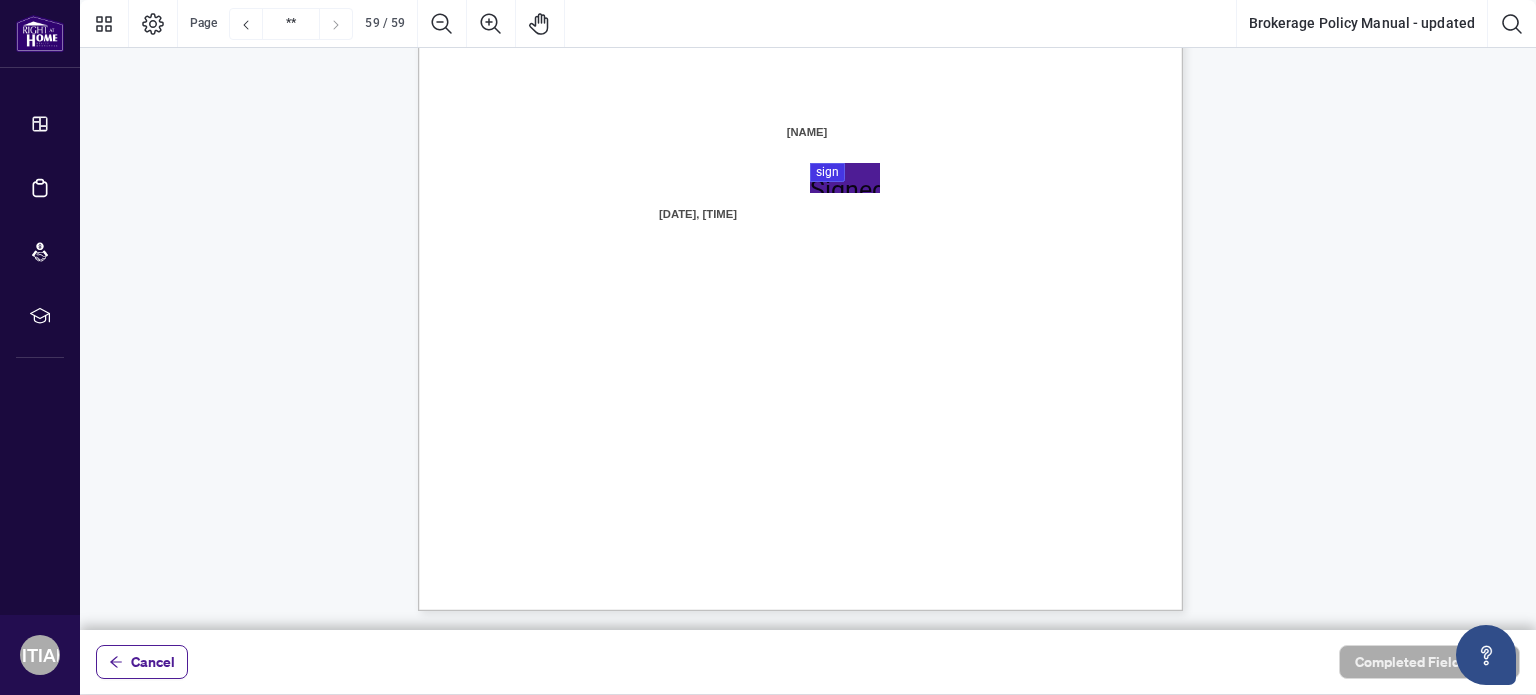 scroll, scrollTop: 59117, scrollLeft: 0, axis: vertical 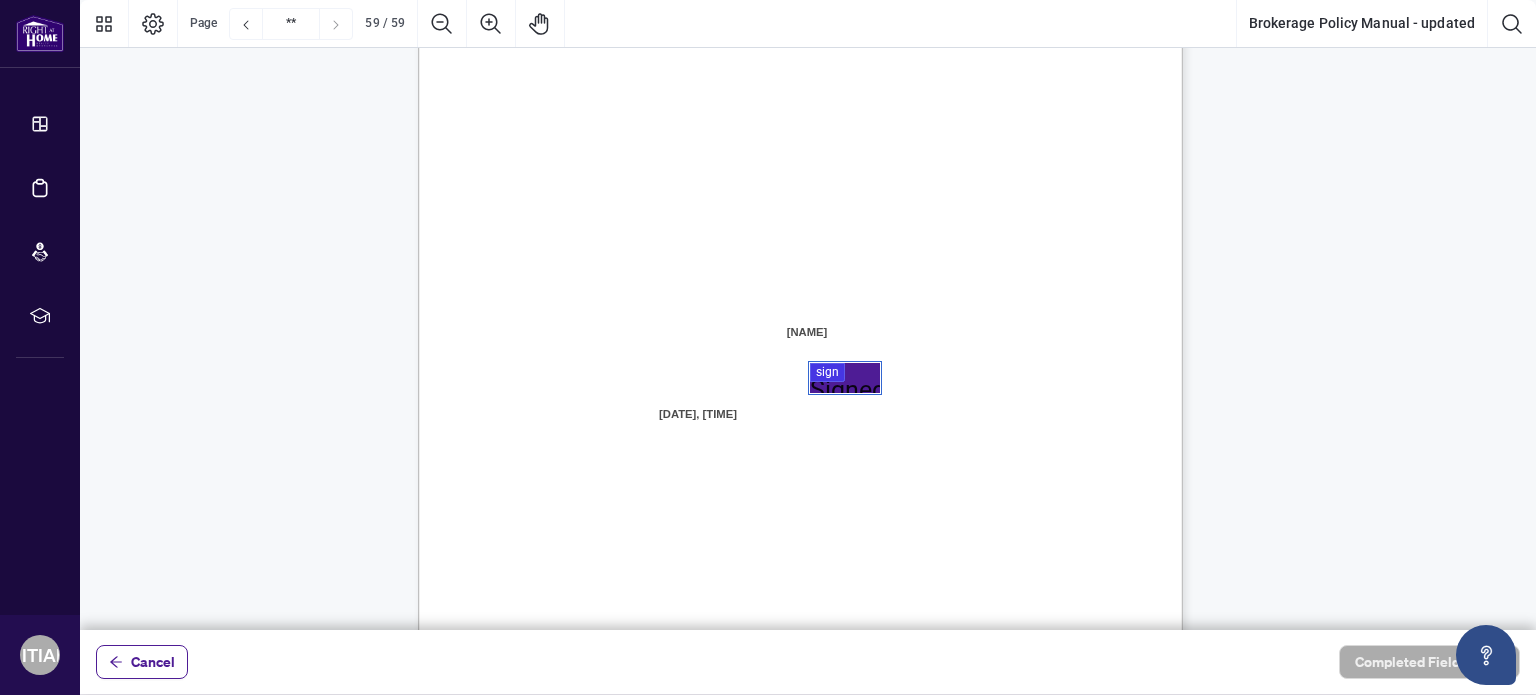 click at bounding box center [808, 315] 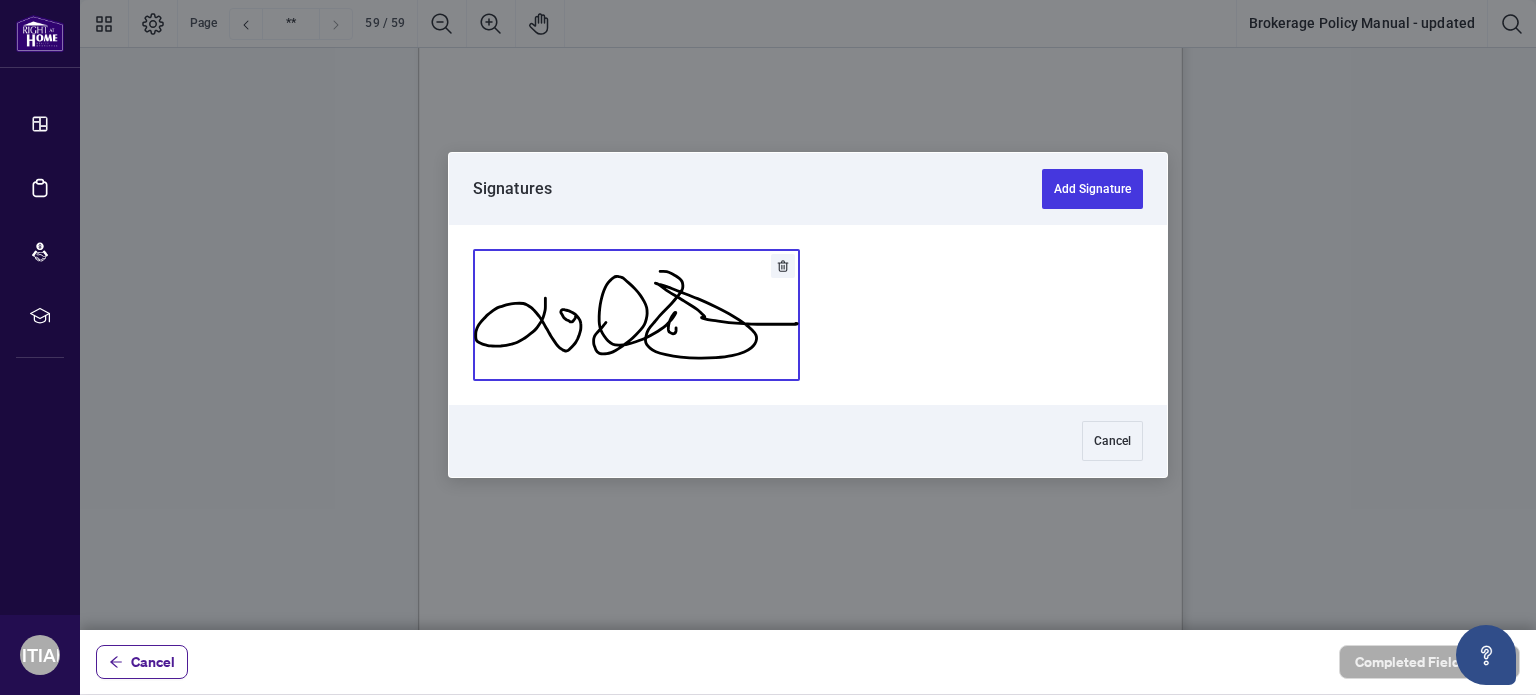 click at bounding box center [636, 315] 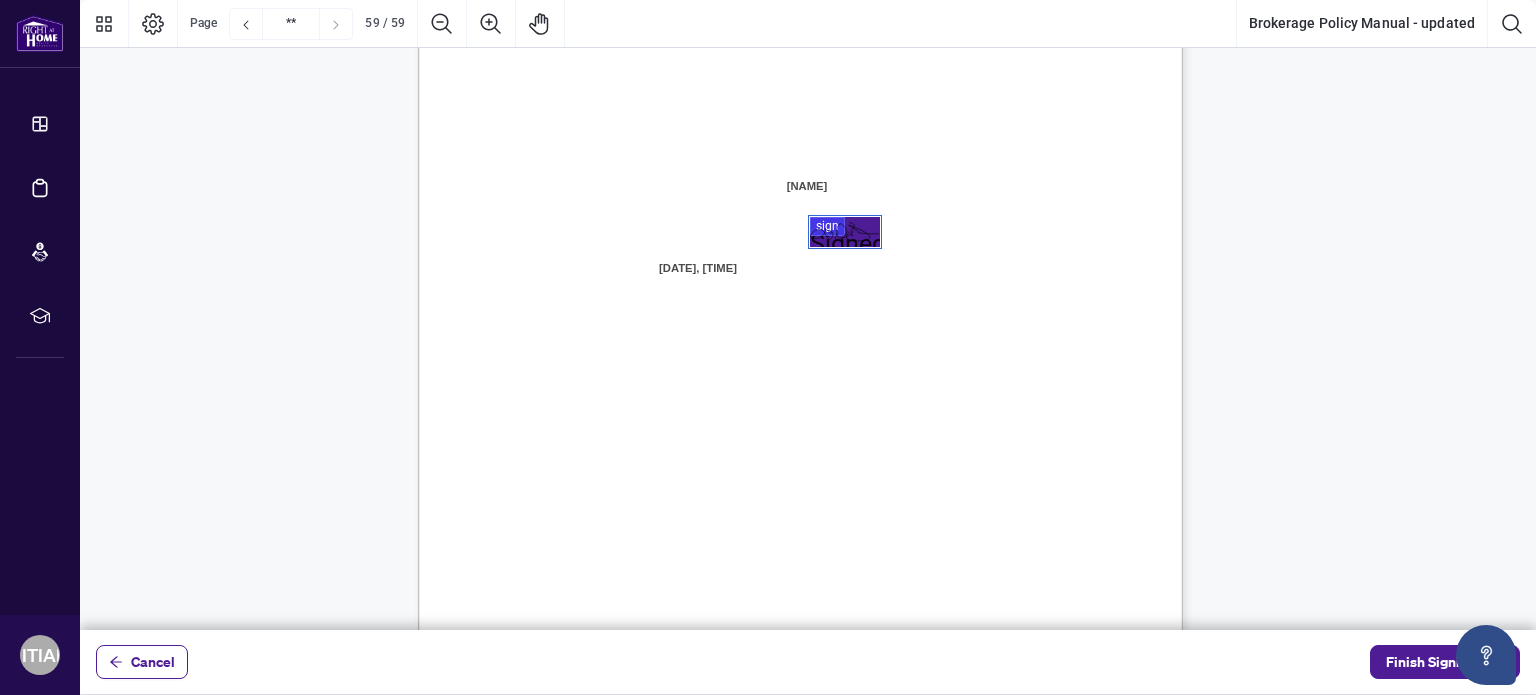 scroll, scrollTop: 59317, scrollLeft: 0, axis: vertical 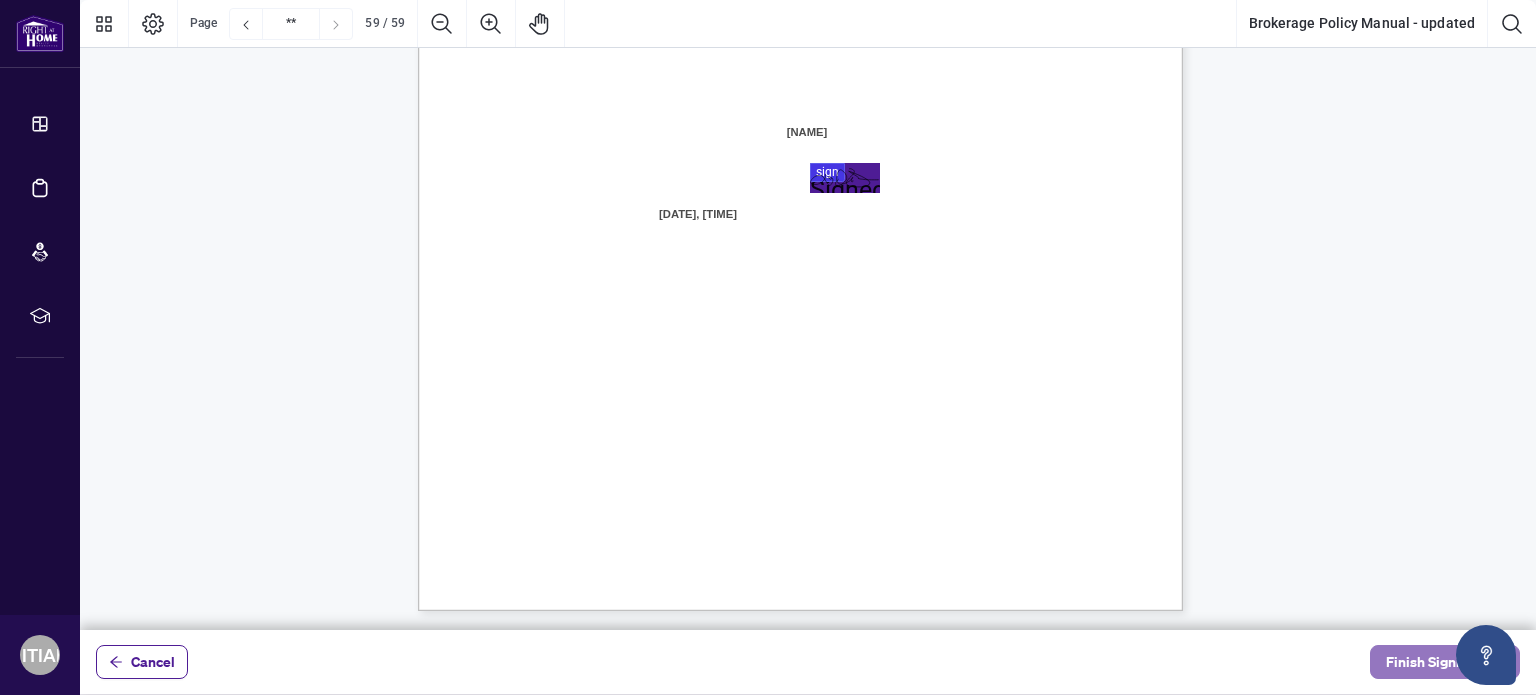click on "Finish Signing" at bounding box center [1431, 662] 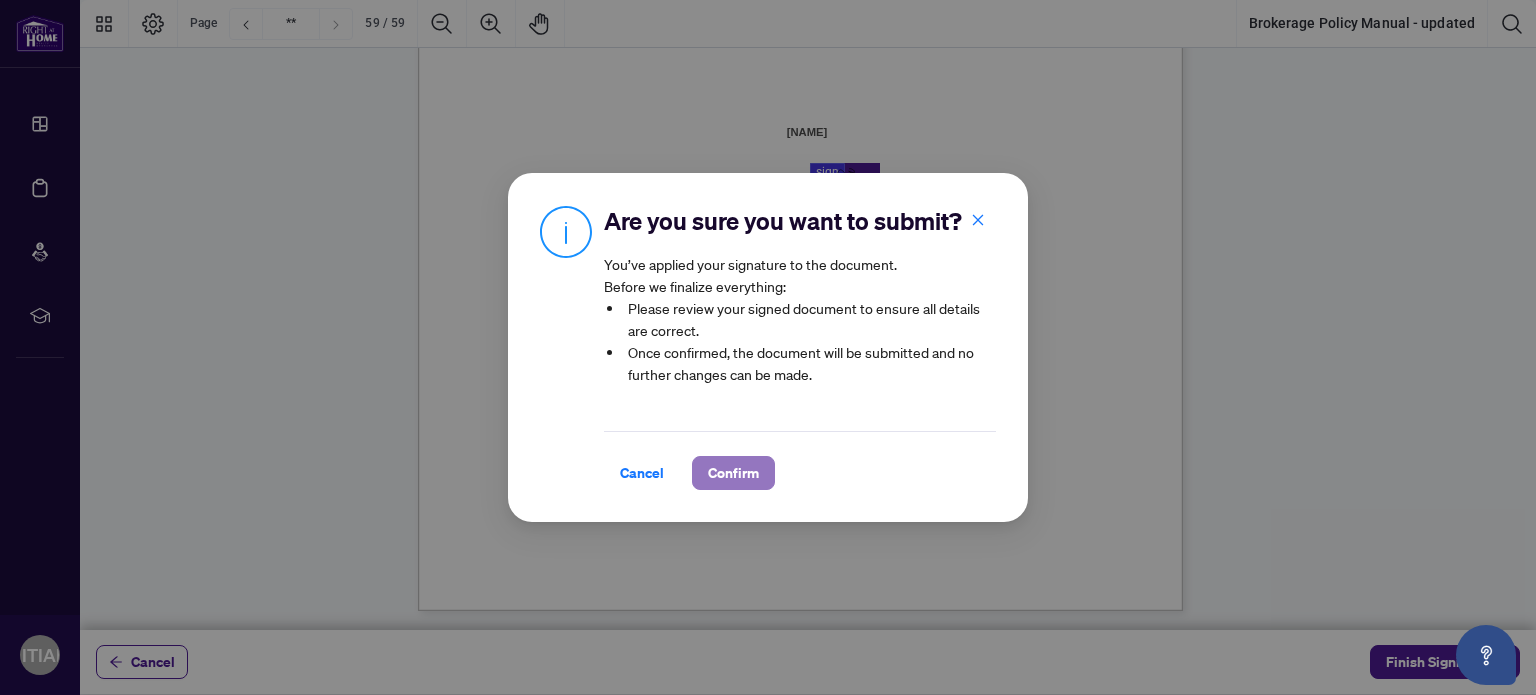 click on "Confirm" at bounding box center [733, 473] 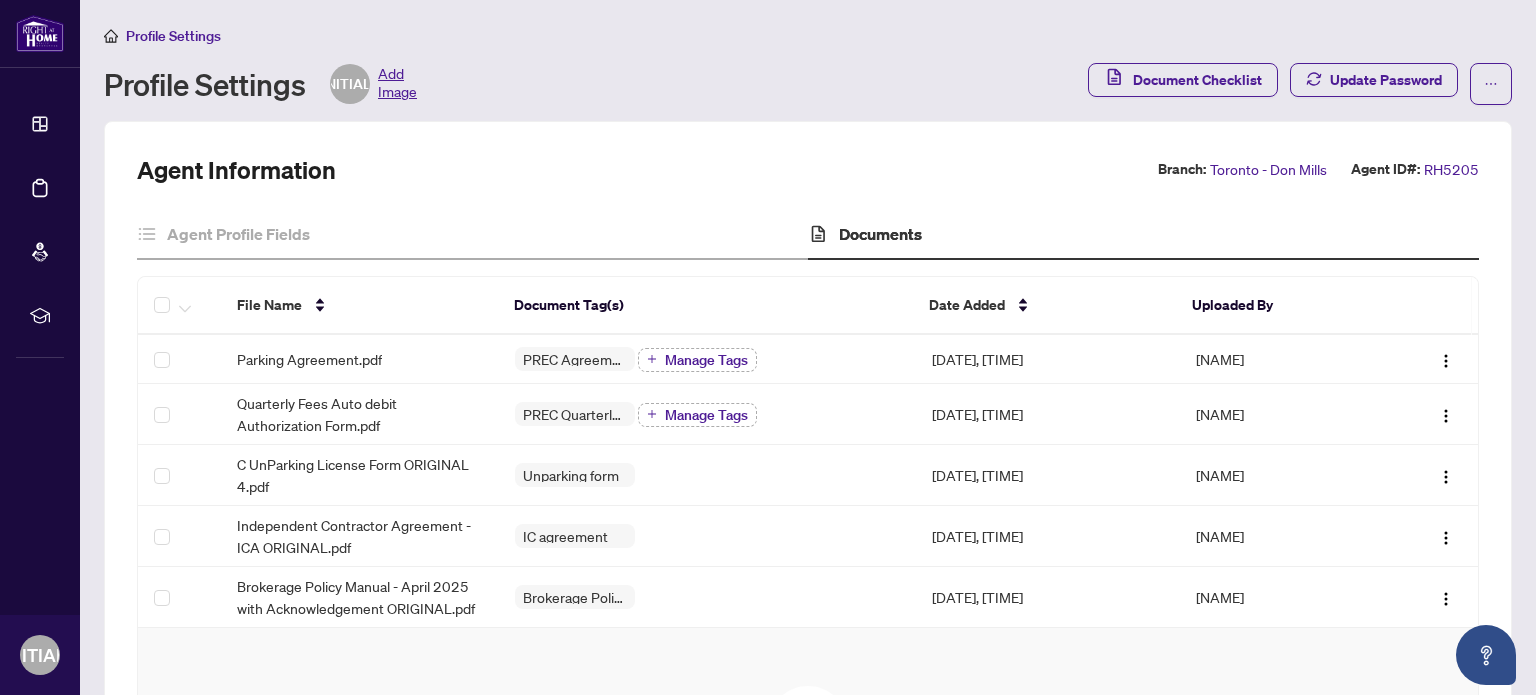 click on "Agent Information Branch: Toronto - Don Mills Agent ID#: RH5205 Agent Profile Fields Documents File Name Document Tag(s) Date Added Uploaded By             Parking Agreement.pdf PREC Agreement Manage Tags Aug/04/2025, 01:55am [NAME] Quarterly Fees Auto debit Authorization Form.pdf PREC Quarterly Fees Billing Authorization Manage Tags Aug/04/2025, 01:55am [NAME] C UnParking License Form ORIGINAL 4.pdf Unparking form Aug/08/2025, 03:06pm [NAME] Independent Contractor Agreement - ICA ORIGINAL.pdf IC agreement Aug/08/2025, 03:15pm [NAME] Brokerage Policy Manual - April 2025 with Acknowledgement ORIGINAL.pdf Brokerage Policy Manual - updated Aug/08/2025, 03:16pm [NAME] Drag & Drop to Upload Files Maximum file size:  25  MB  Accepted formats include   .pdf, .jpg, .jpeg, .png Upload Files Previous Tab Next Tab" at bounding box center (808, 594) 